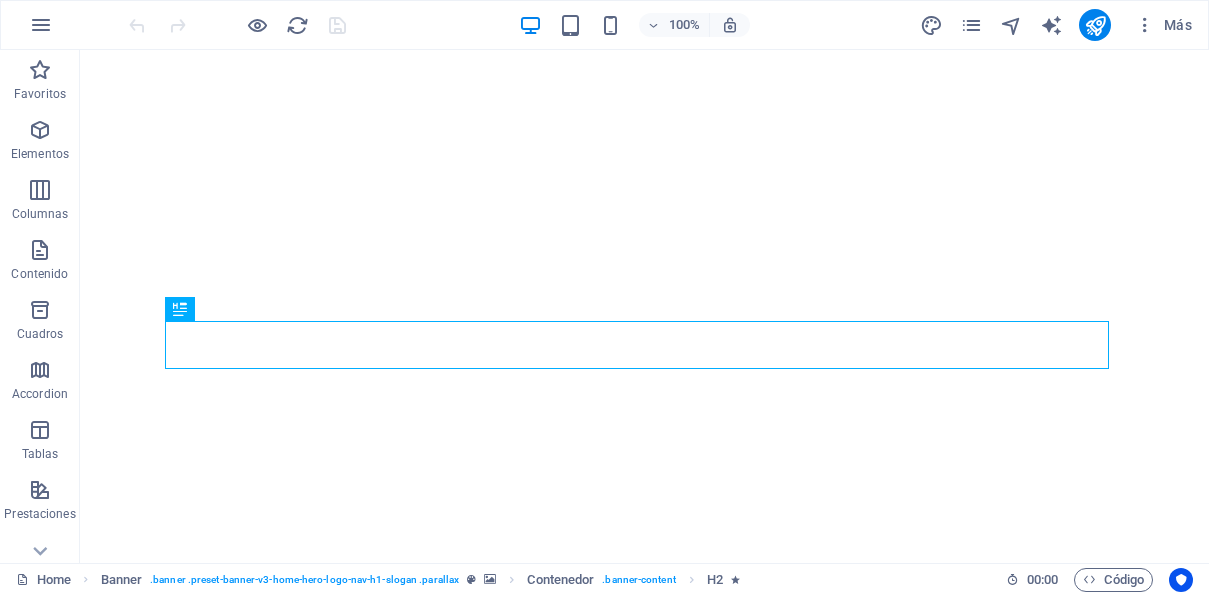 scroll, scrollTop: 0, scrollLeft: 0, axis: both 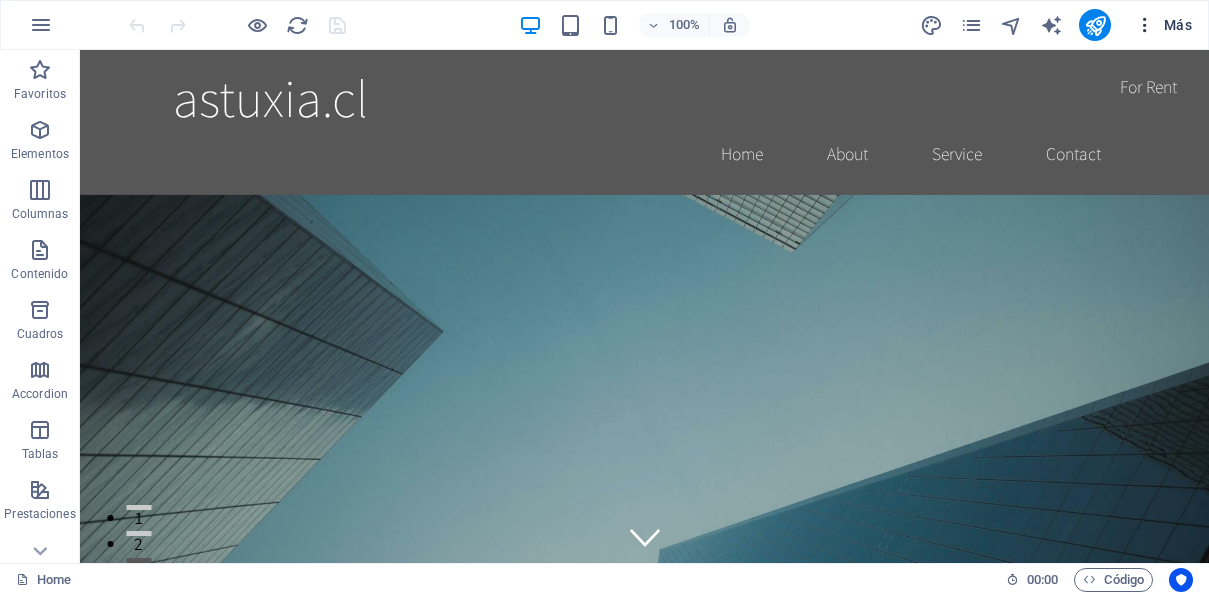 click at bounding box center (1145, 25) 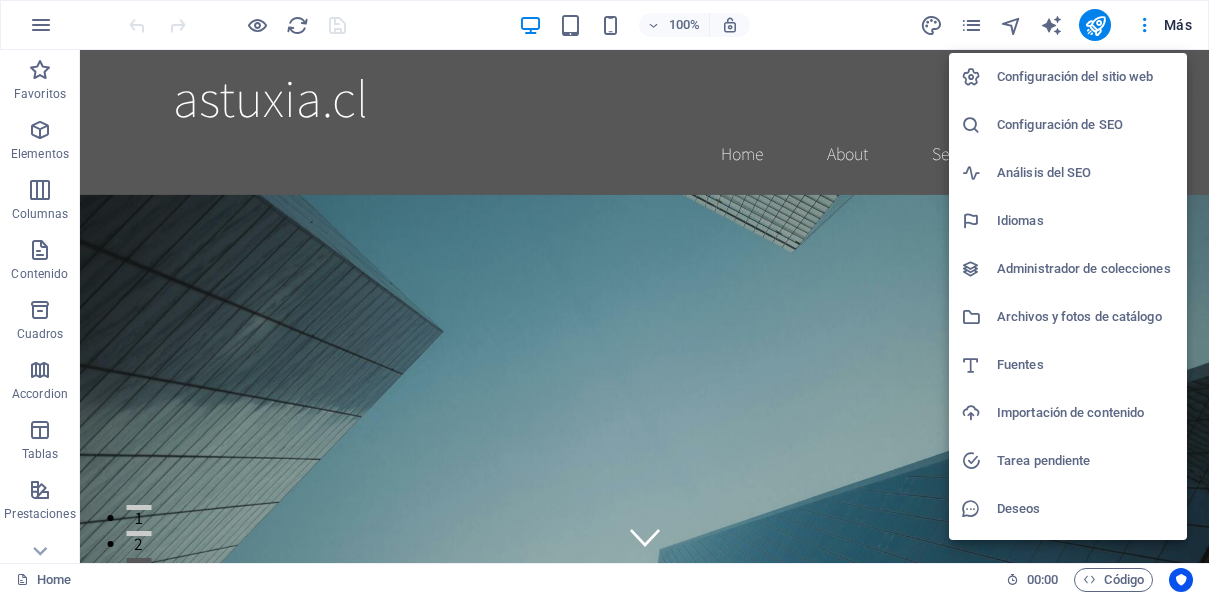 click at bounding box center [604, 297] 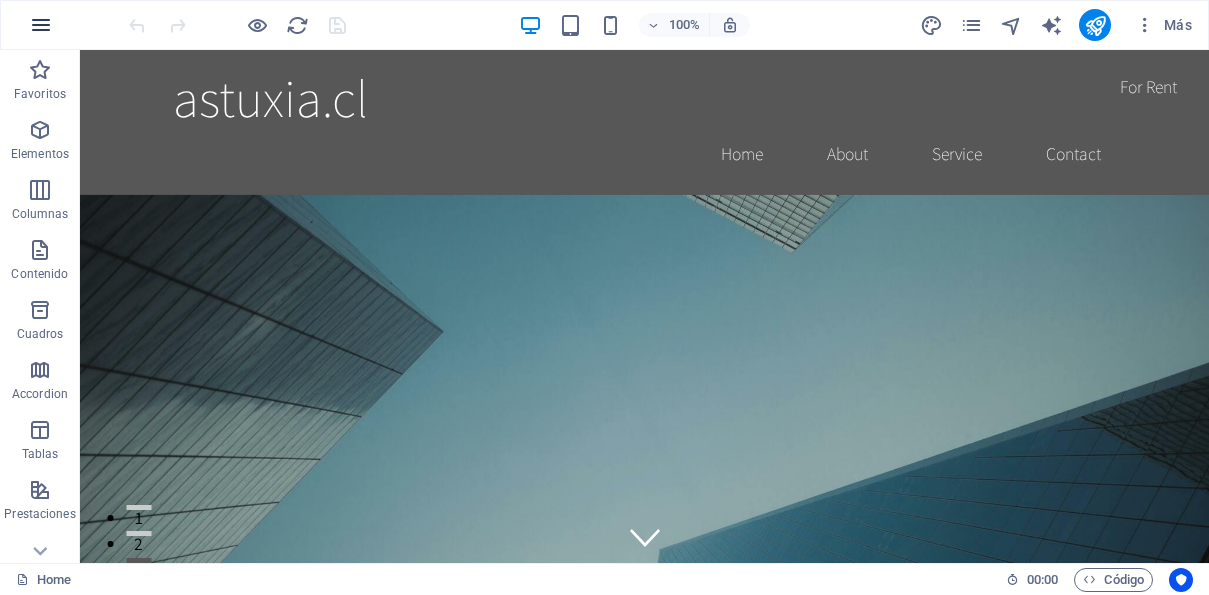 click at bounding box center [41, 25] 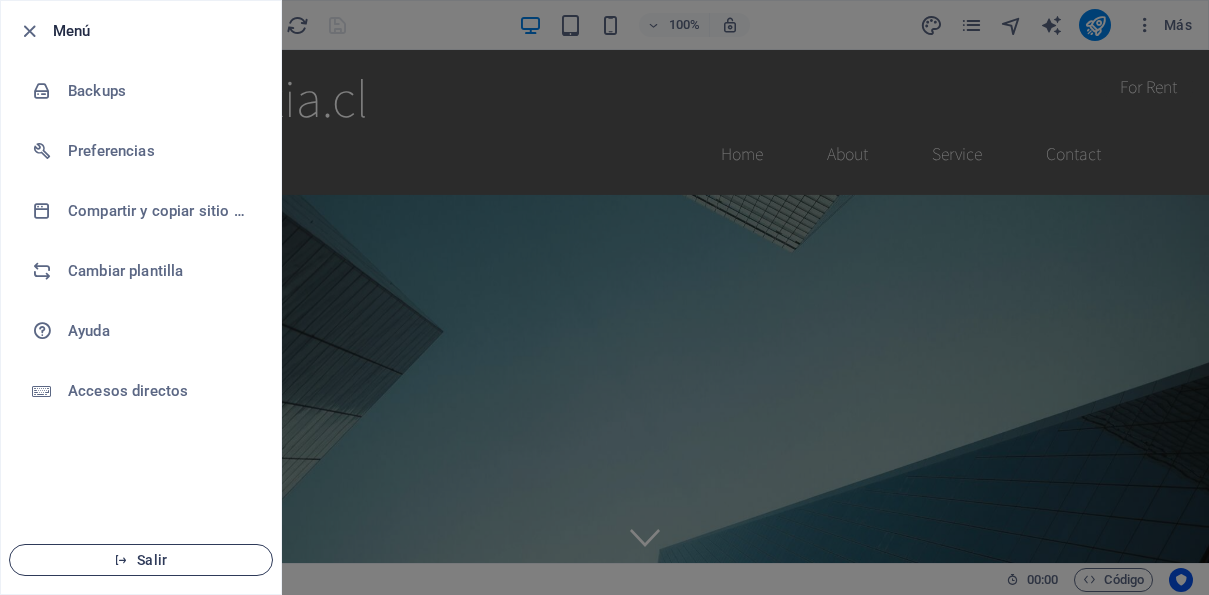 click on "Salir" at bounding box center [141, 560] 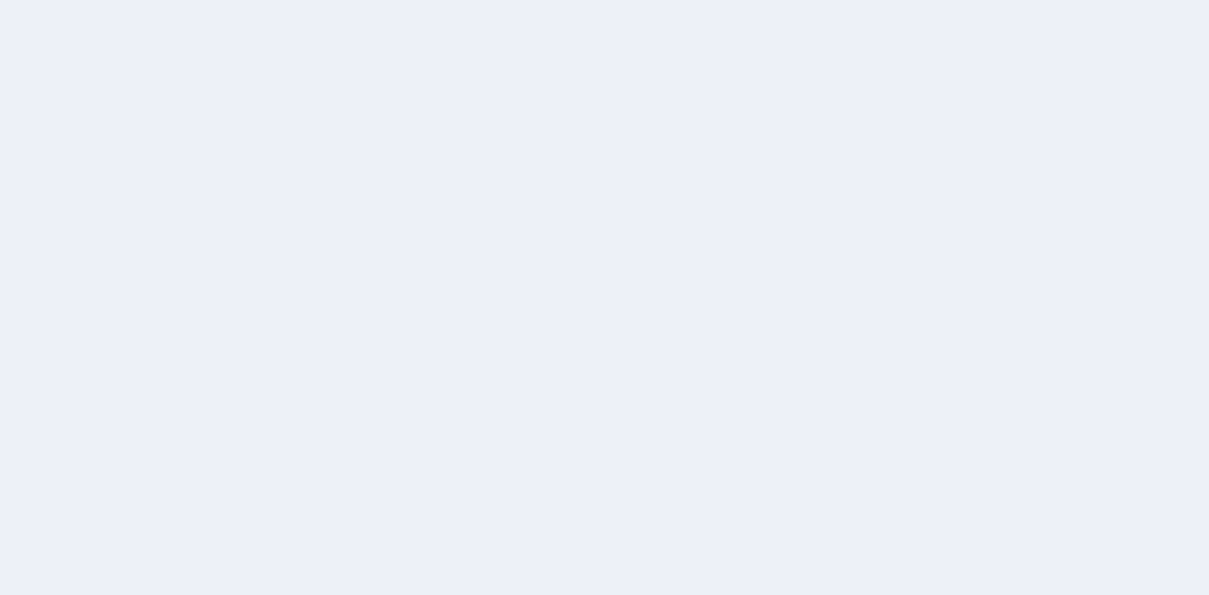 scroll, scrollTop: 0, scrollLeft: 0, axis: both 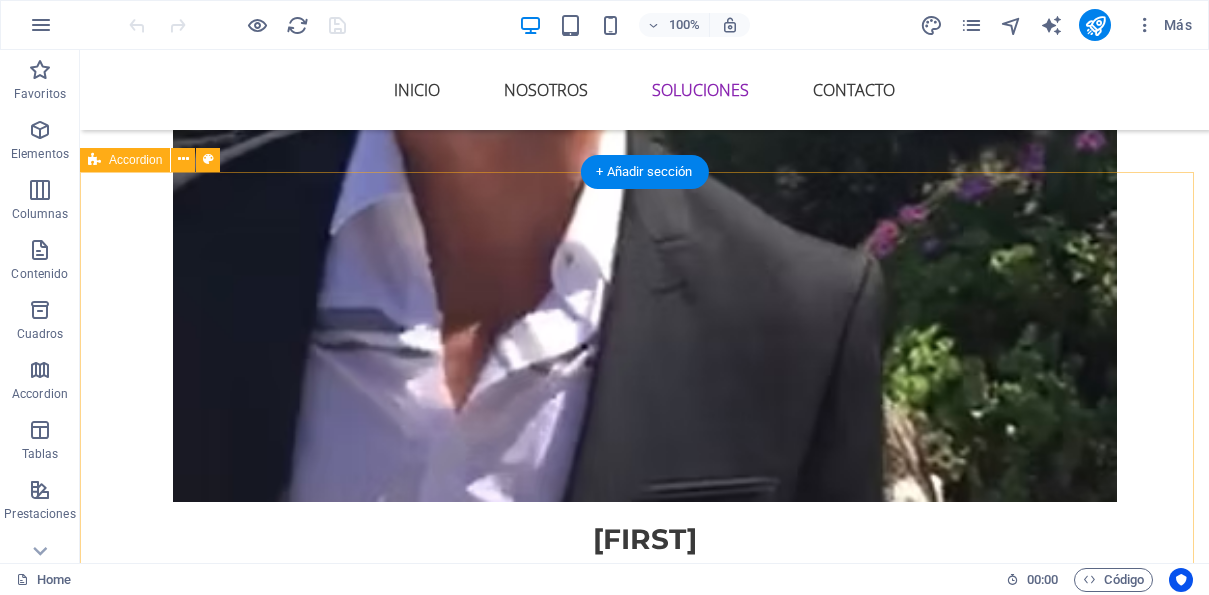 click on "Agente de Reservas IA No pierdas clientes por demoras en atención o por no contestar los mensajes oportunamente. Gestionamos tus reservas en modalidad 24x7, permitiendo aumentar y optimizar al máximo tu agenda y mejorar la productividad de tu empresa. Atención de clientes con lenguaje conversacional a través de whatsapp Personalización de mapas de servicios Orientación a clientes en base a sus requerimientos Integración con tu sistema de calendario Seguridad Perimetral de Video con IA A través de IA podemos alertar de manera temprana las acciones sospechosas en tu empresa o tu lugar de residencia. Si ya cuentas con sistema de grabación de video cámaras (por ejemplo perimetrales), nosotros podemos procesar el contenido de estos videos en tiempo real y detectar situaciones para las cuales es necesario activar los protocolos y disparar las alertas necesarias a los equipos de seguridad con el fin de prevenir de manera temprana el riesgo de delitos. Análisis de Video con IA" at bounding box center (644, 3198) 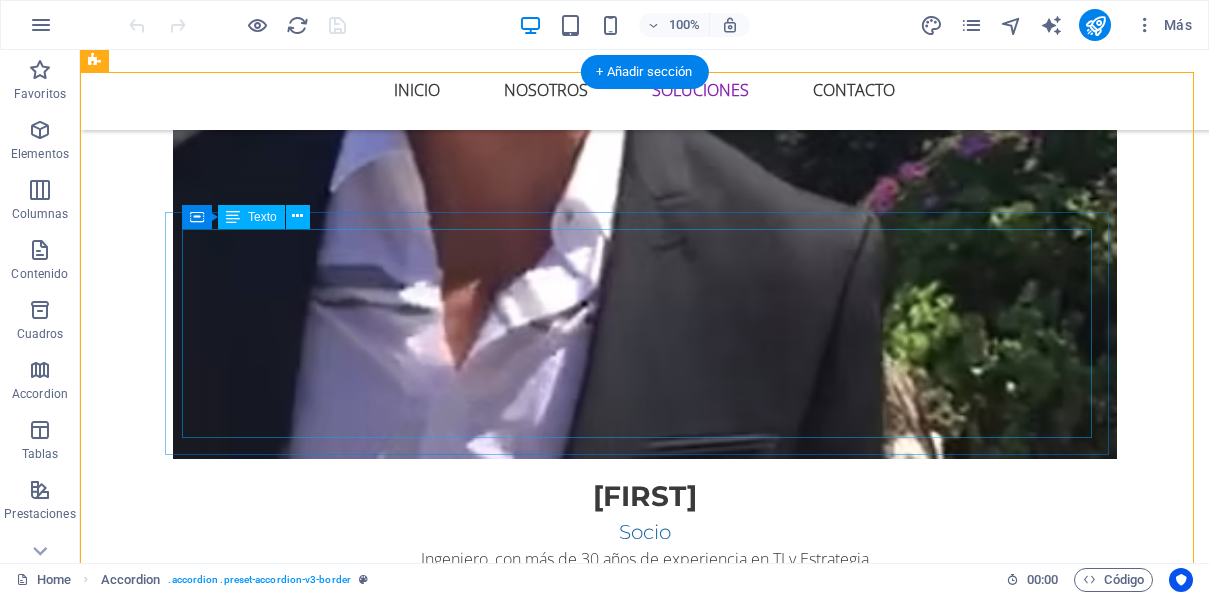 scroll, scrollTop: 2800, scrollLeft: 0, axis: vertical 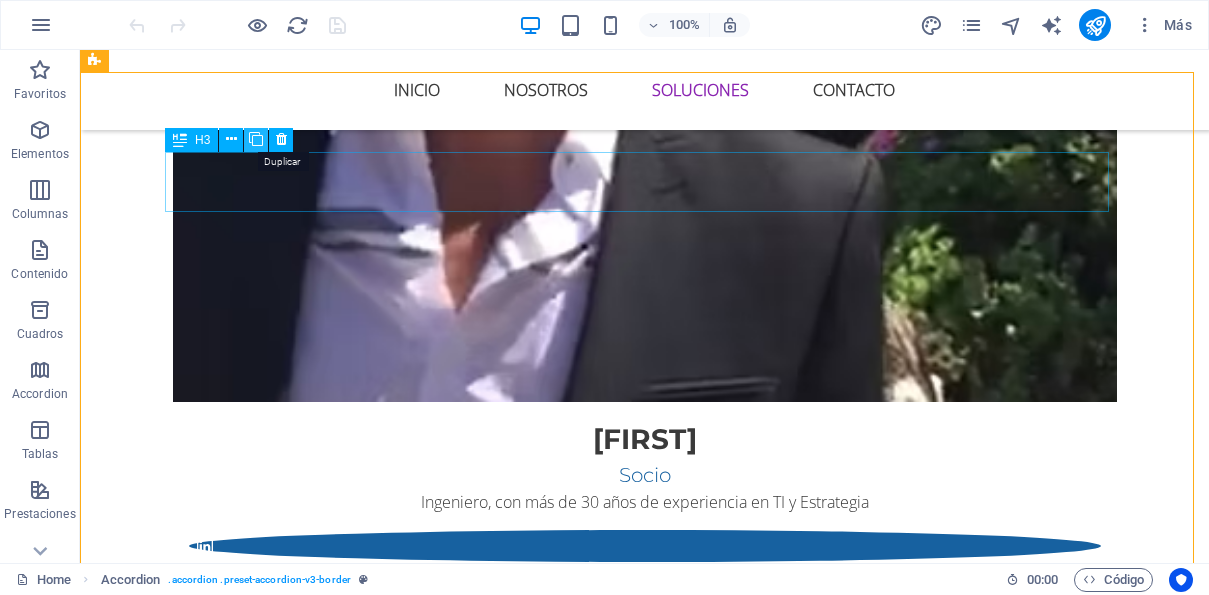 click at bounding box center [256, 139] 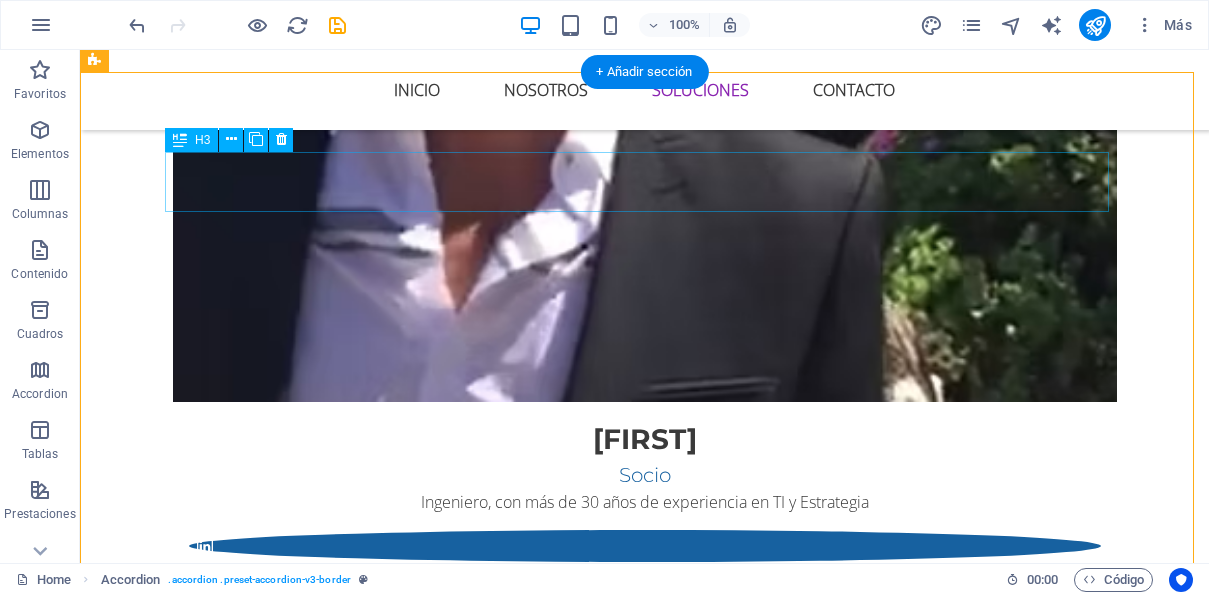 click on "Agente de Reservas IA" at bounding box center (568, 2616) 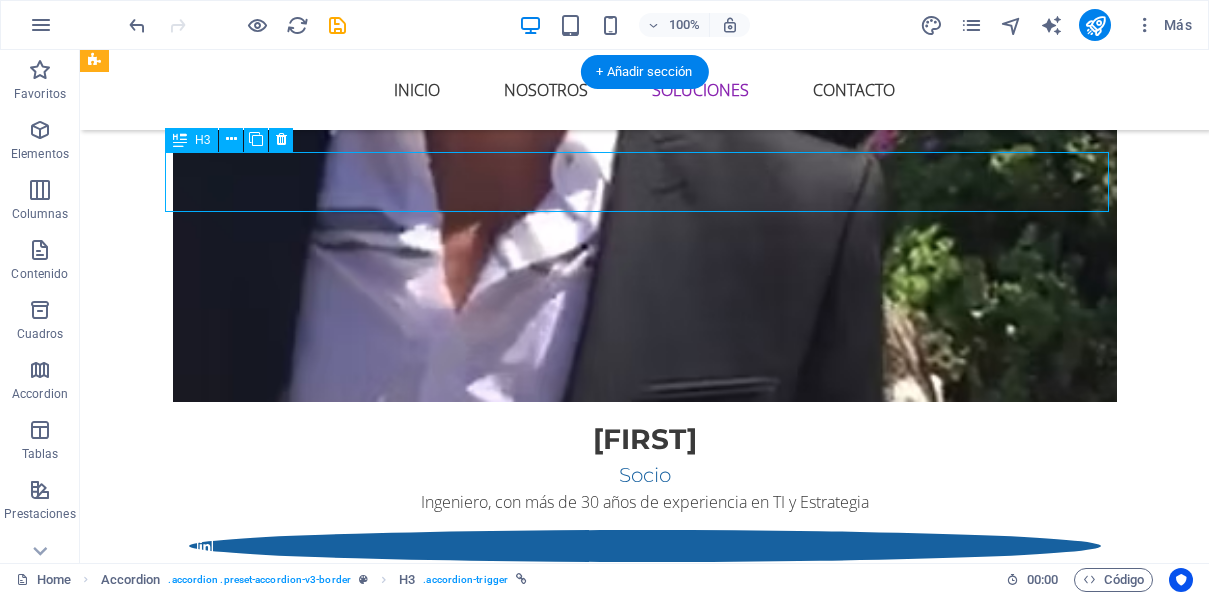 click on "Agente de Reservas IA" at bounding box center (568, 2616) 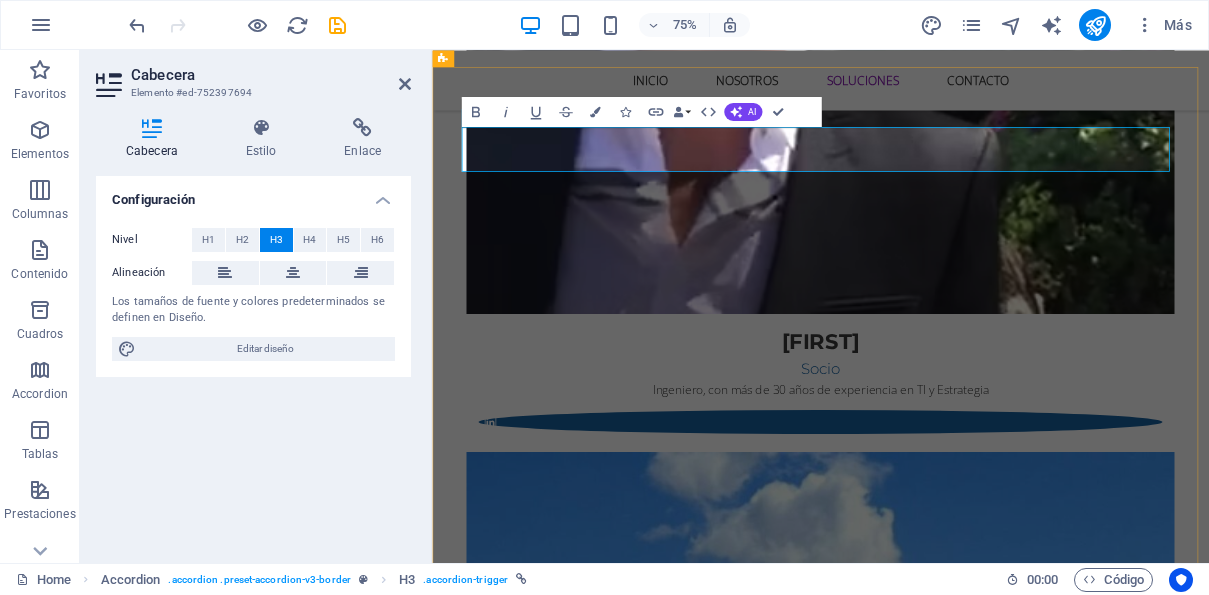 click on "soluciones implementadas con RAG (Retrieval-Augmented Generation)" at bounding box center [920, 2616] 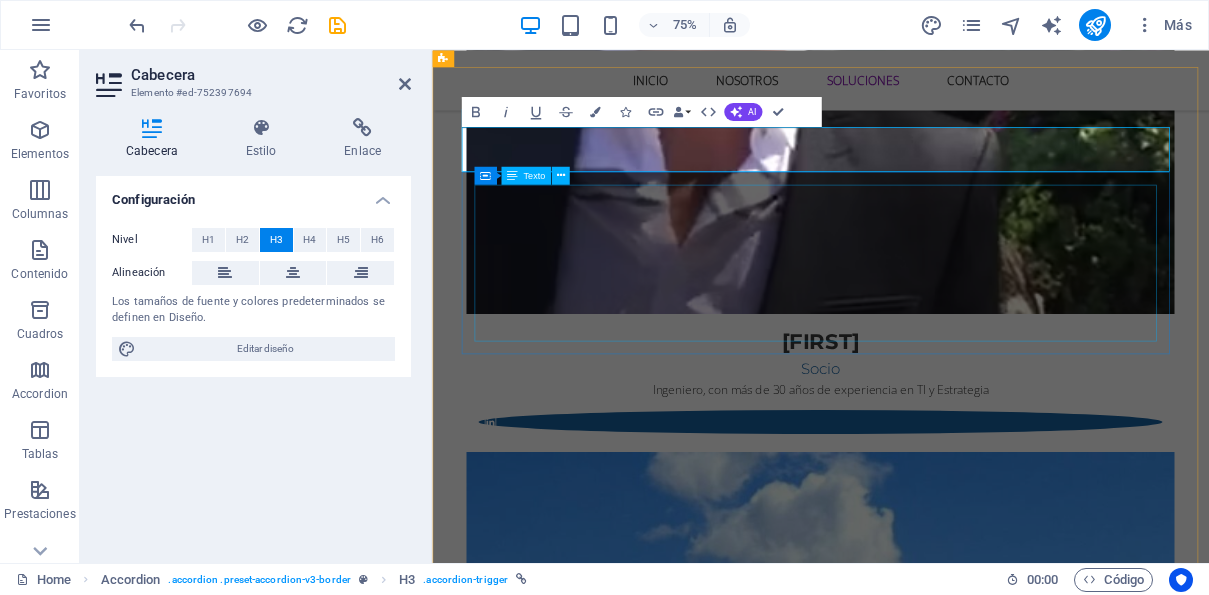type 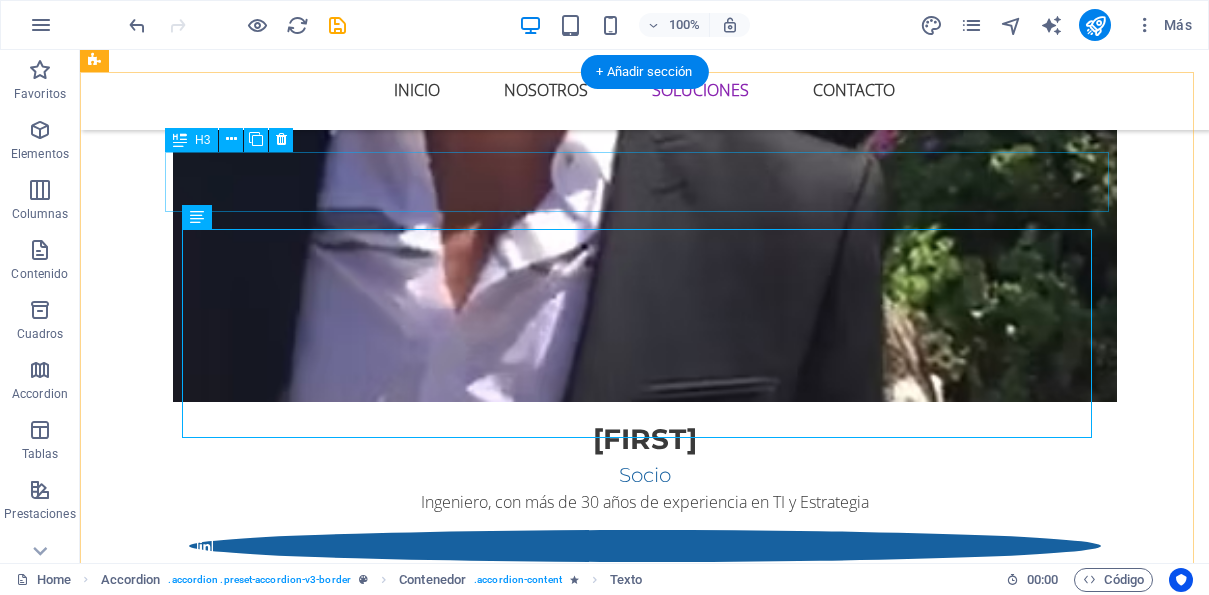 click on "Soluciones con RAG (Retrieval-Augmented Generation)" at bounding box center (568, 2616) 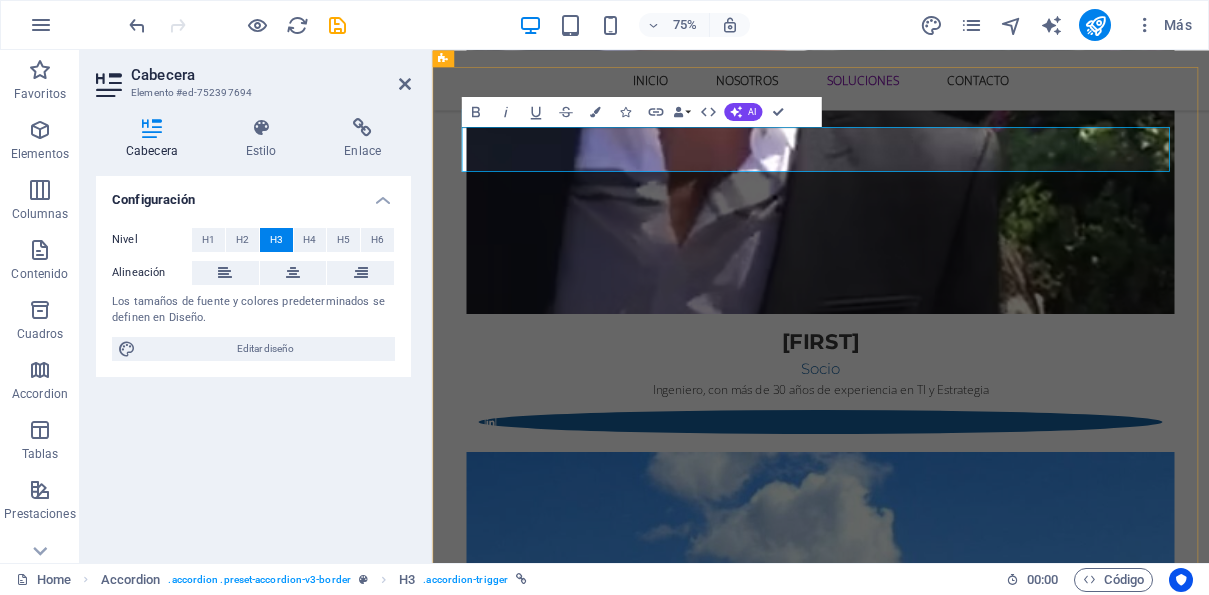 click on "Soluciones con RAG (Retrieval-Augmented Generation)" at bounding box center [920, 2616] 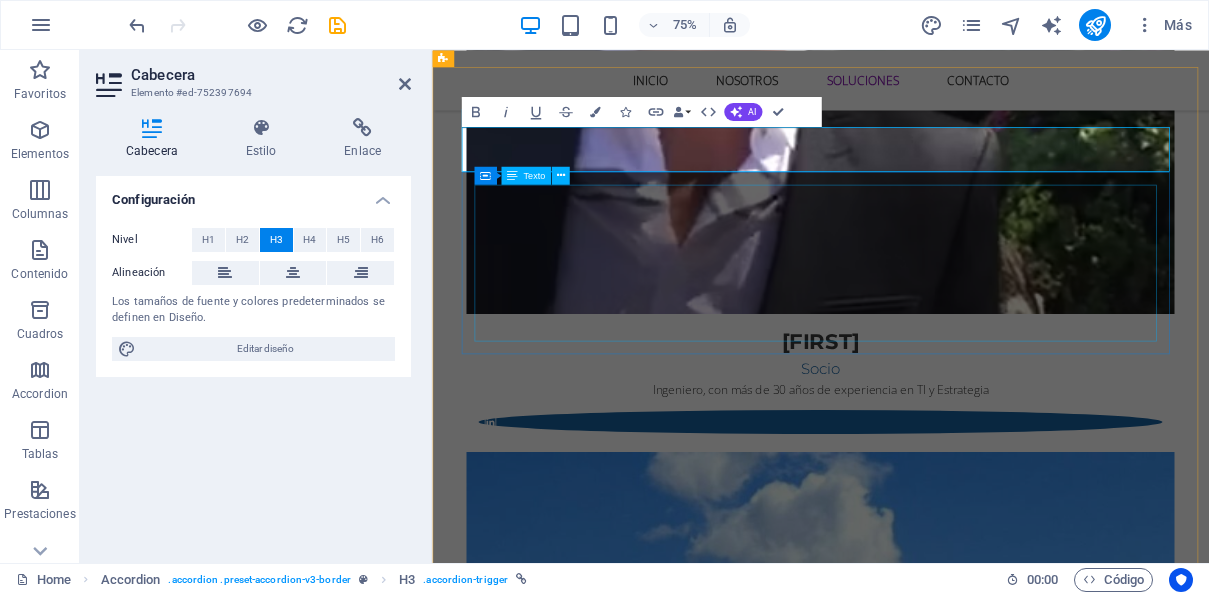 click on "Gestionamos tus reservas en modalidad 24x7, permitiendo aumentar y optimizar al máximo tu agenda y mejorar la productividad de tu empresa." at bounding box center (870, 2730) 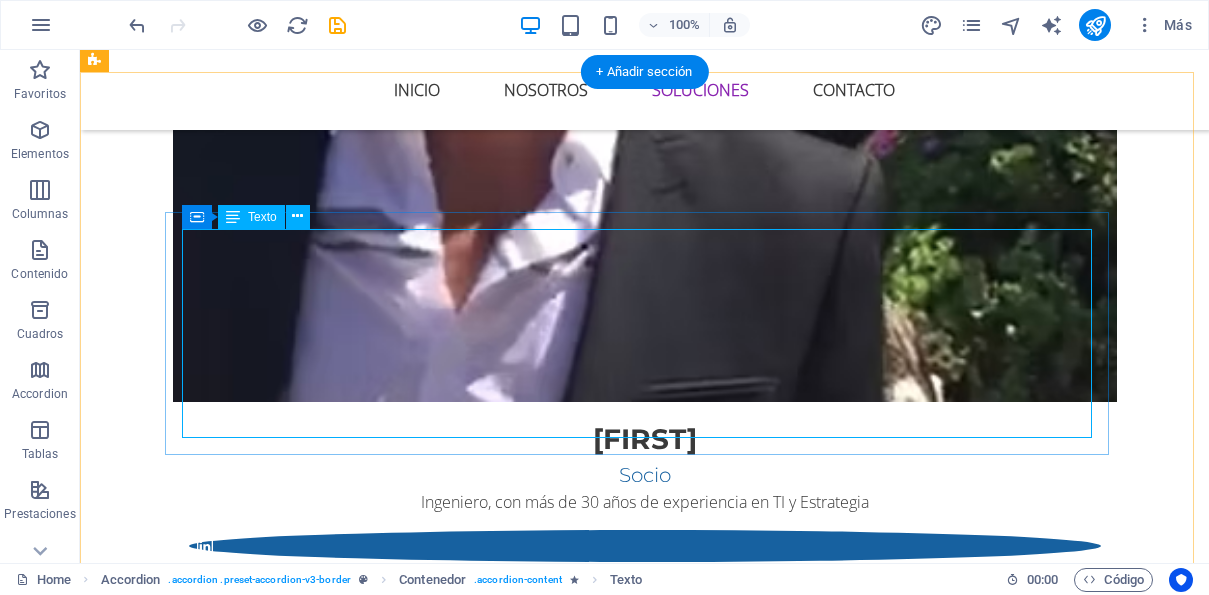 click on "No pierdas clientes por demoras en atención o por no contestar los mensajes oportunamente." at bounding box center (447, 2674) 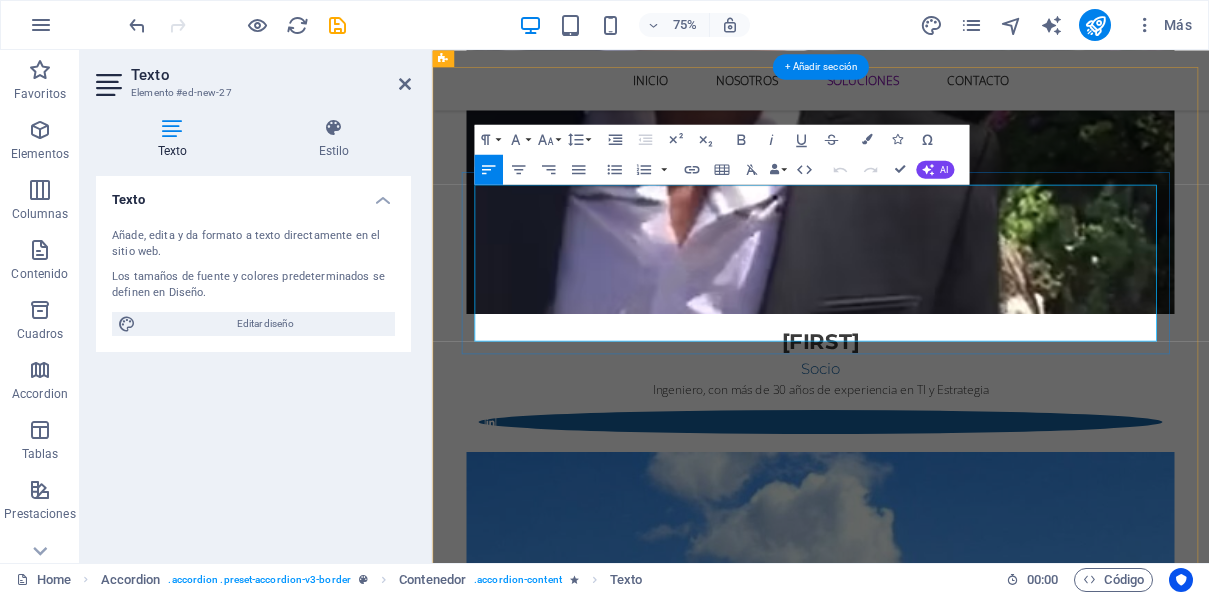 click at bounding box center [920, 2696] 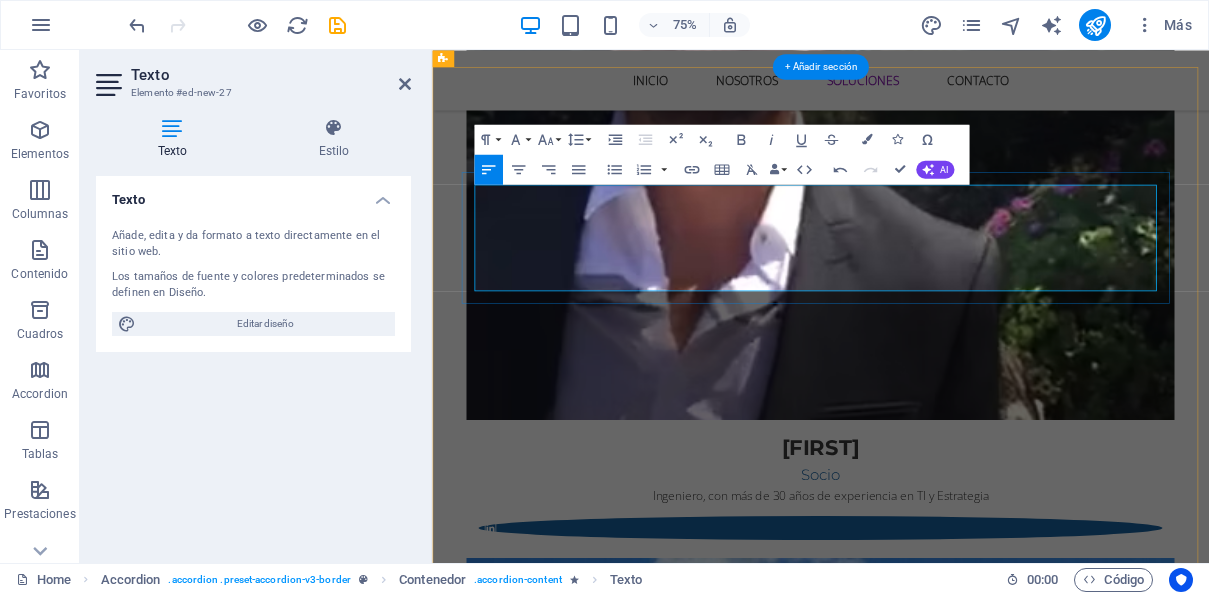 scroll, scrollTop: 2600, scrollLeft: 0, axis: vertical 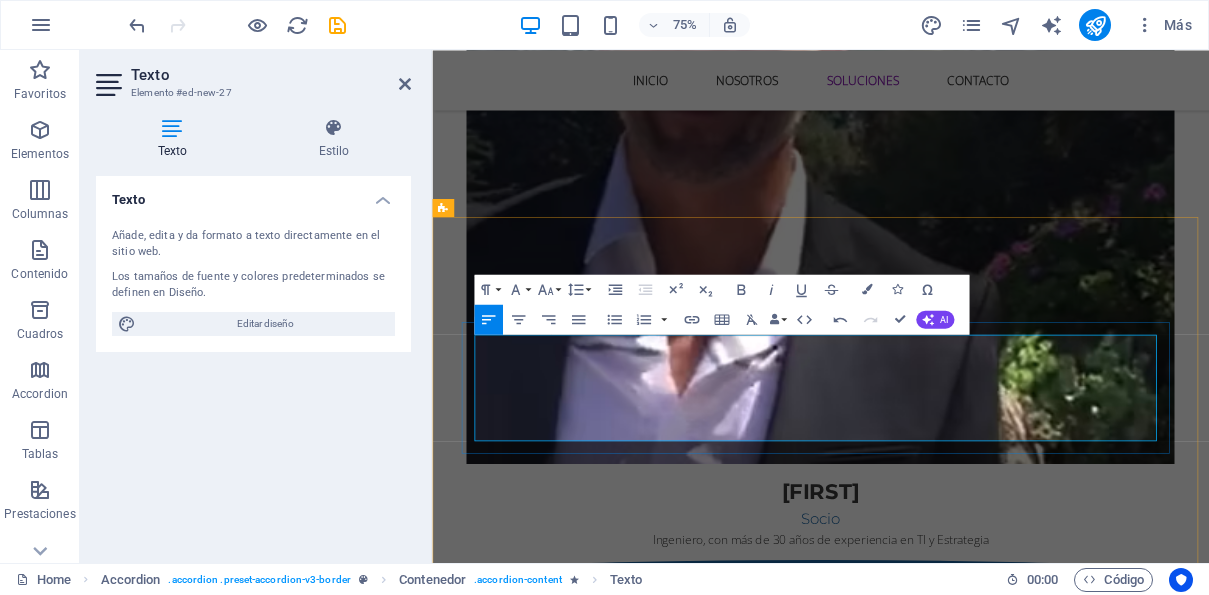 click on "técnica avanzada de IA que combina la generación de lenguaje natural con motores de recuperación de información. ." at bounding box center [920, 2874] 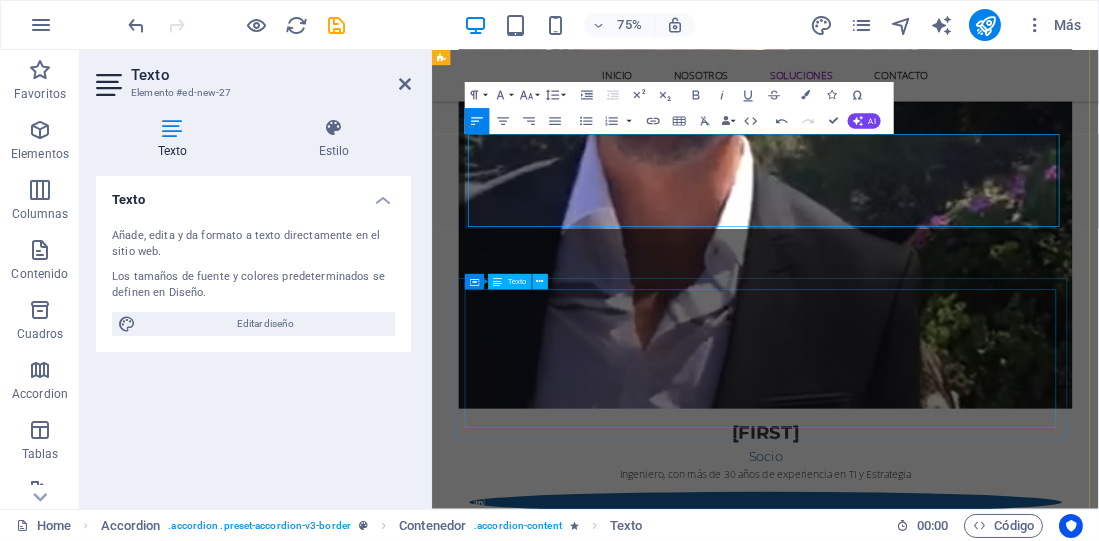 scroll, scrollTop: 2848, scrollLeft: 0, axis: vertical 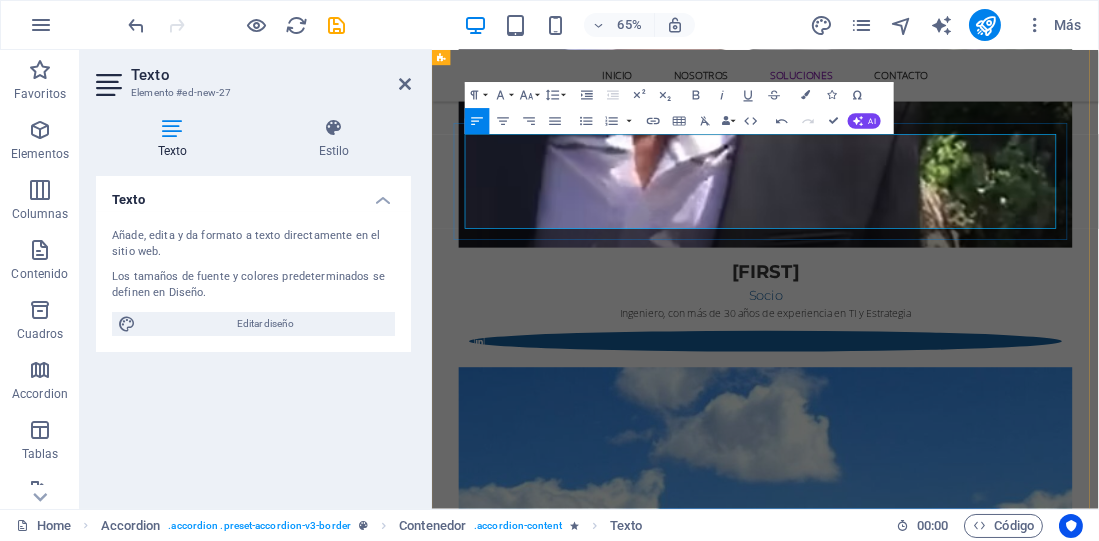 click on "Técnica avanzada de IA que combina la generación de lenguaje natural con motores de recuperación de información. ." at bounding box center (919, 2626) 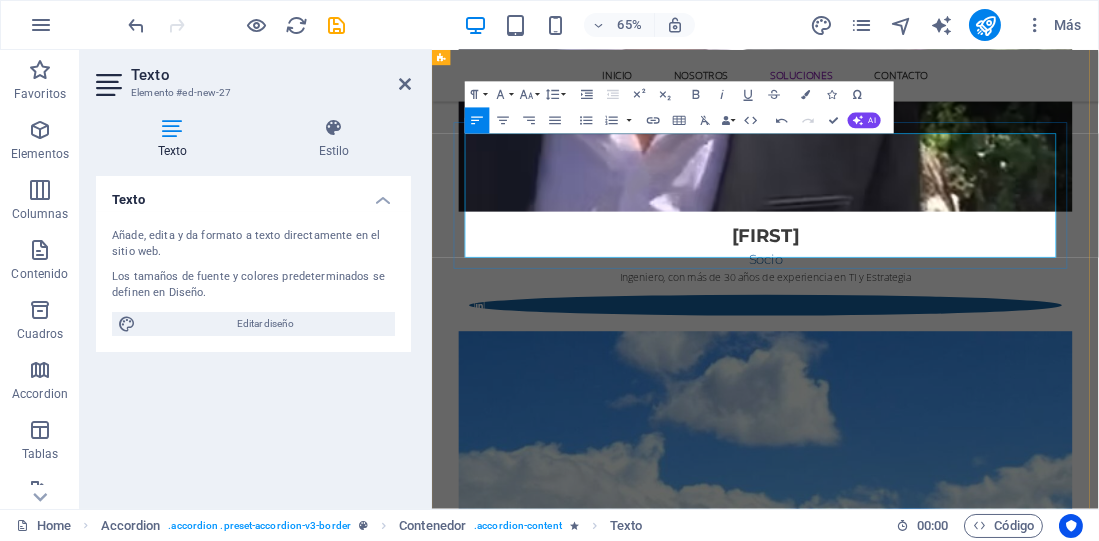 scroll, scrollTop: 2939, scrollLeft: 0, axis: vertical 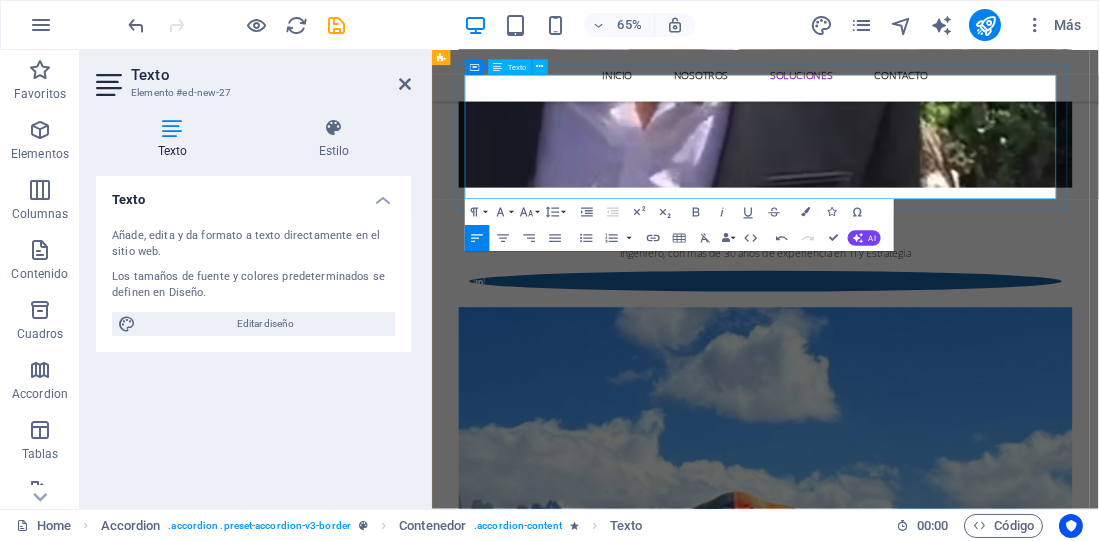 drag, startPoint x: 521, startPoint y: 192, endPoint x: 1027, endPoint y: 202, distance: 506.09882 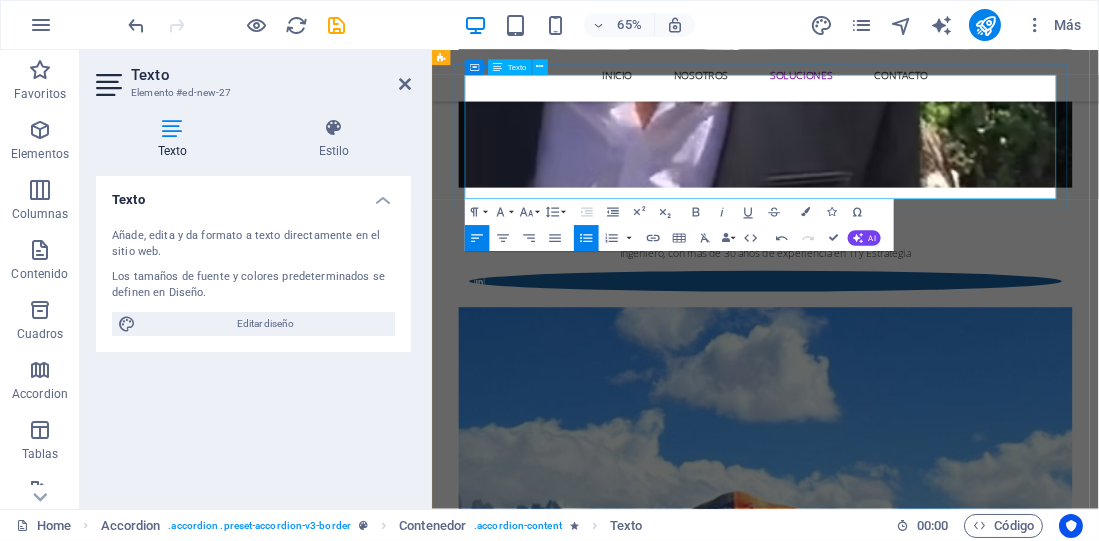 drag, startPoint x: 521, startPoint y: 213, endPoint x: 790, endPoint y: 213, distance: 269 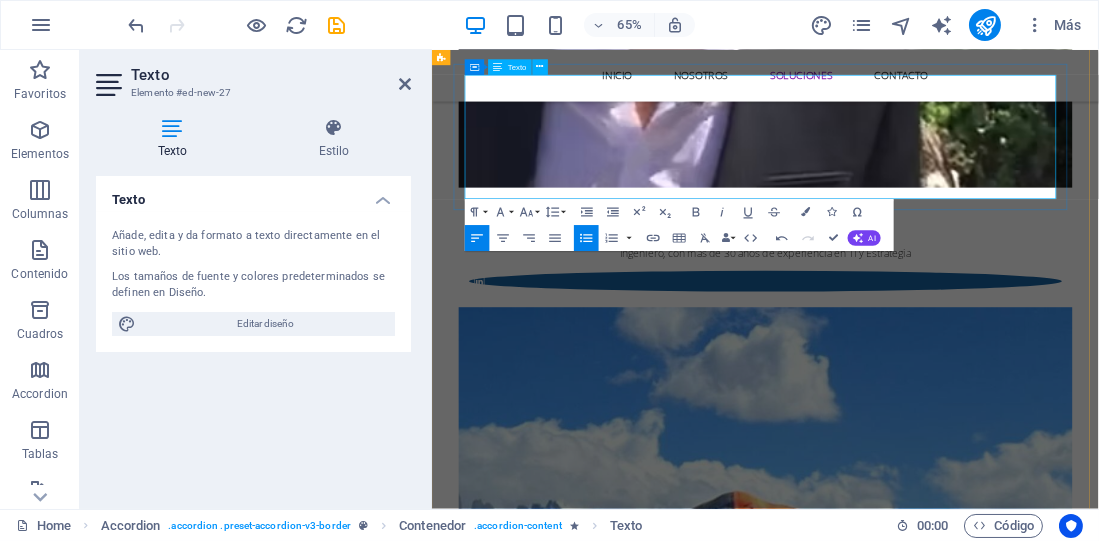 drag, startPoint x: 520, startPoint y: 241, endPoint x: 892, endPoint y: 244, distance: 372.0121 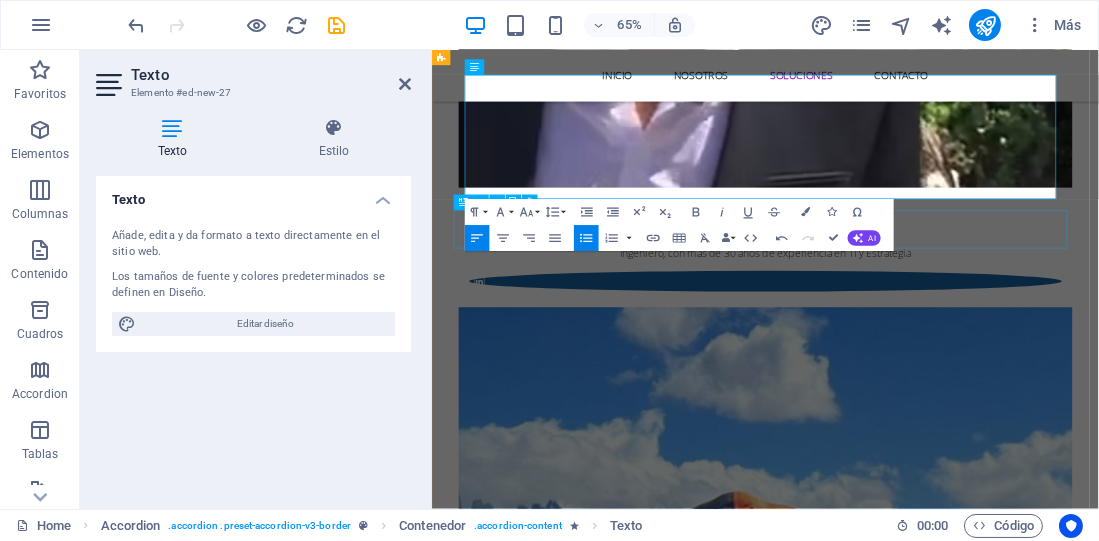 click on "Agente de Reservas IA" at bounding box center (919, 2762) 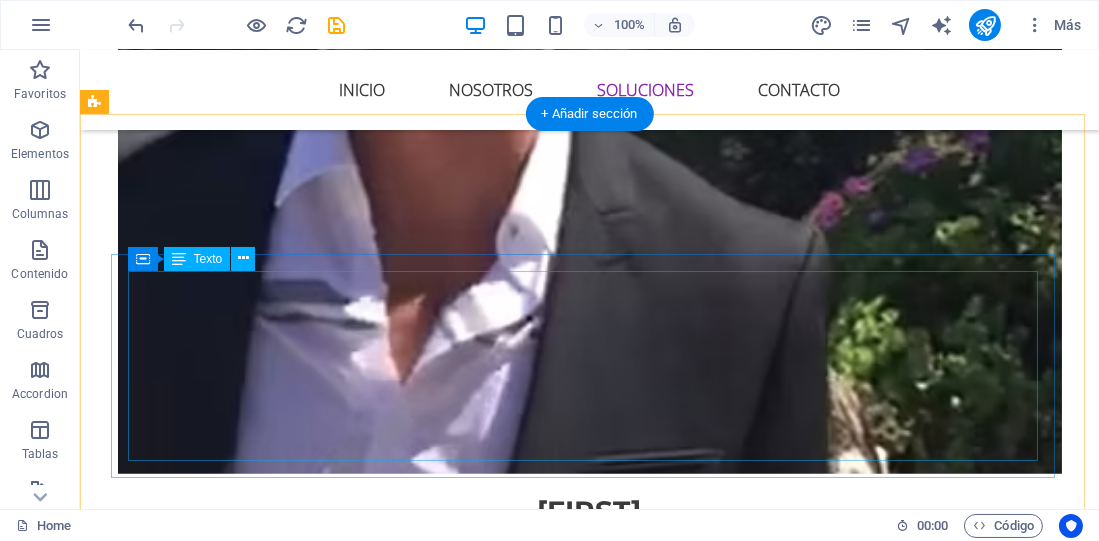 scroll, scrollTop: 2757, scrollLeft: 0, axis: vertical 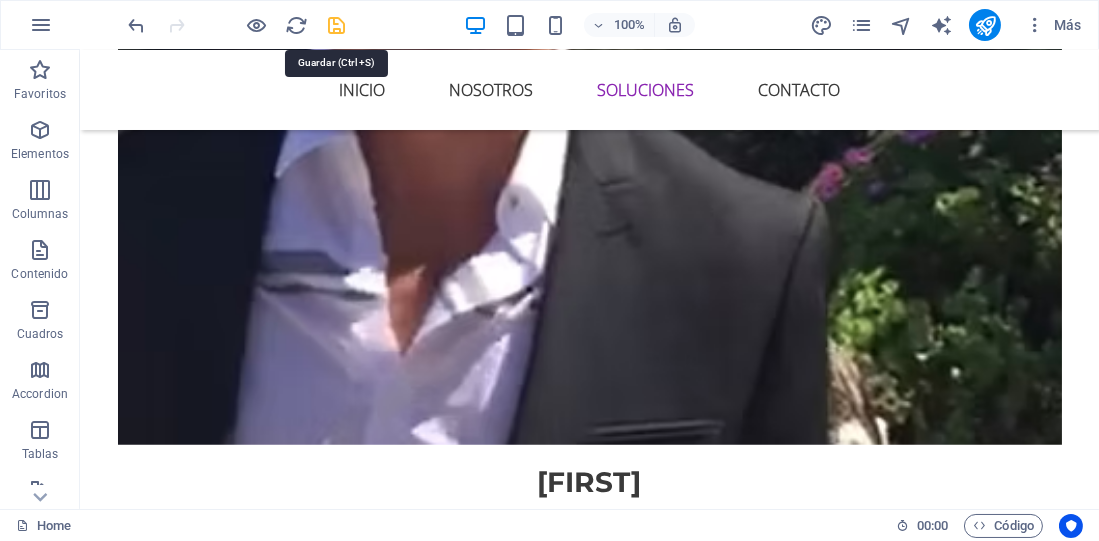 click at bounding box center (337, 25) 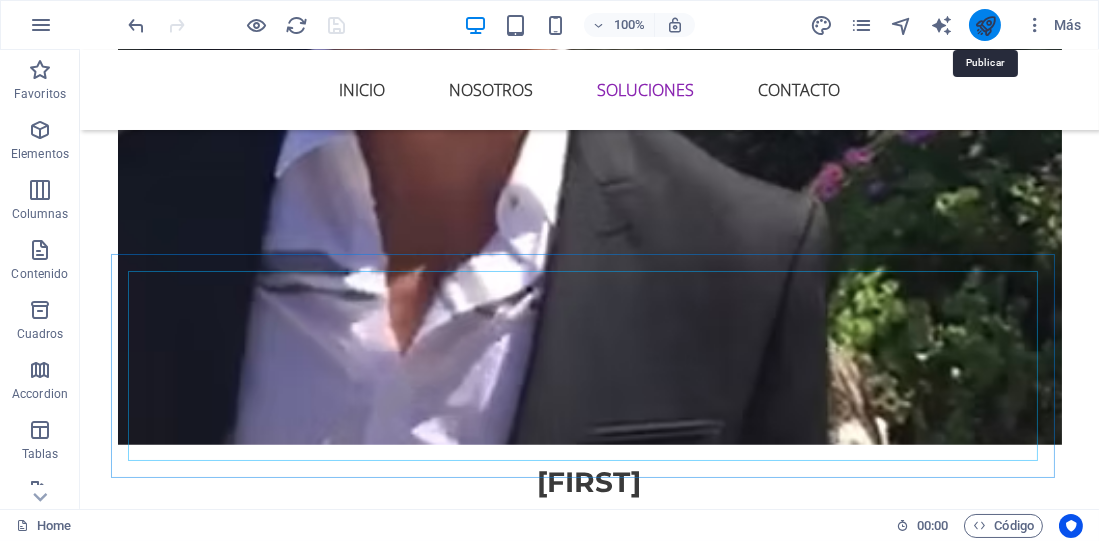 click at bounding box center [985, 25] 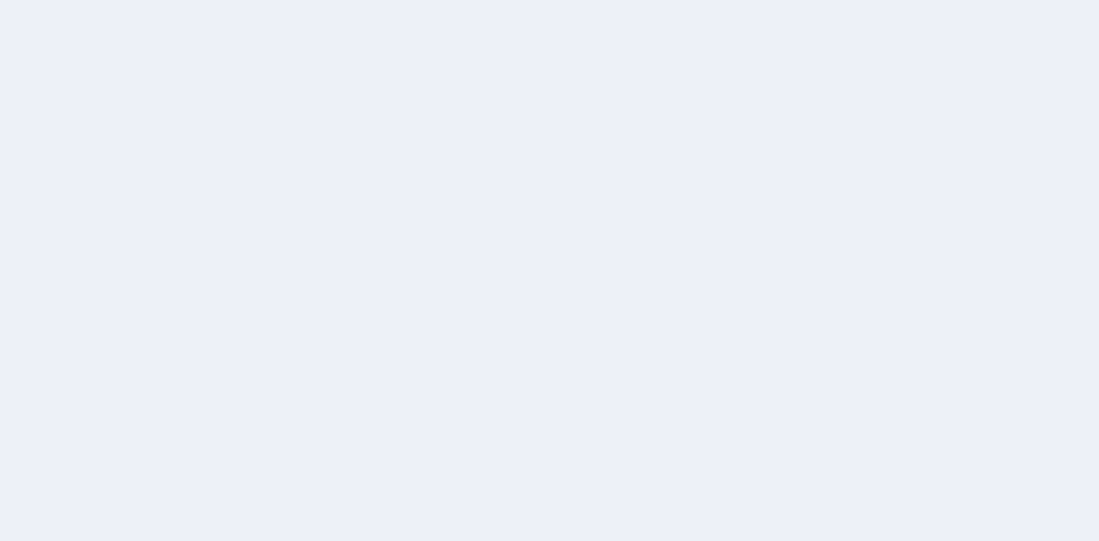 scroll, scrollTop: 0, scrollLeft: 0, axis: both 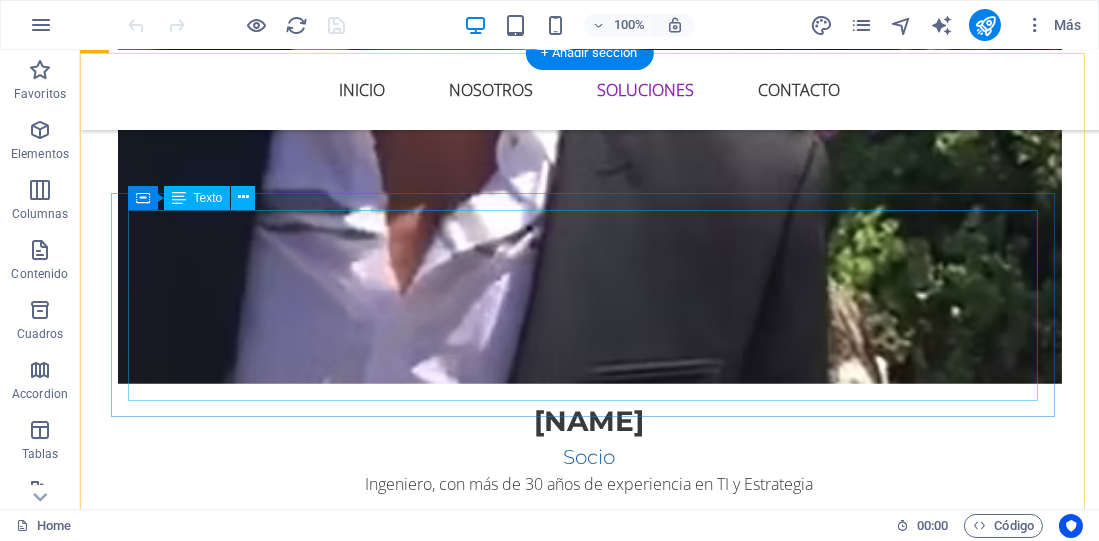click on "Técnica avanzada de IA que combina la generación de lenguaje natural con motores de recuperación de información.  RAG accede a bases de datos, documentos o fuentes externas en tiempo real para generar respuestas más precisas, actualizadas y contextualizadas" at bounding box center (568, 2678) 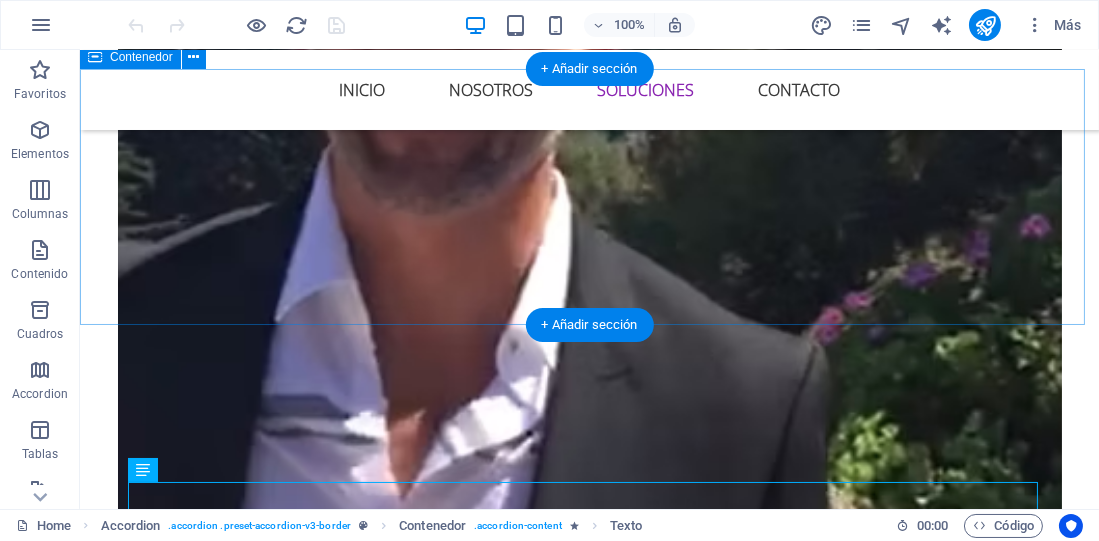 scroll, scrollTop: 2636, scrollLeft: 0, axis: vertical 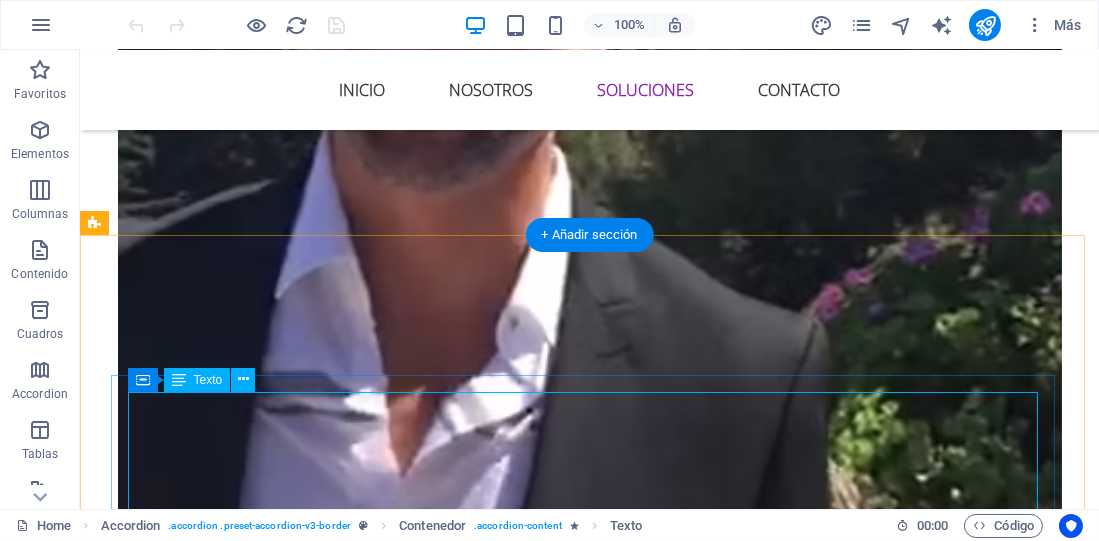 click on "Técnica avanzada de IA que combina la generación de lenguaje natural con motores de recuperación de información.  RAG accede a bases de datos, documentos o fuentes externas en tiempo real para generar respuestas más precisas, actualizadas y contextualizadas" at bounding box center (568, 2860) 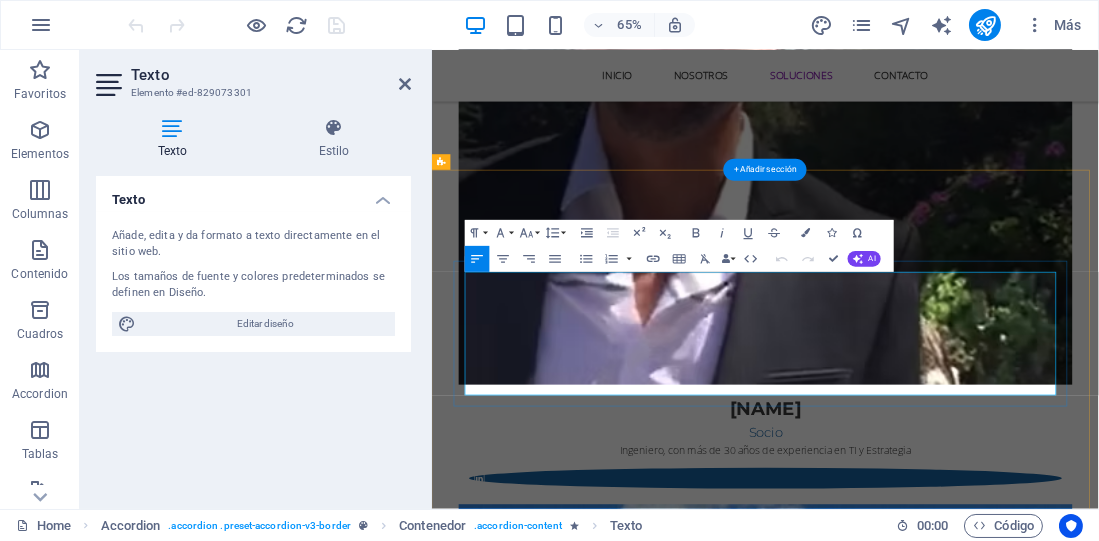 click on "Técnica avanzada de IA que combina la generación de lenguaje natural con motores de recuperación de información.  RAG accede a bases de datos, documentos o fuentes externas en tiempo real para generar respuestas más precisas, actualizadas y contextualizadas" at bounding box center (919, 2860) 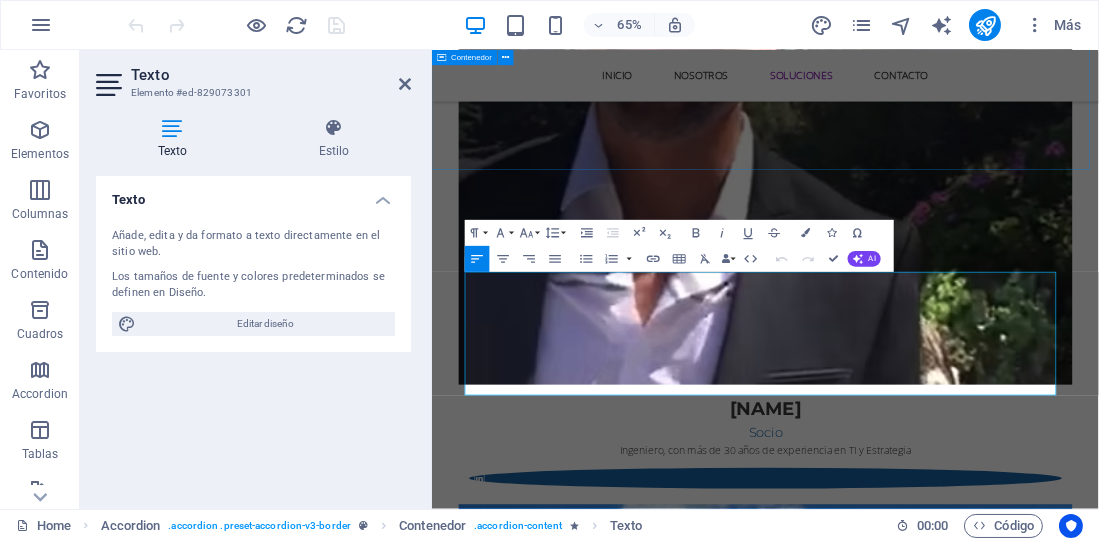 click on "ALGUNAS SOLUCIONES PARA TU EMPRESA Con nuestras soluciones, implementadas con Inteligencia Artificial, buscamos hacer más competitiva y productiva tu empresa, aprovechar la innovación para posicionarte como un referente en tu industria." at bounding box center [944, 2542] 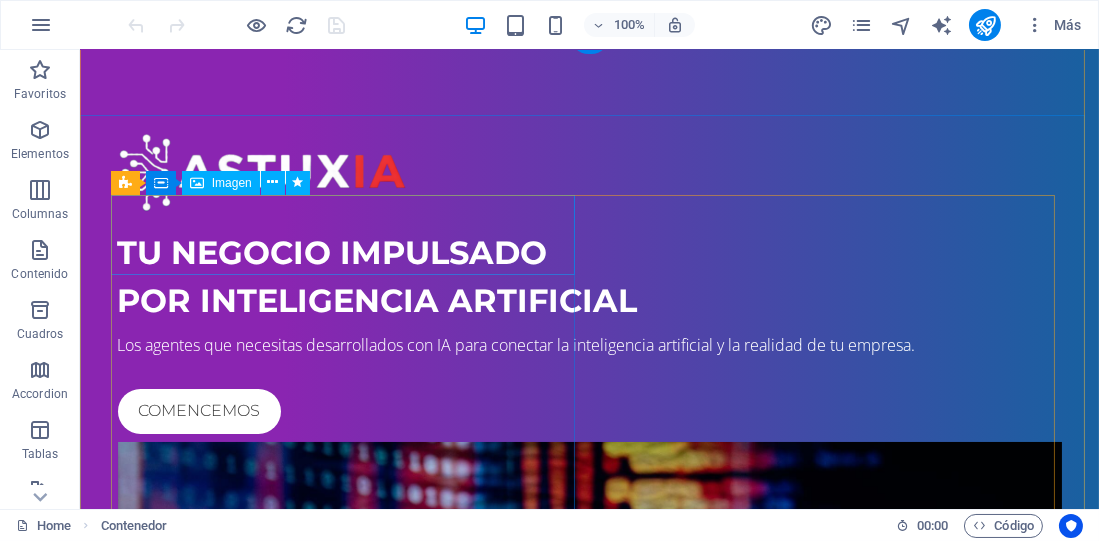 scroll, scrollTop: 0, scrollLeft: 0, axis: both 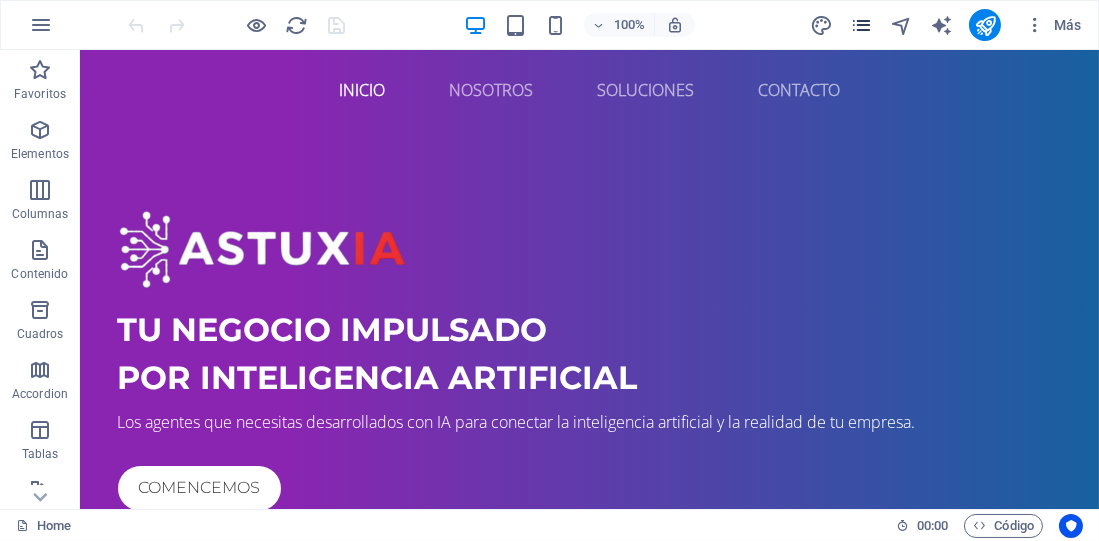 click at bounding box center (861, 25) 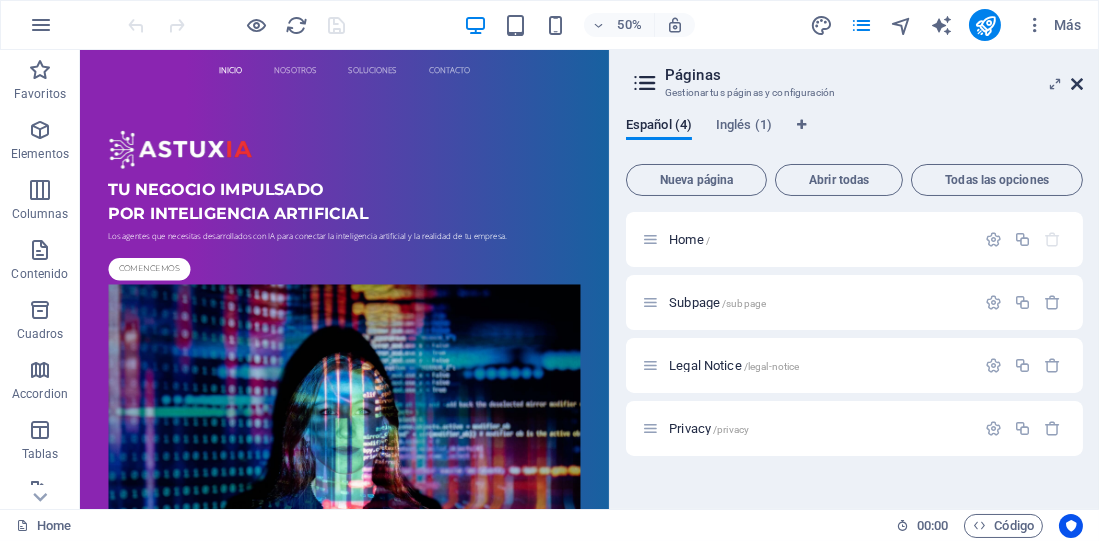 click at bounding box center (1077, 84) 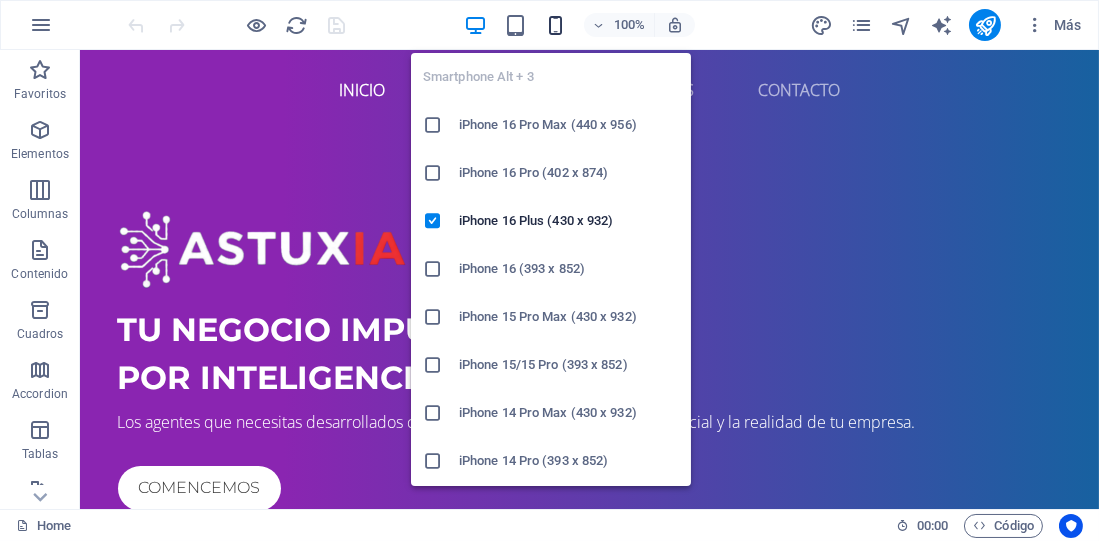 click at bounding box center (555, 25) 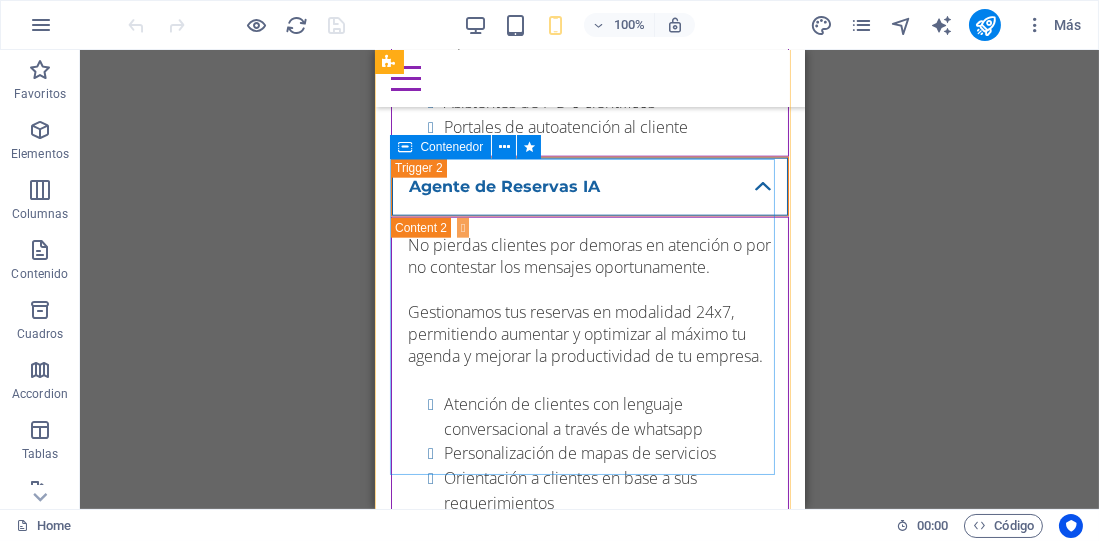 scroll, scrollTop: 3818, scrollLeft: 0, axis: vertical 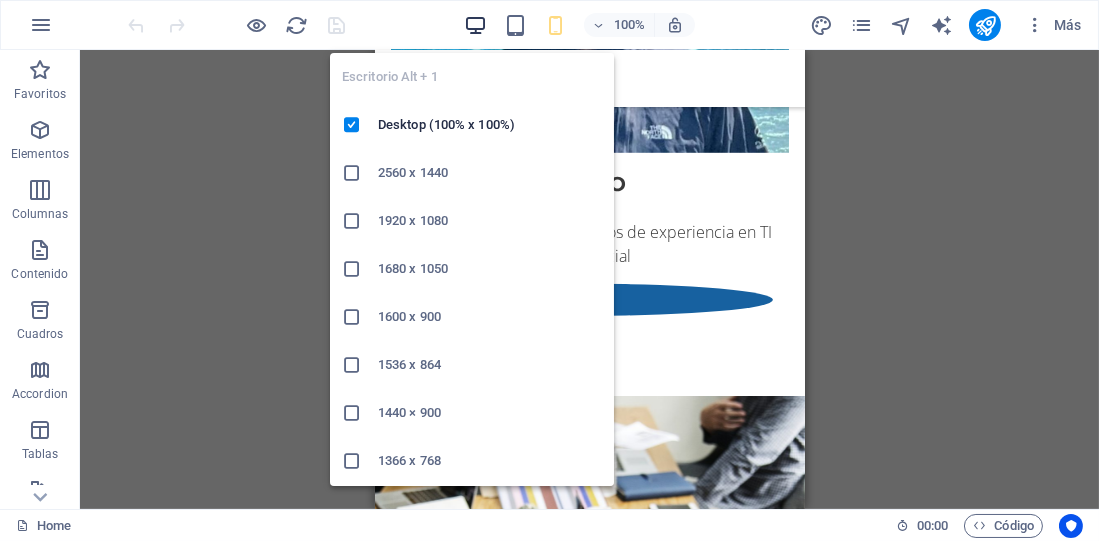 click at bounding box center [475, 25] 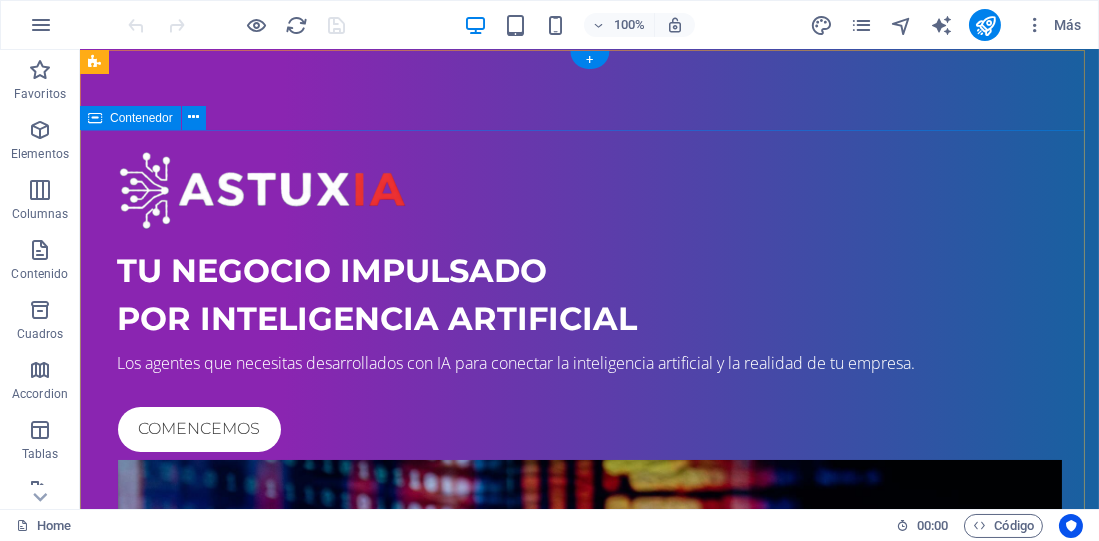 scroll, scrollTop: 0, scrollLeft: 0, axis: both 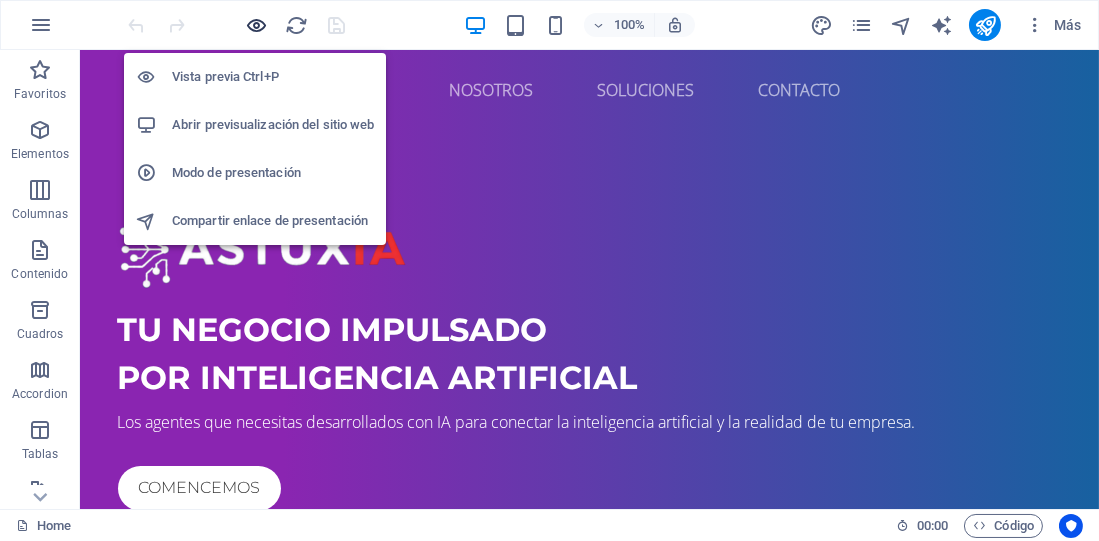 click at bounding box center (257, 25) 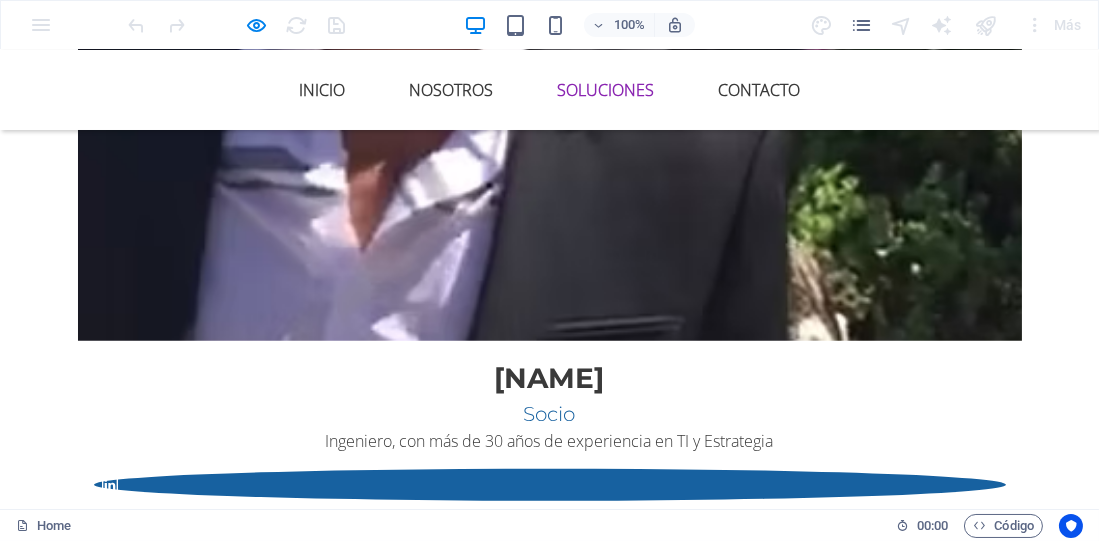 scroll, scrollTop: 2727, scrollLeft: 0, axis: vertical 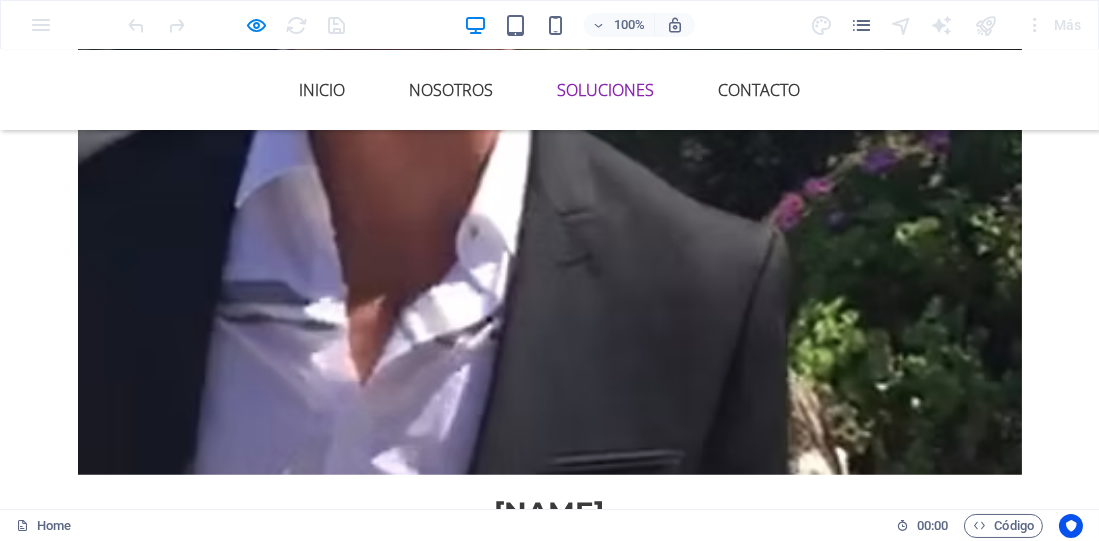 click on "Soluciones RAG (Retrieval-Augmented Generation)" at bounding box center (488, 2688) 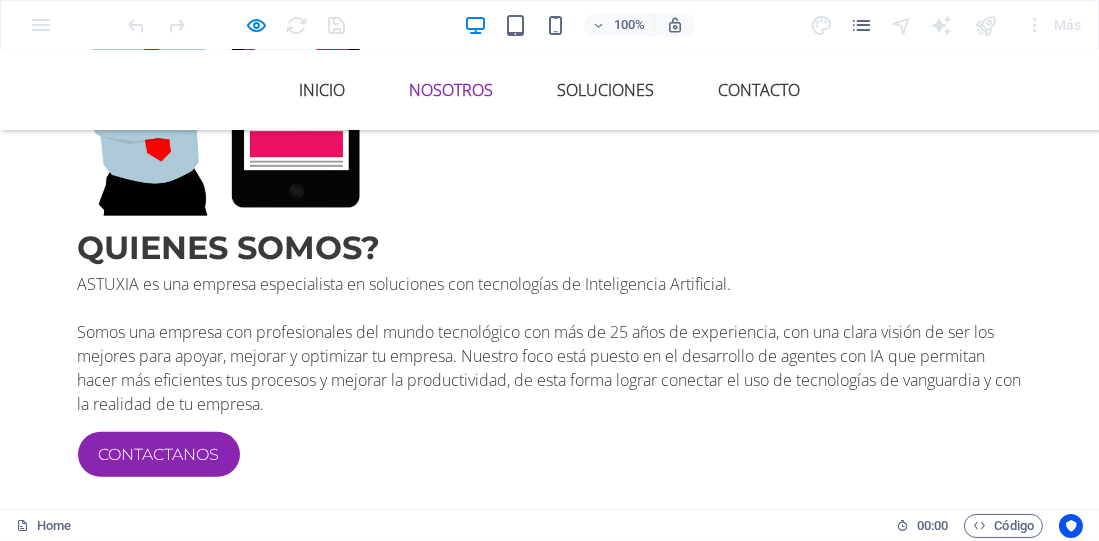 scroll, scrollTop: 1000, scrollLeft: 0, axis: vertical 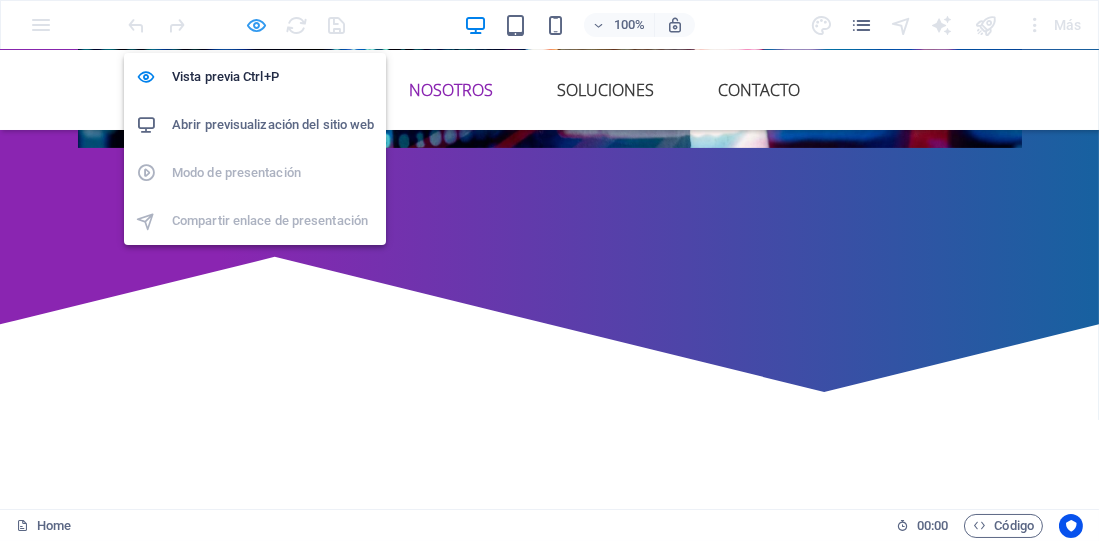 click at bounding box center [257, 25] 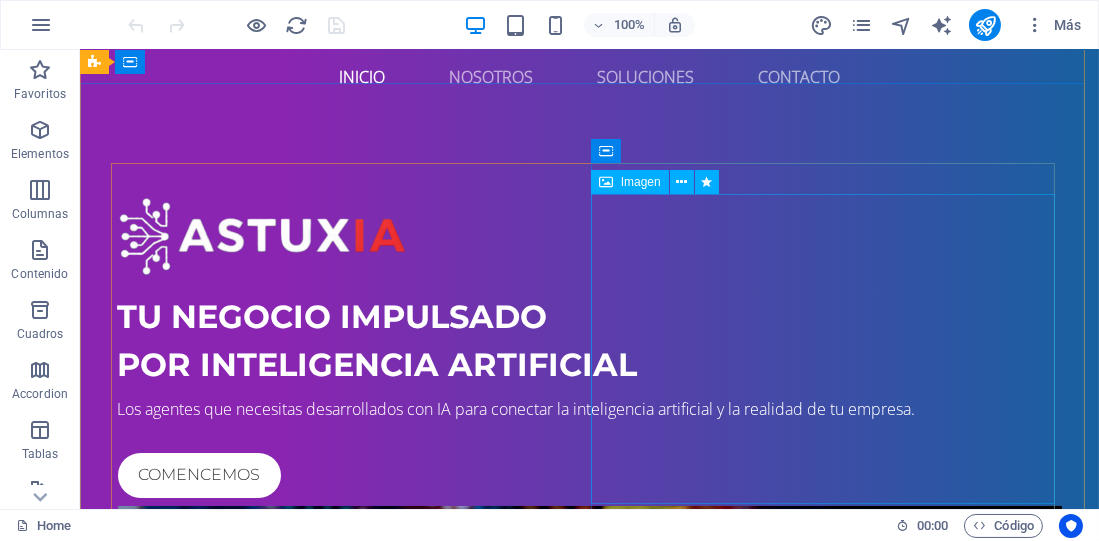 scroll, scrollTop: 0, scrollLeft: 0, axis: both 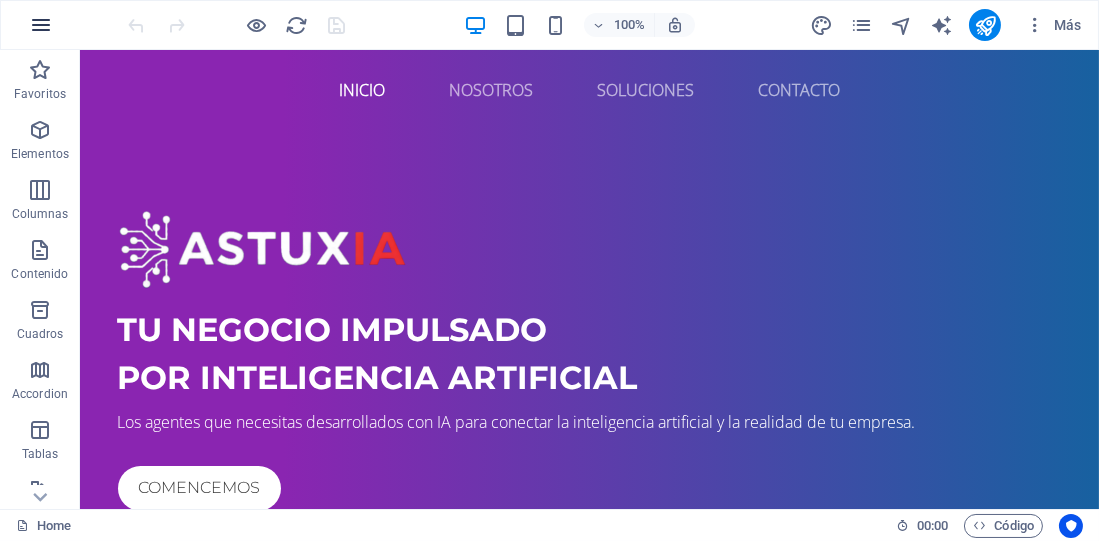 click at bounding box center [41, 25] 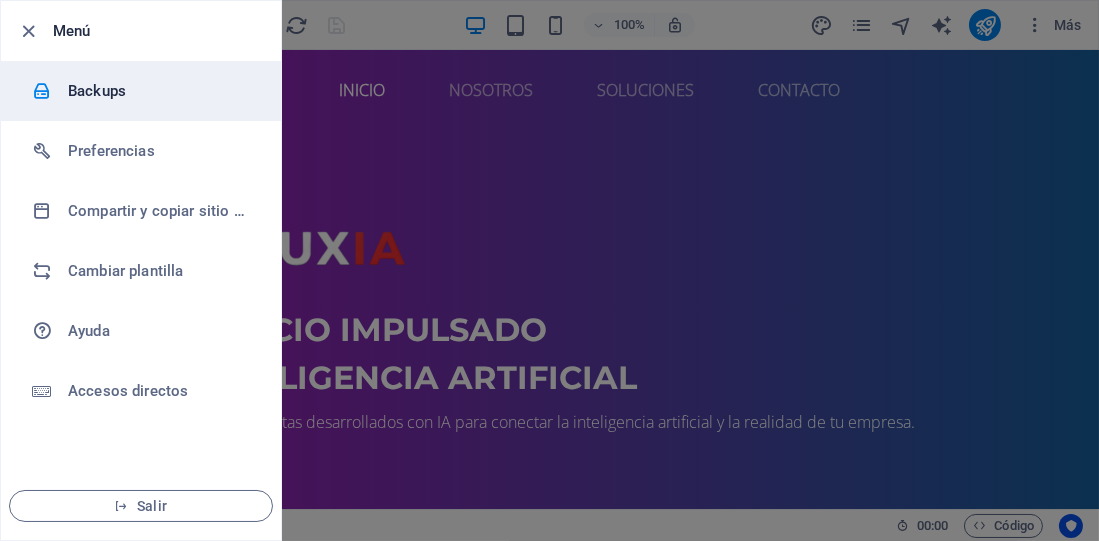 click on "Backups" at bounding box center (160, 91) 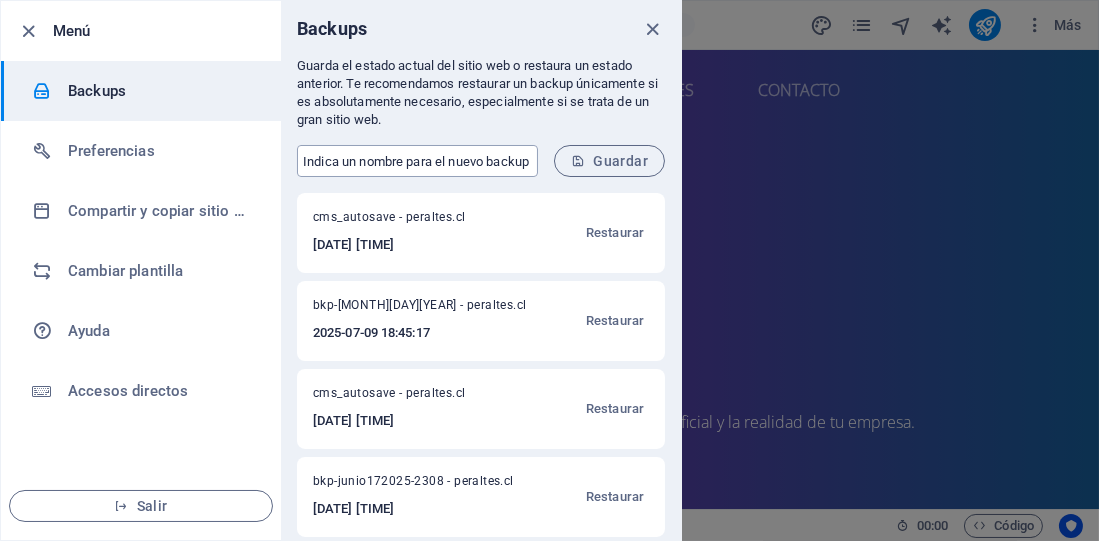 click at bounding box center (417, 161) 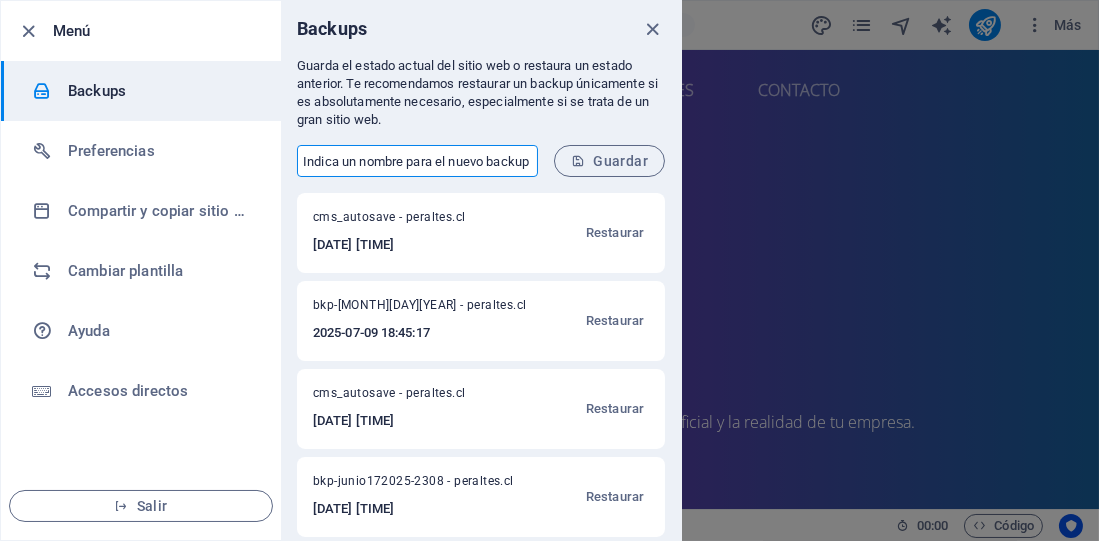 click at bounding box center (417, 161) 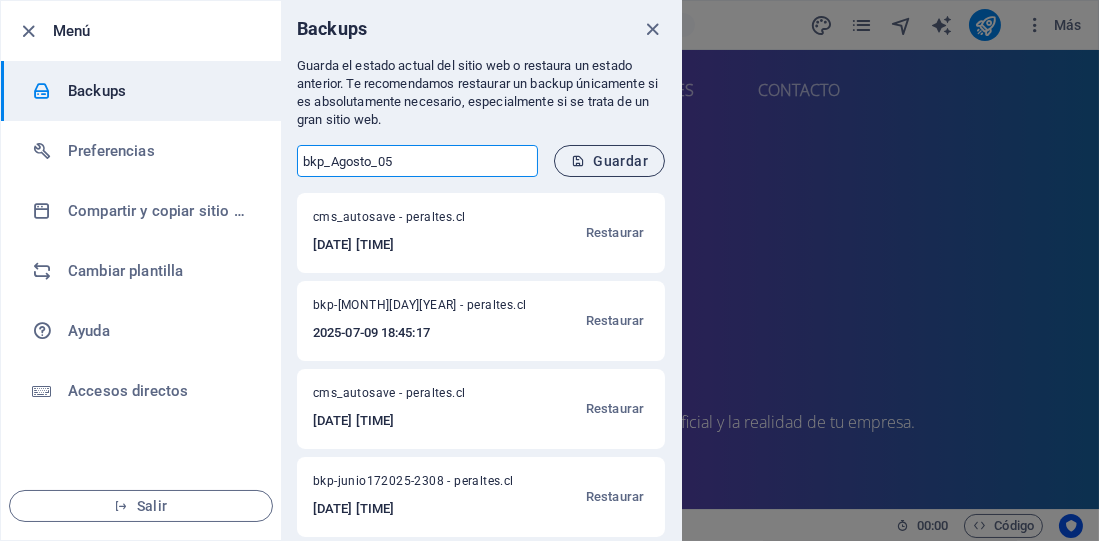type on "bkp_Agosto_05" 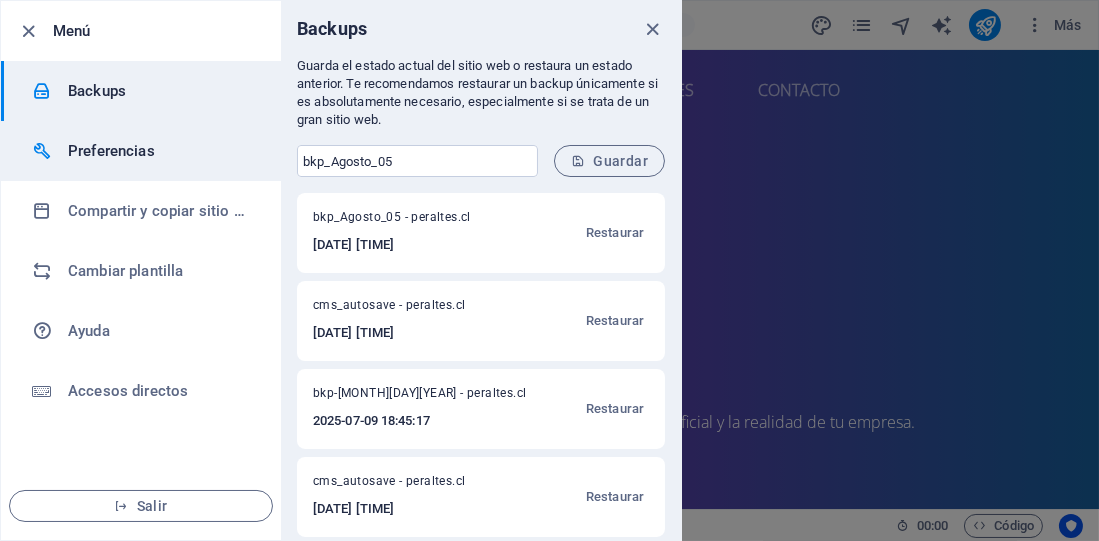 click on "Preferencias" at bounding box center (160, 151) 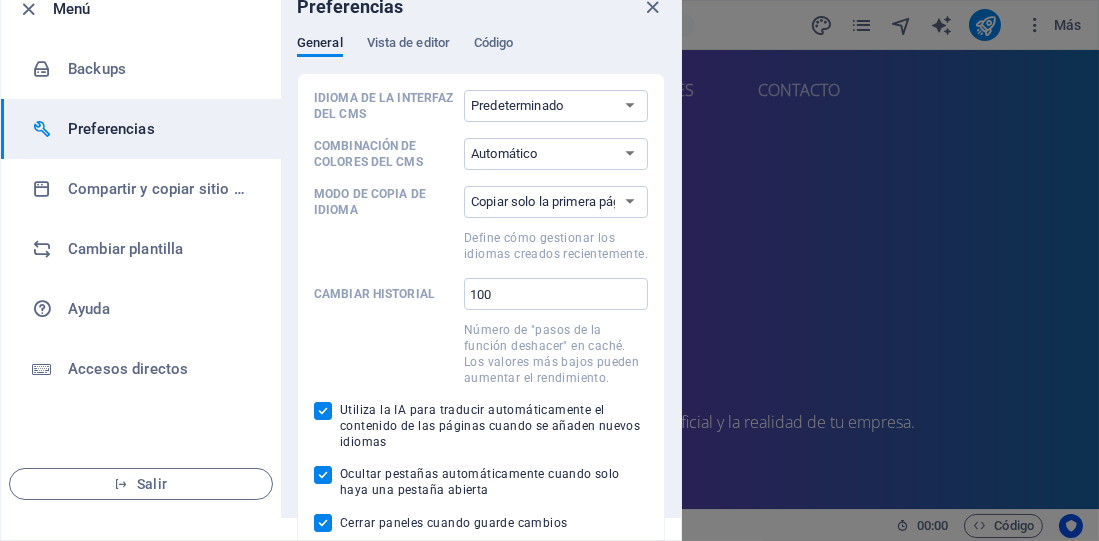 scroll, scrollTop: 30, scrollLeft: 0, axis: vertical 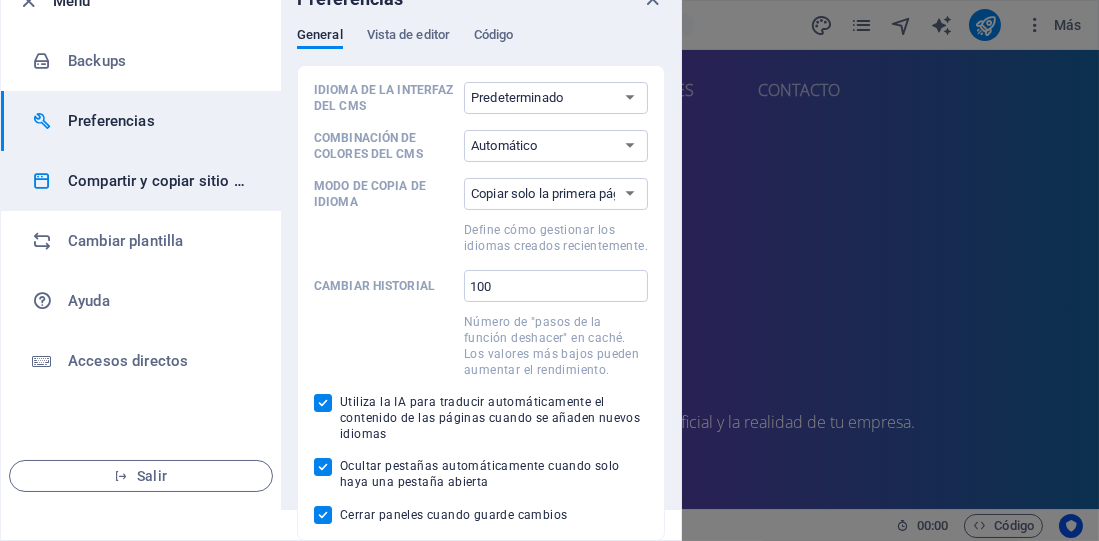 click on "Compartir y copiar sitio web" at bounding box center (160, 181) 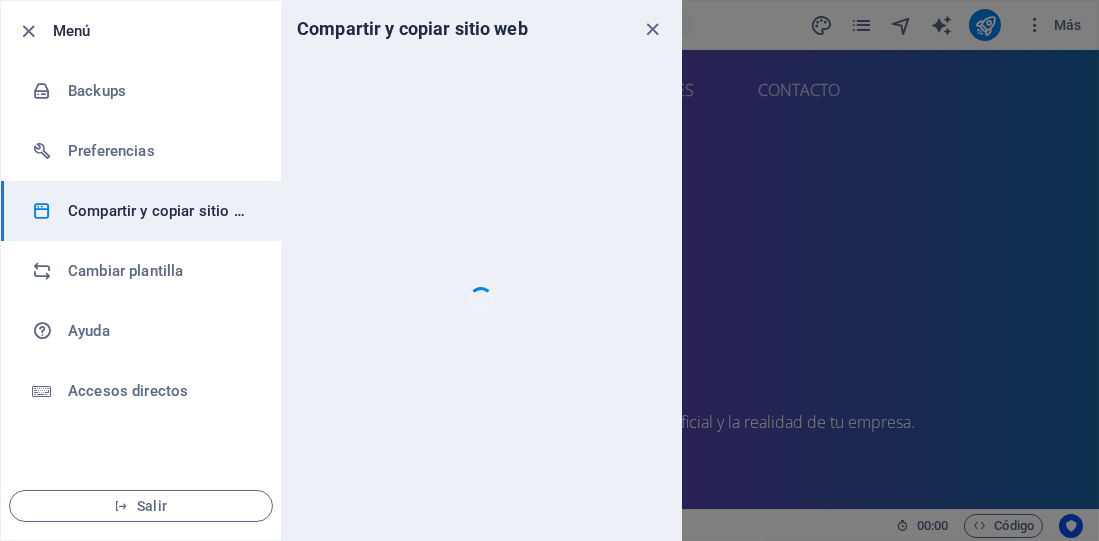 scroll, scrollTop: 0, scrollLeft: 0, axis: both 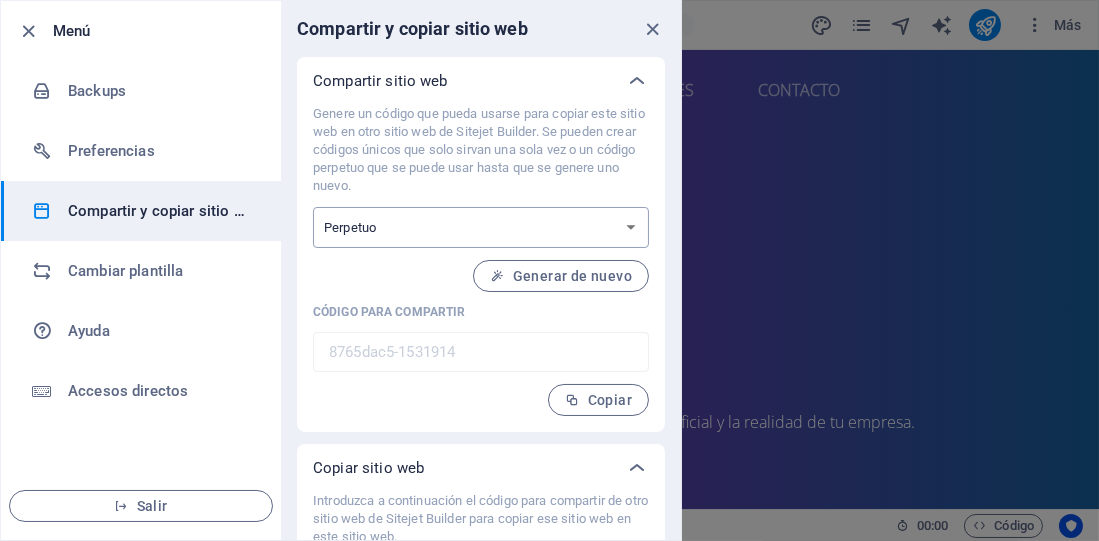click on "Único Perpetuo" at bounding box center [481, 227] 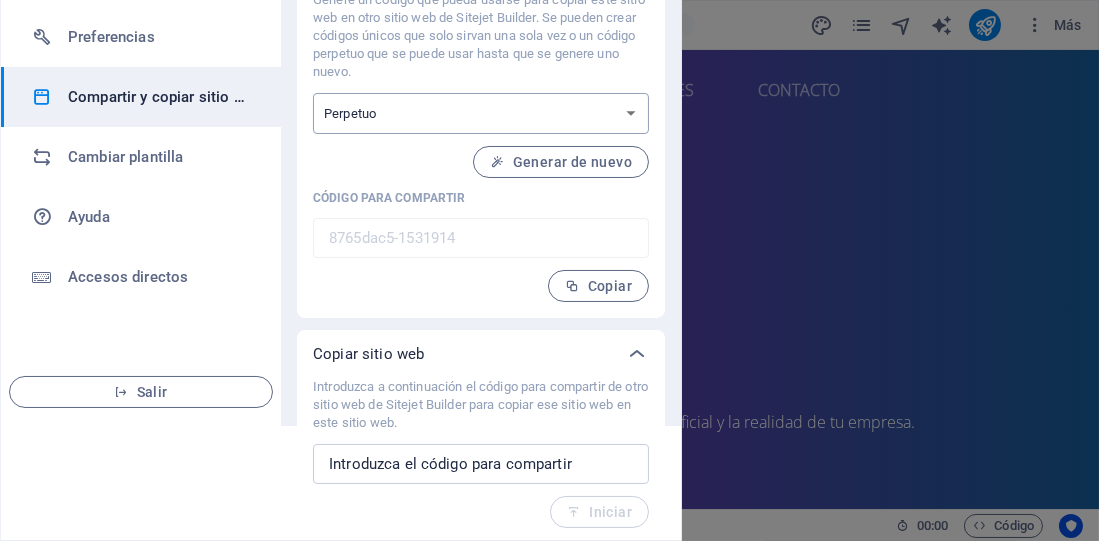 scroll, scrollTop: 118, scrollLeft: 0, axis: vertical 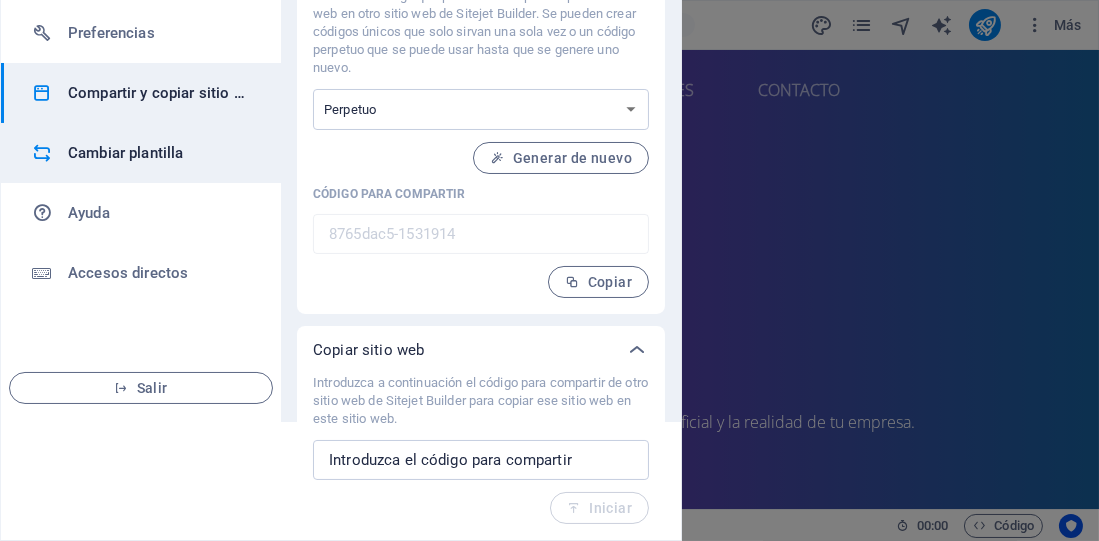 click on "Cambiar plantilla" at bounding box center (160, 153) 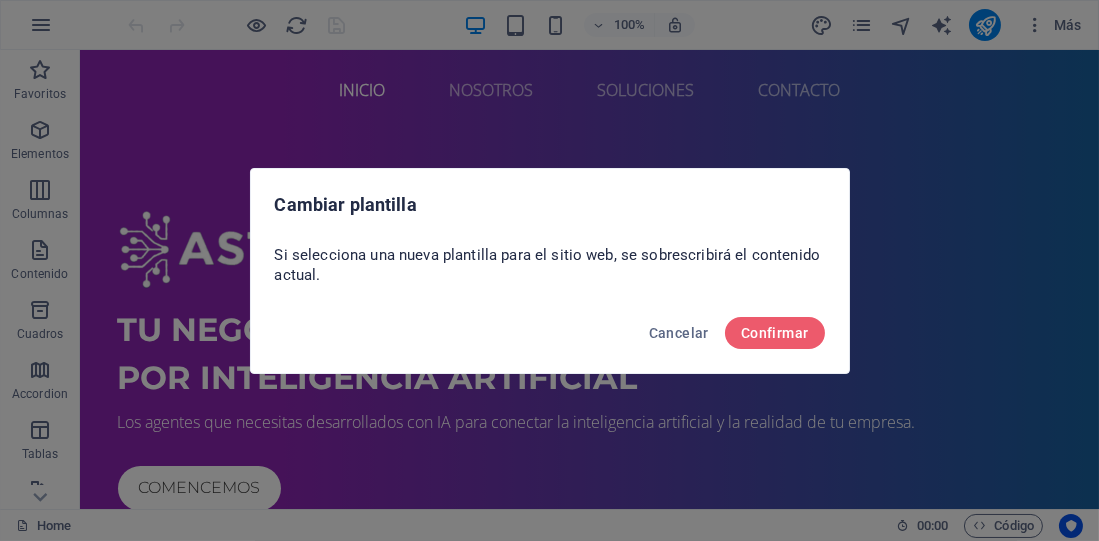 scroll, scrollTop: 0, scrollLeft: 0, axis: both 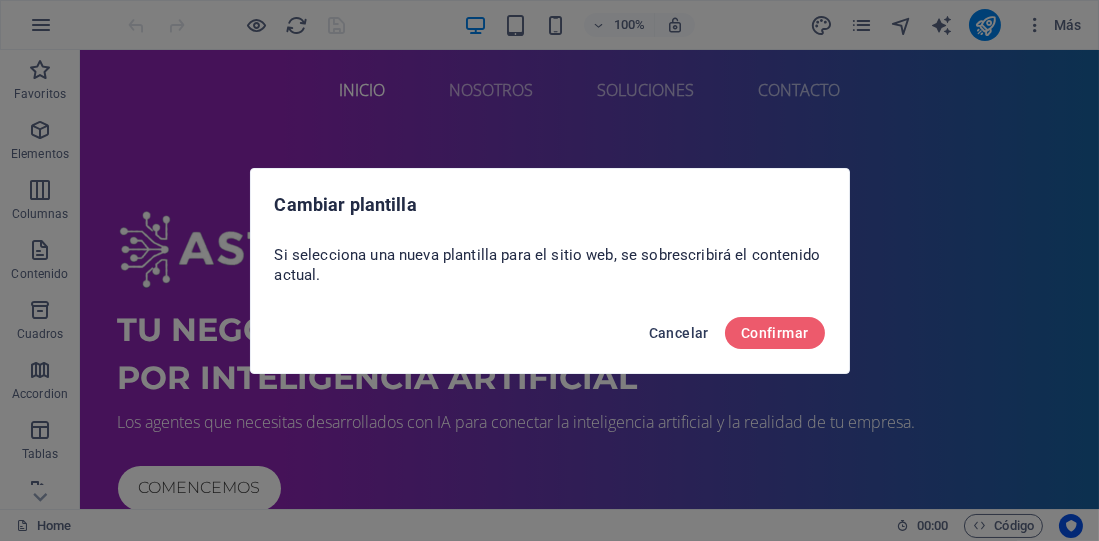 click on "Cancelar" at bounding box center (679, 333) 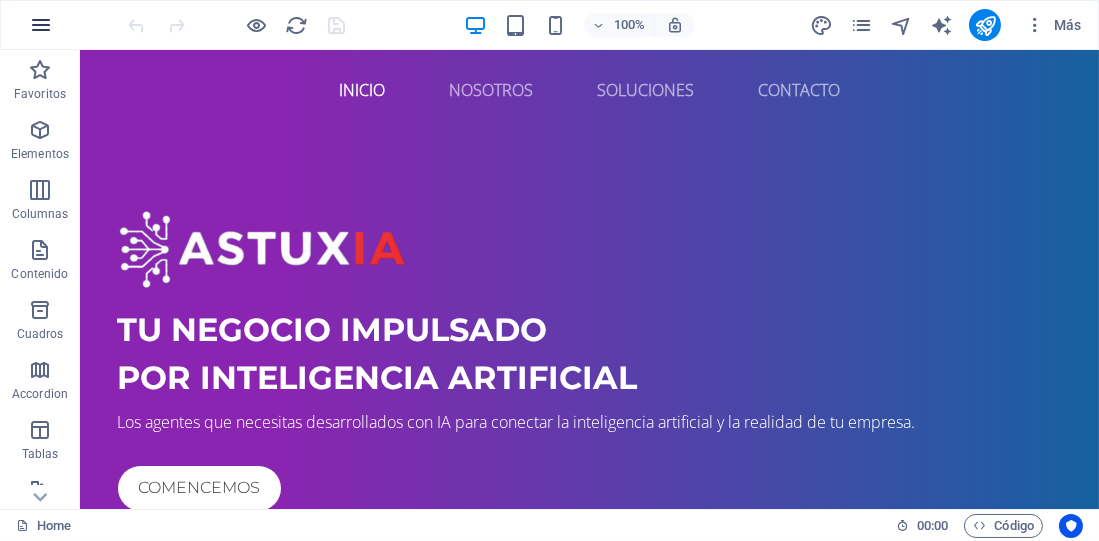 click at bounding box center (41, 25) 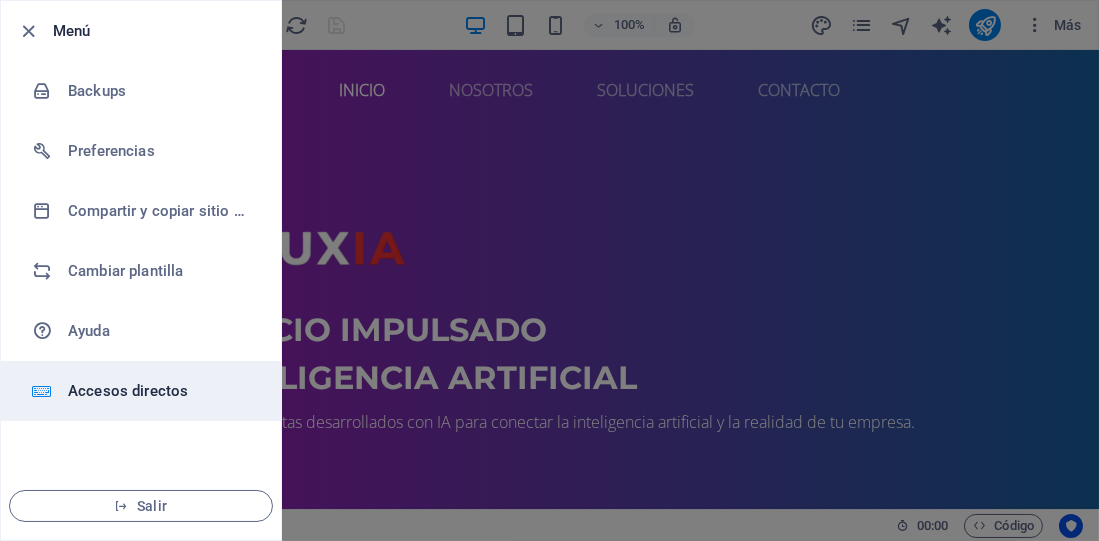 click on "Accesos directos" at bounding box center [160, 391] 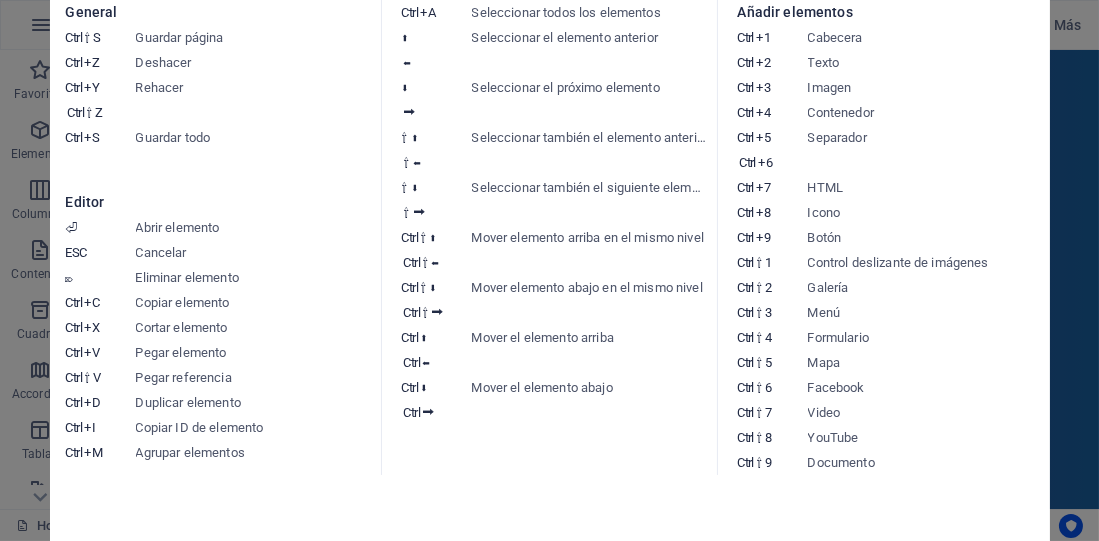 click on "Hoja de referencia de teclado General Ctrl ⇧ S Guardar página Ctrl Z Deshacer Ctrl Y Ctrl ⇧ Z Rehacer Ctrl S Guardar todo Editor ⏎ Abrir elemento ESC Cancelar ⌦ Eliminar elemento Ctrl C Copiar elemento Ctrl X Cortar elemento Ctrl V Pegar elemento Ctrl ⇧ V Pegar referencia Ctrl D Duplicar elemento Ctrl I Copiar ID de elemento Ctrl M Agrupar elementos Ctrl A Seleccionar todos los elementos ⬆ ⬅ Seleccionar el elemento anterior ⬇ ⮕ Seleccionar el próximo elemento ⇧ ⬆ ⇧ ⬅ Seleccionar también el elemento anterior ⇧ ⬇ ⇧ ⮕ Seleccionar también el siguiente elemento Ctrl ⇧ ⬆ Ctrl ⇧ ⬅ Mover elemento arriba en el mismo nivel Ctrl ⇧ ⬇ Ctrl ⇧ ⮕ Mover elemento abajo en el mismo nivel Ctrl ⬆ Ctrl ⬅ Mover el elemento arriba Ctrl ⬇ Ctrl ⮕ Mover el elemento abajo Añadir elementos Ctrl 1 Cabecera Ctrl 2 Texto Ctrl 3 Imagen Ctrl 4 Contenedor Ctrl 5 Ctrl 6 Separador Ctrl 7 HTML Ctrl 8 Icono Ctrl 9 Botón Ctrl ⇧ 1 Control deslizante de imágenes Ctrl ⇧ 2 Galería 3" at bounding box center [549, 270] 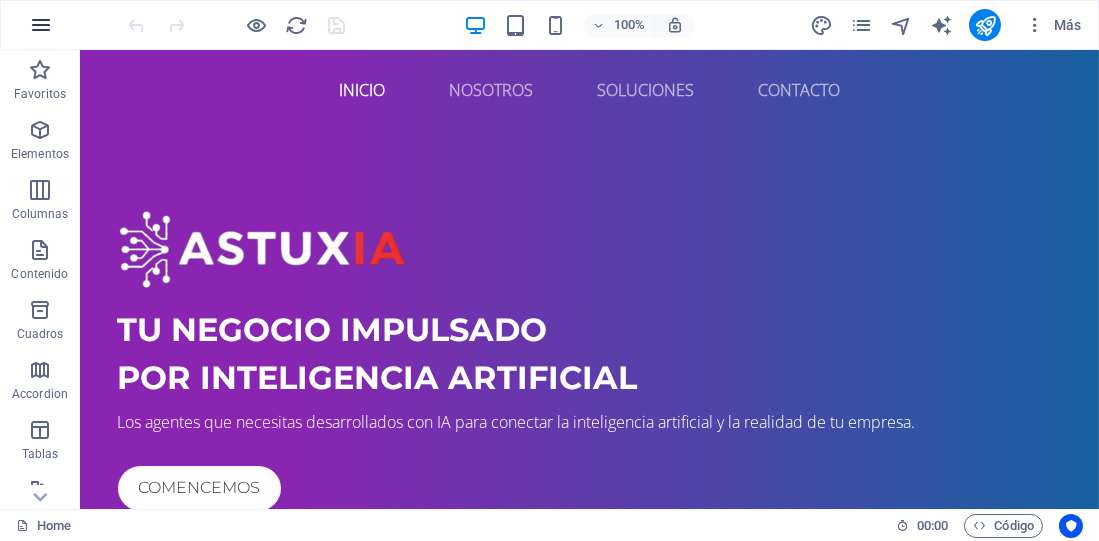click at bounding box center (41, 25) 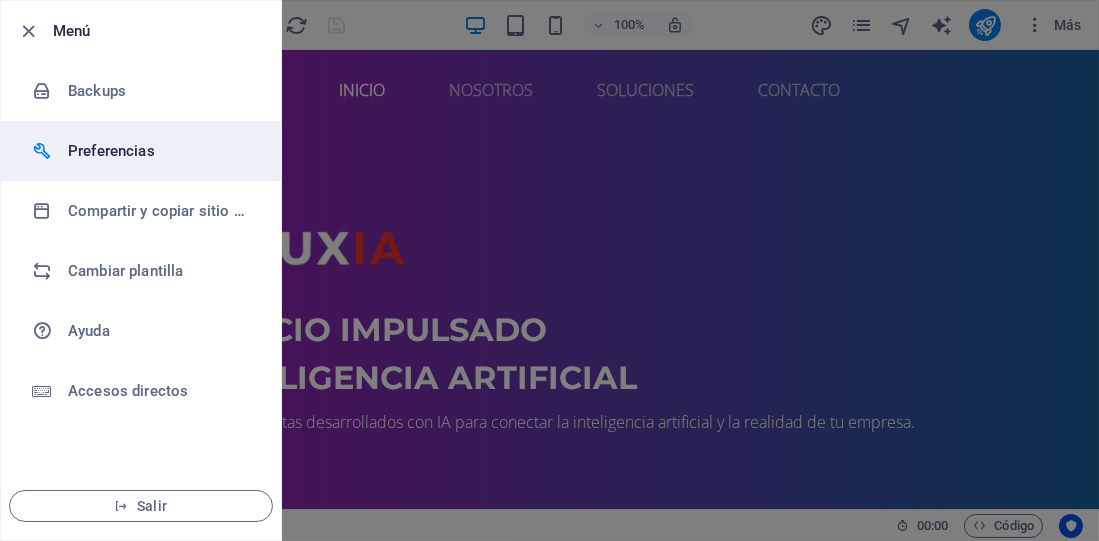 click on "Preferencias" at bounding box center (160, 151) 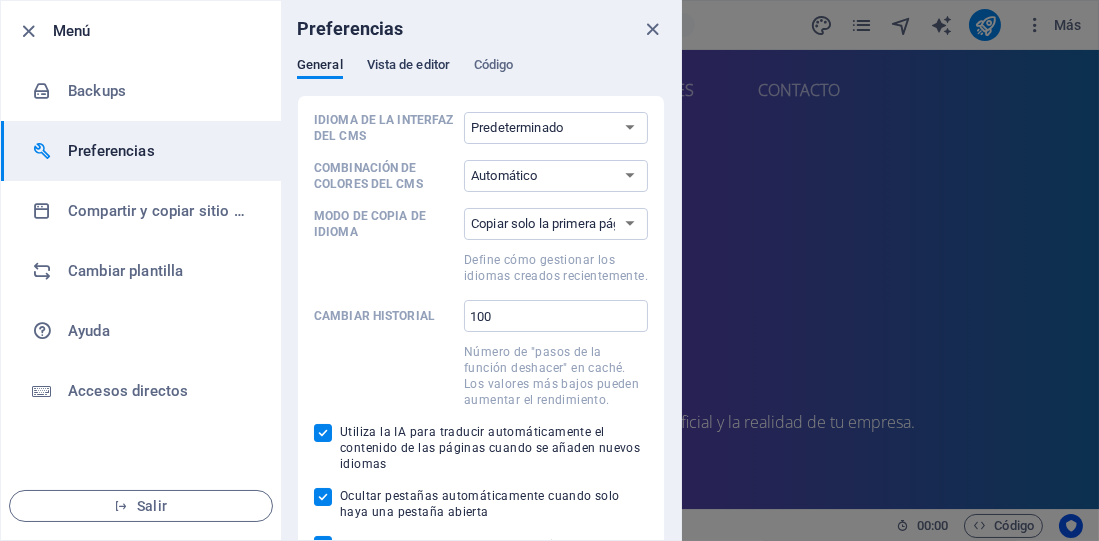 click on "Vista de editor" at bounding box center (408, 67) 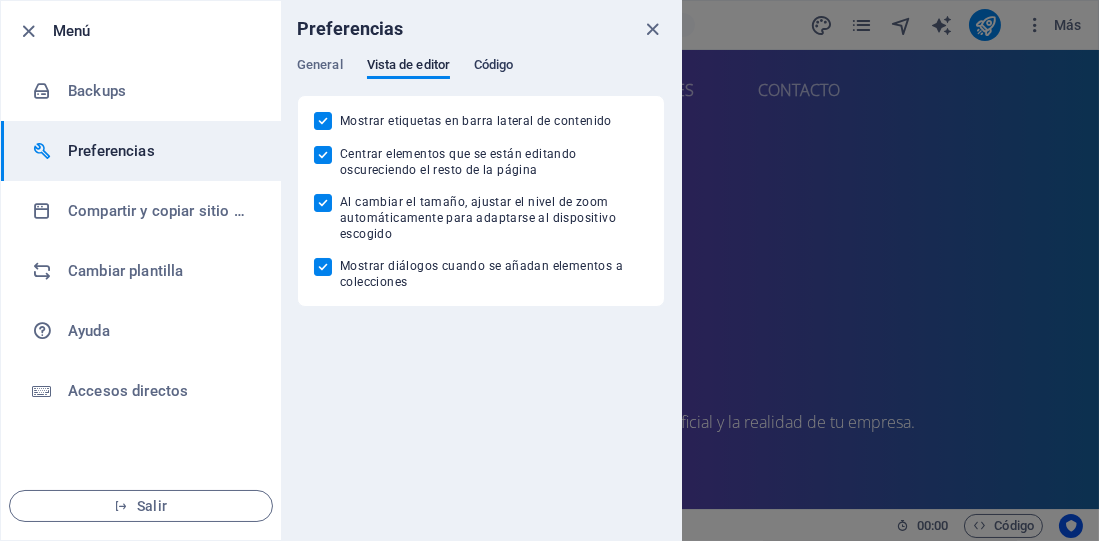 click on "Código" at bounding box center [494, 67] 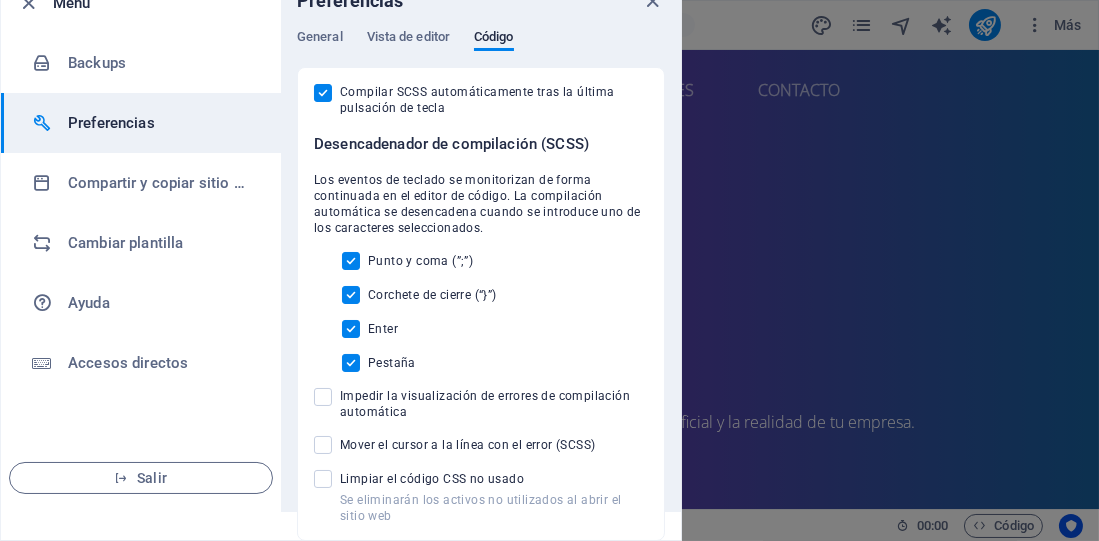scroll, scrollTop: 0, scrollLeft: 0, axis: both 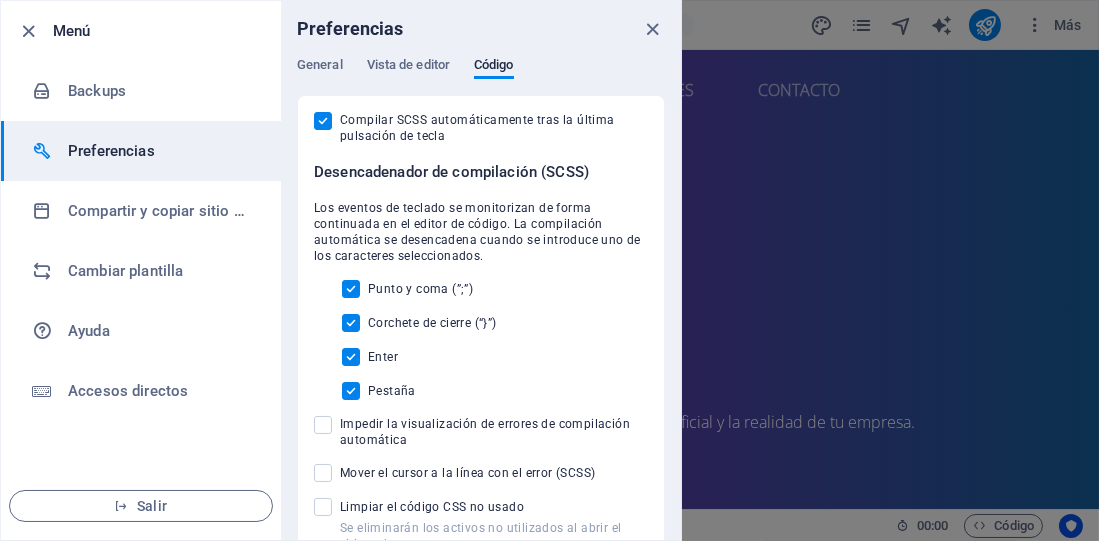 click at bounding box center [549, 270] 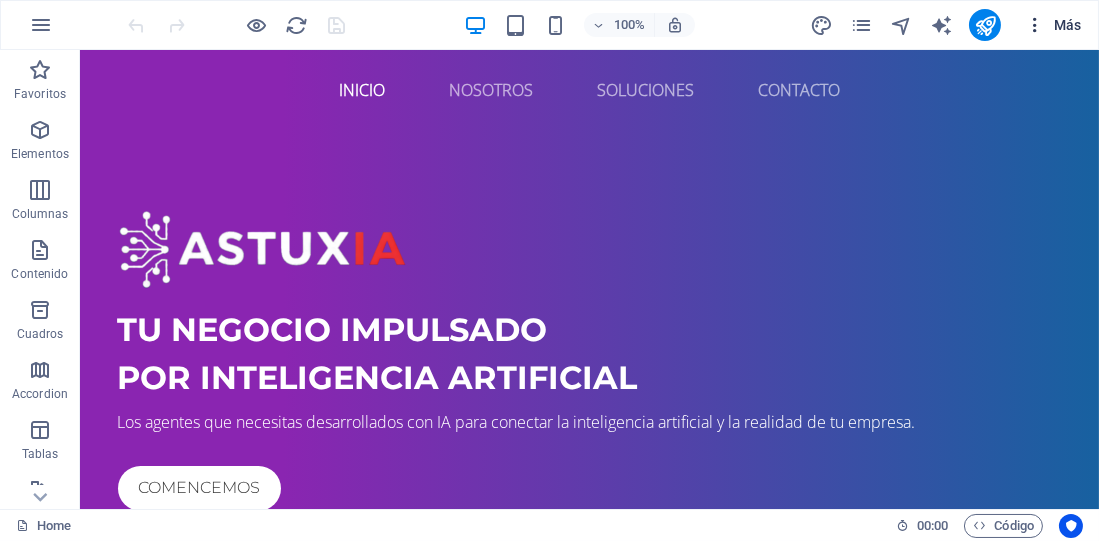click at bounding box center (1035, 25) 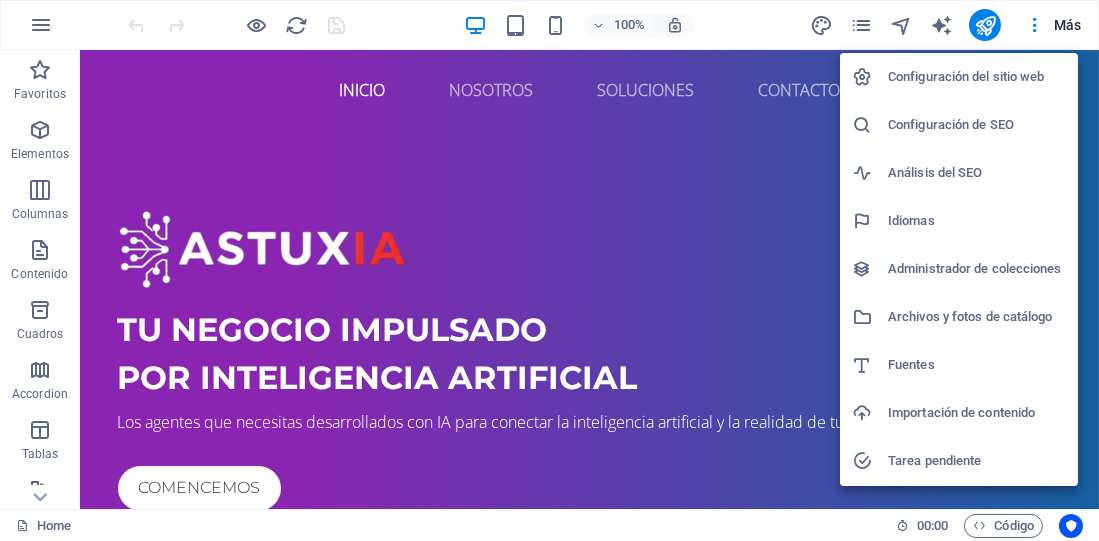 click on "Configuración del sitio web" at bounding box center (977, 77) 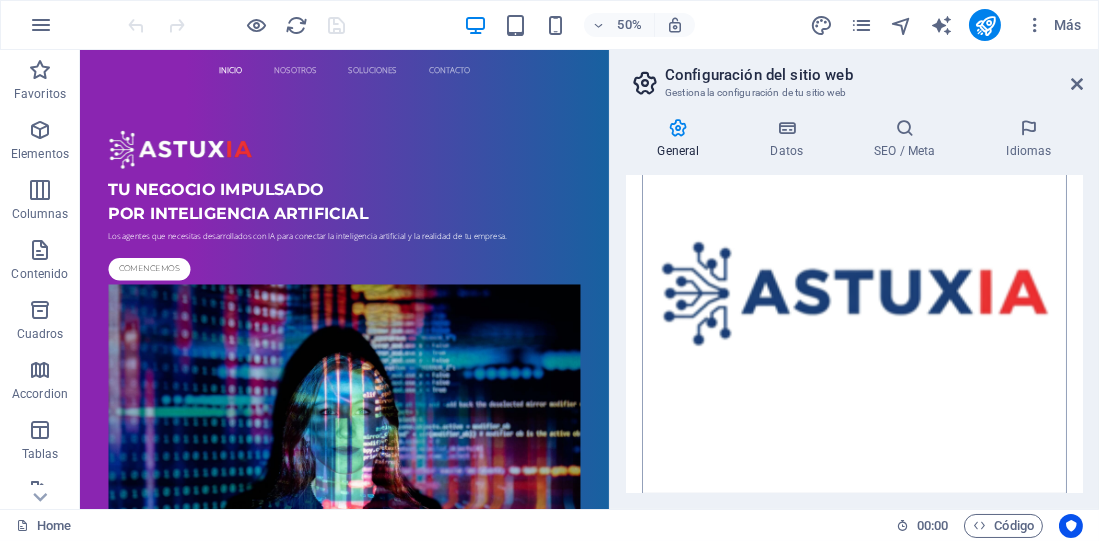 scroll, scrollTop: 586, scrollLeft: 0, axis: vertical 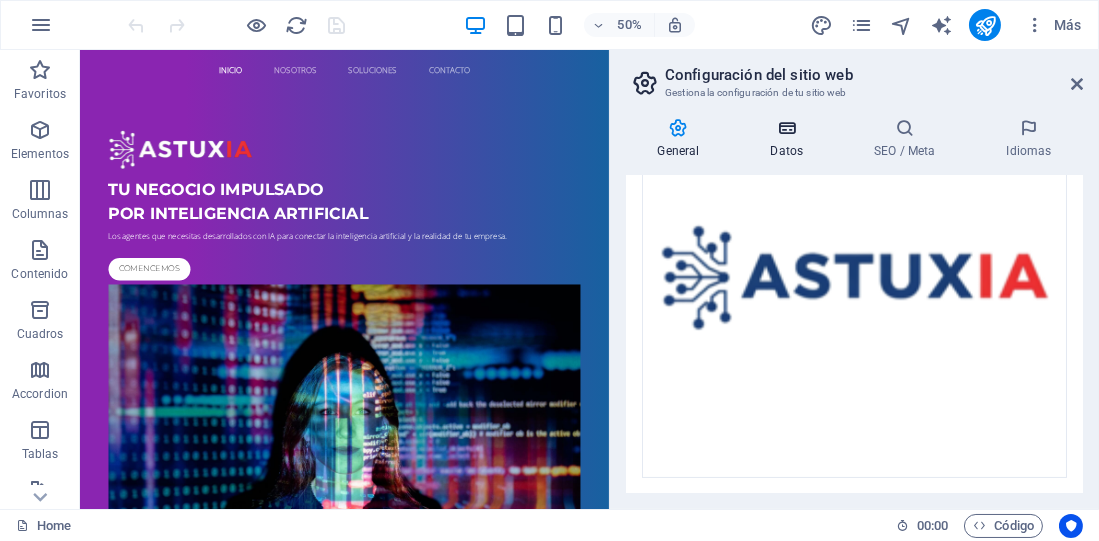 click on "Datos" at bounding box center (791, 139) 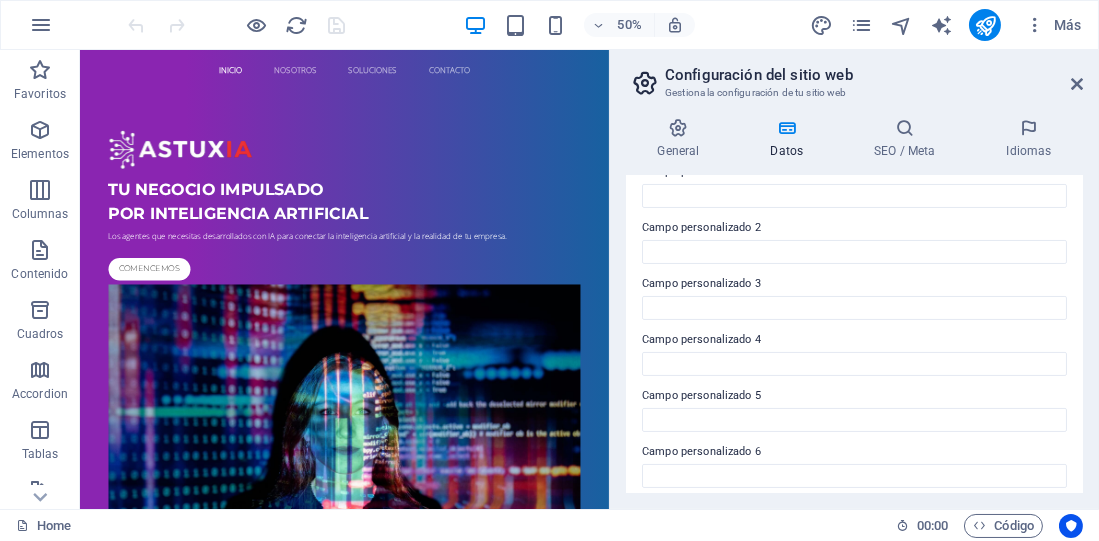scroll, scrollTop: 643, scrollLeft: 0, axis: vertical 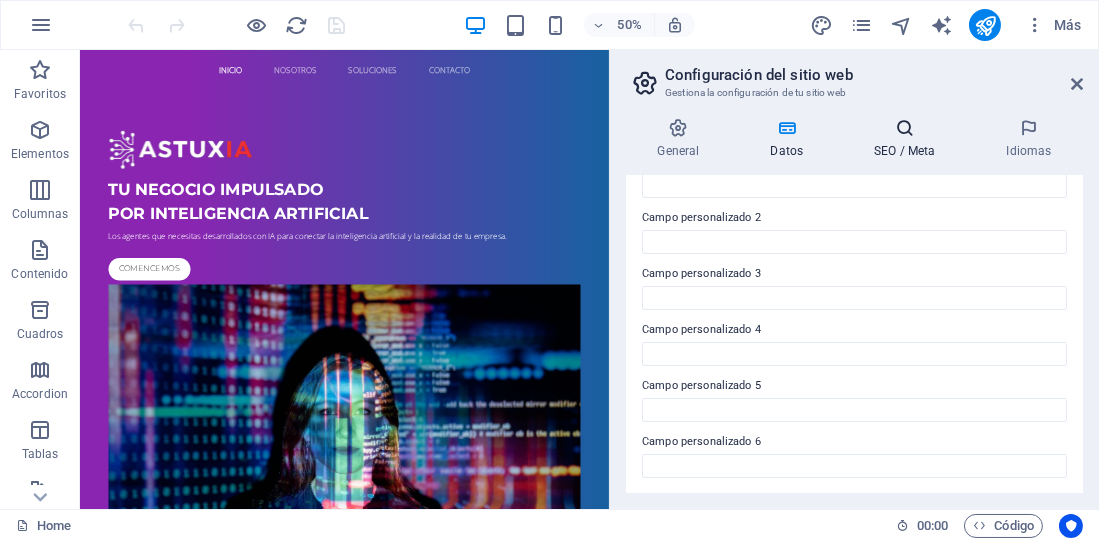 click on "SEO / Meta" at bounding box center (909, 139) 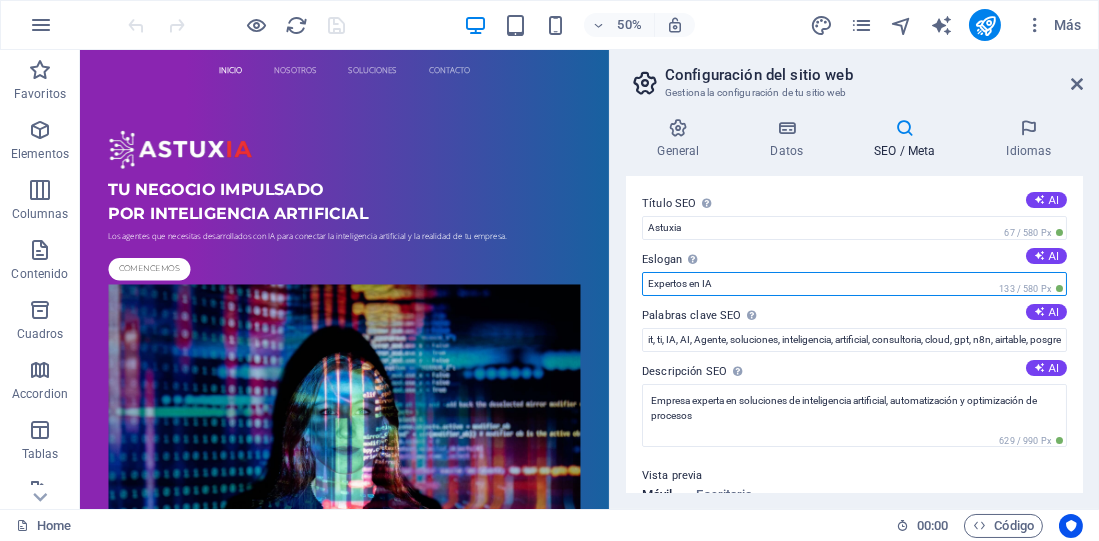 click on "Expertos en IA" at bounding box center [854, 284] 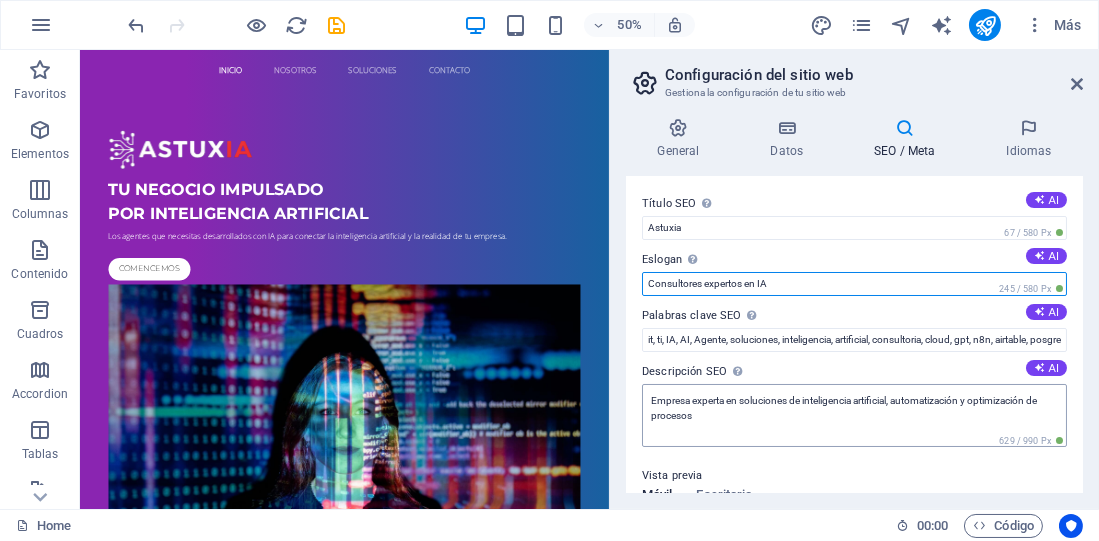 type on "Consultores expertos en IA" 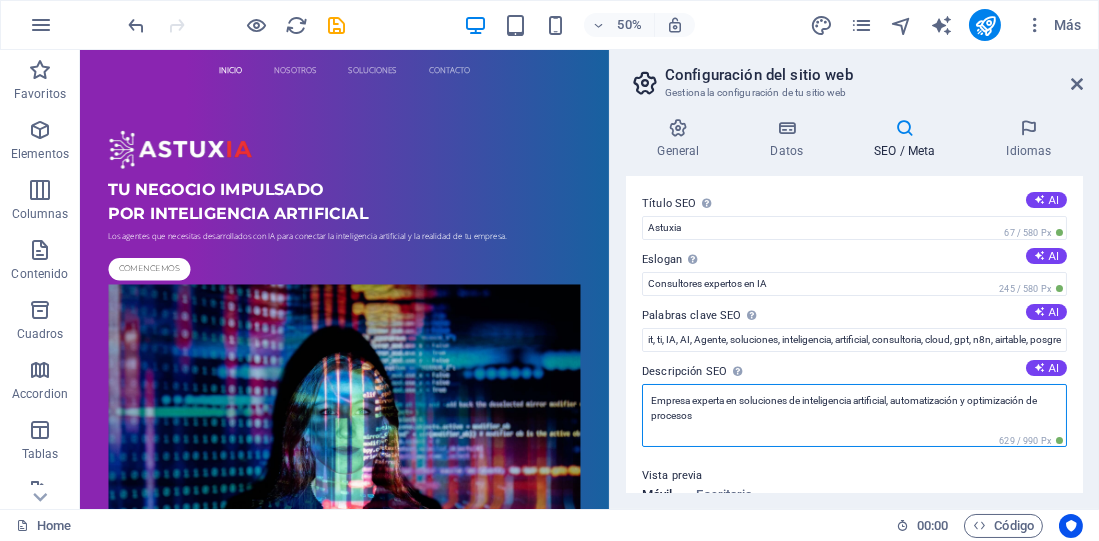 click on "Empresa experta en soluciones de inteligencia artificial, automatización y optimización de procesos" at bounding box center [854, 415] 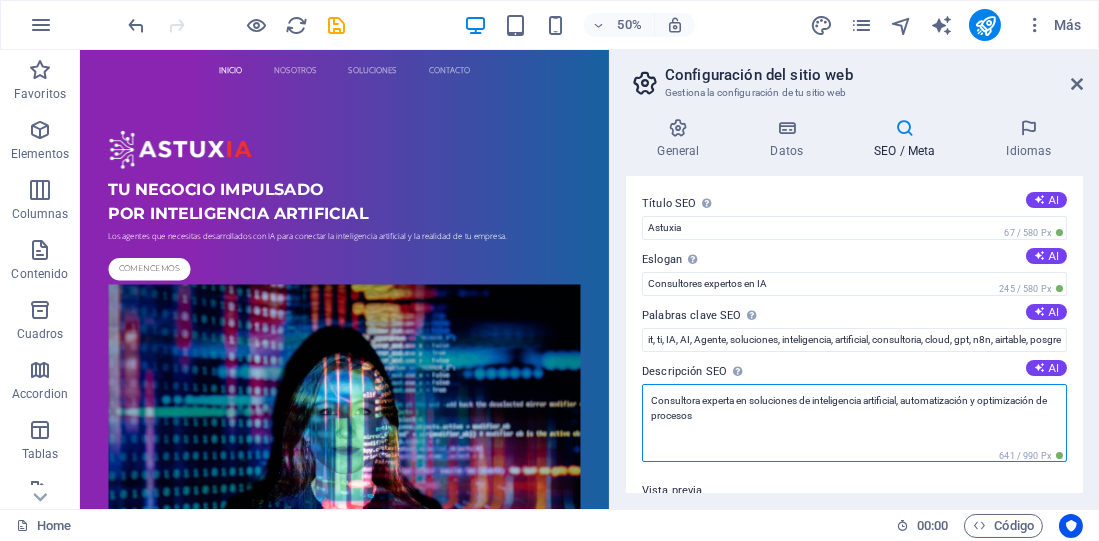click on "Consultora experta en soluciones de inteligencia artificial, automatización y optimización de procesos" at bounding box center [854, 423] 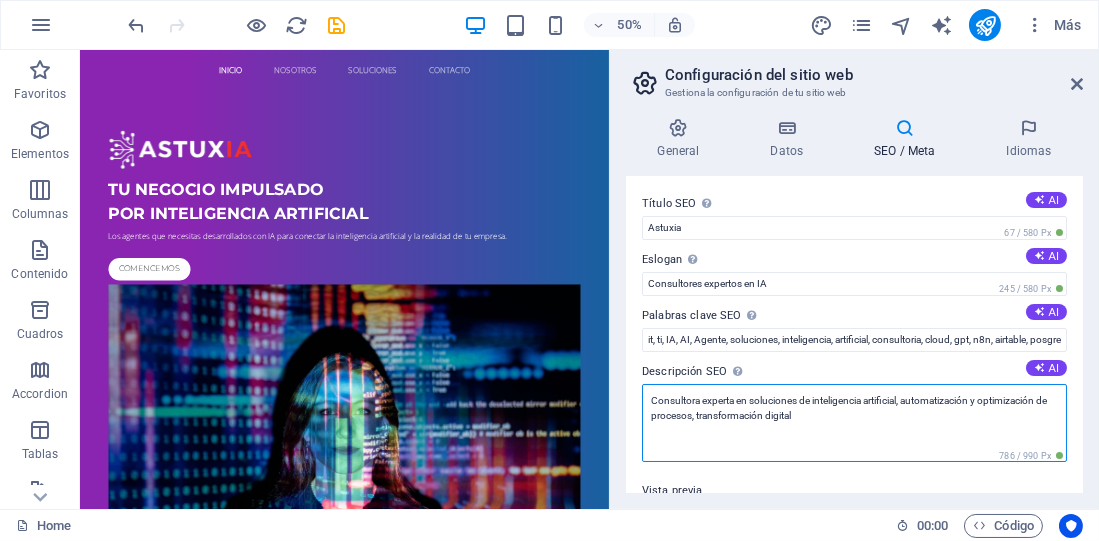 type on "Consultora experta en soluciones de inteligencia artificial, automatización y optimización de procesos, transformación digital." 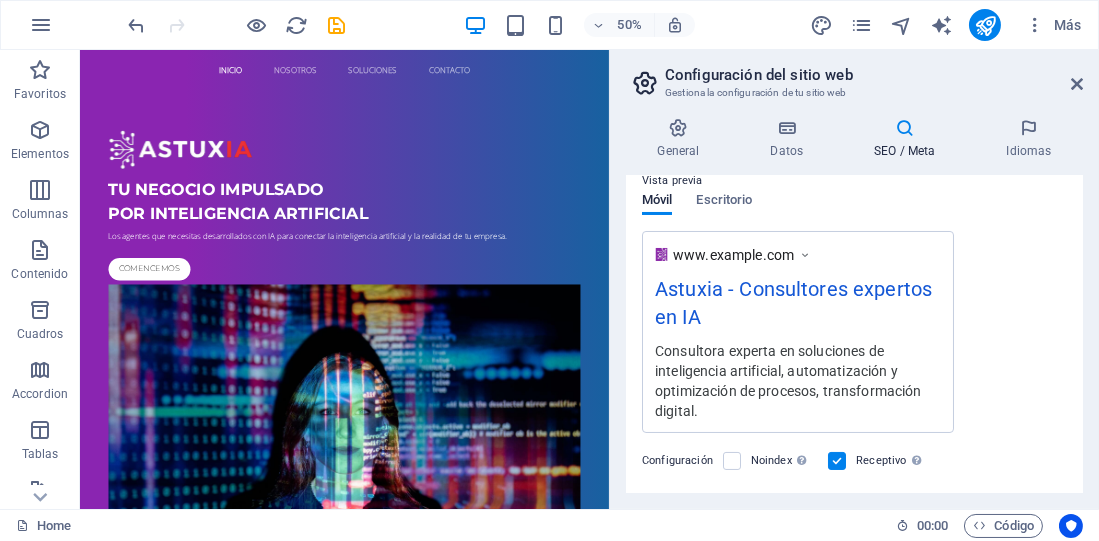 scroll, scrollTop: 157, scrollLeft: 0, axis: vertical 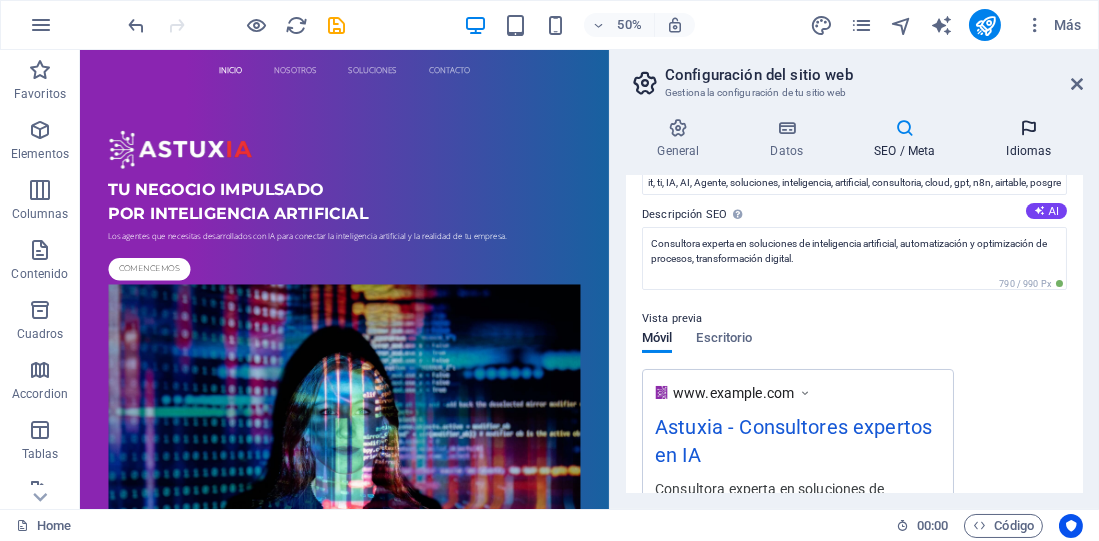 click at bounding box center (1029, 128) 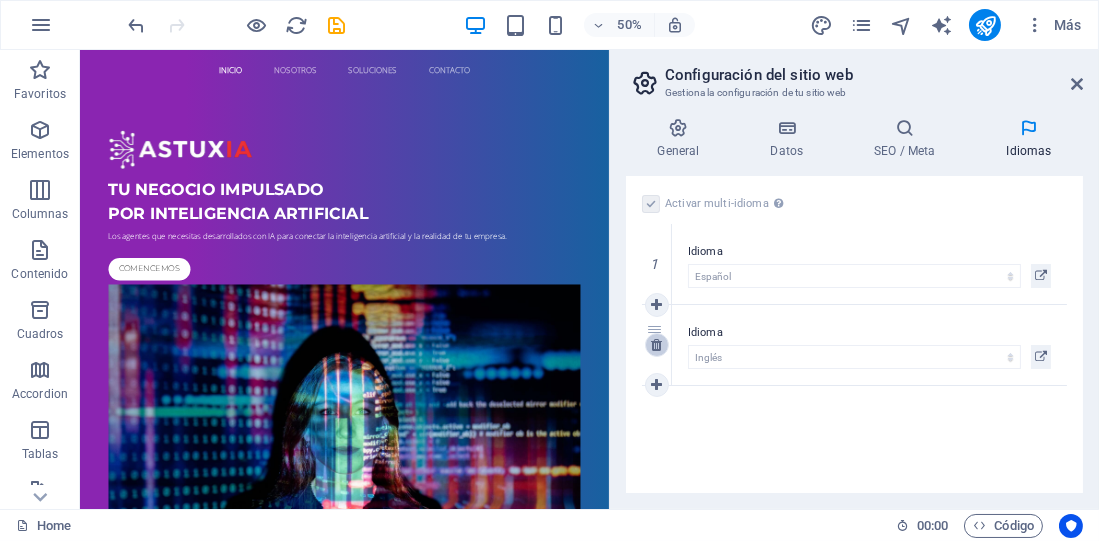 click at bounding box center [656, 345] 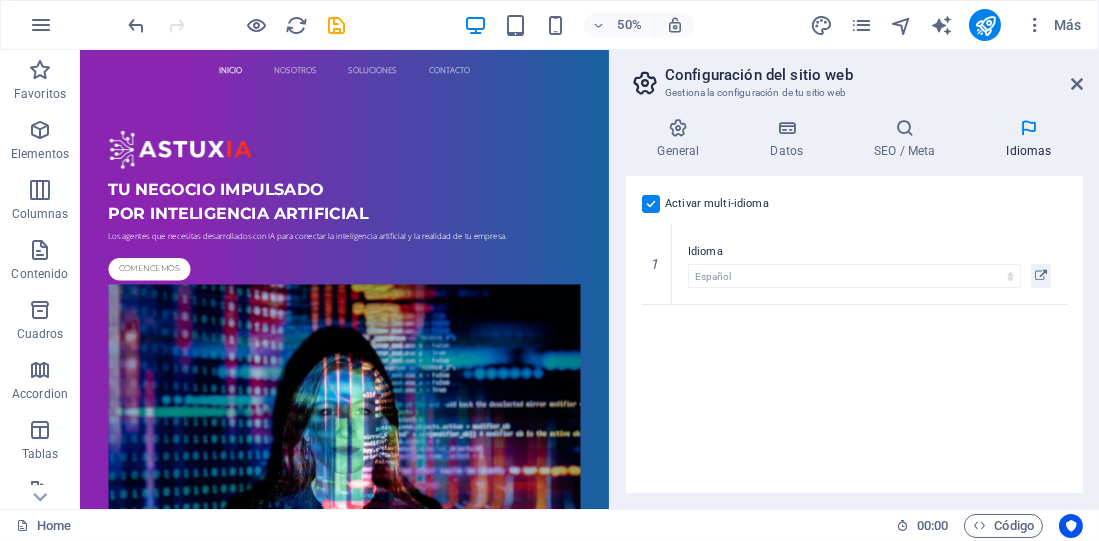 click on "Activar multi-idioma Para desactivar la opción multi-idioma, elimine todos los idiomas hasta que solo tenga un idioma. Idioma del sitio web Abkhazian Afar Afrikaans Akan Albanés Alemán Amharic Árabe Aragonese Armenian Assamese Avaric Avestan Aymara Azerbaijani Bambara Bashkir Basque Belarusian Bengalí Bihari languages Bislama Bokmål Bosnian Breton Búlgaro Burmese Catalán Central Khmer Chamorro Chechen Checo Chino Church Slavic Chuvash Coreano Cornish Corsican Cree Croata Danés Dzongkha Eslovaco Esloveno Español Esperanto Estonian Ewe Faroese Farsi (Persa) Fijian Finlandés Francés Fulah Gaelic Galician Ganda Georgian Greenlandic Griego Guaraní Gujarati Haitian Creole Hausa Hebreo Herero Hindi Hiri Motu Holandés Húngaro Ido Igbo Indonesio Inglés Interlingua Interlingue Inuktitut Inupiaq Irish Islandés Italiano Japonés Javanese Kannada Kanuri Kashmiri Kazakh Kikuyu Kinyarwanda Komi Kongo Kurdish Kwanyama Kyrgyz Lao Latín Letón Limburgish Lingala Lituano Luba-Katanga Luxembourgish Macedonio 1" at bounding box center [854, 334] 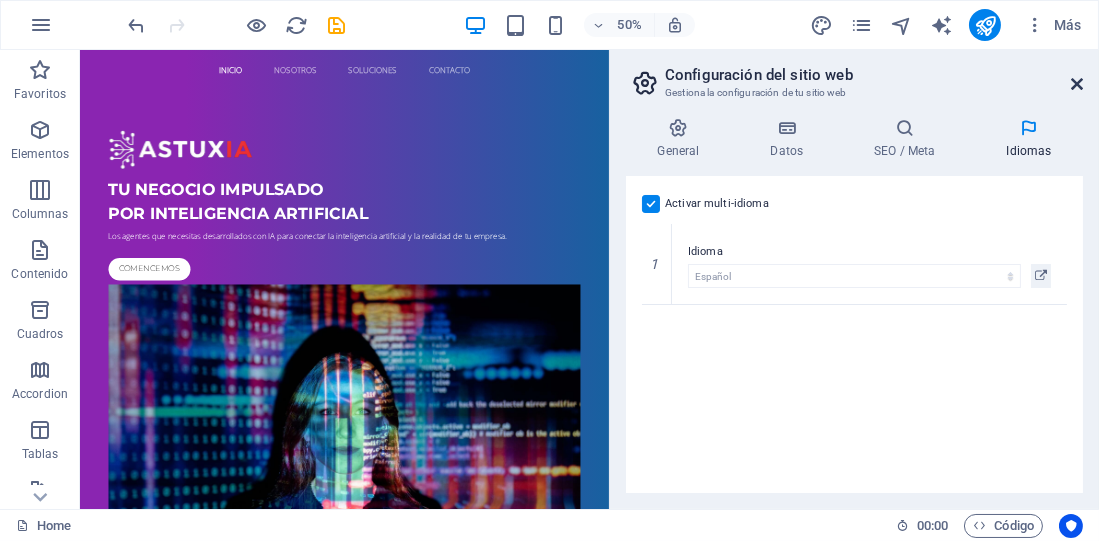 click at bounding box center (1077, 84) 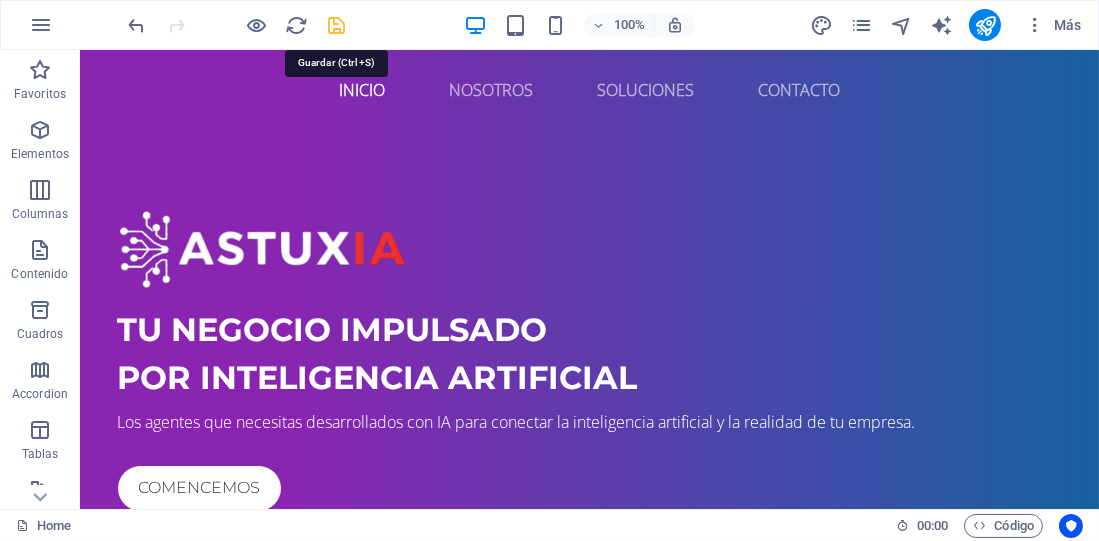 click at bounding box center (337, 25) 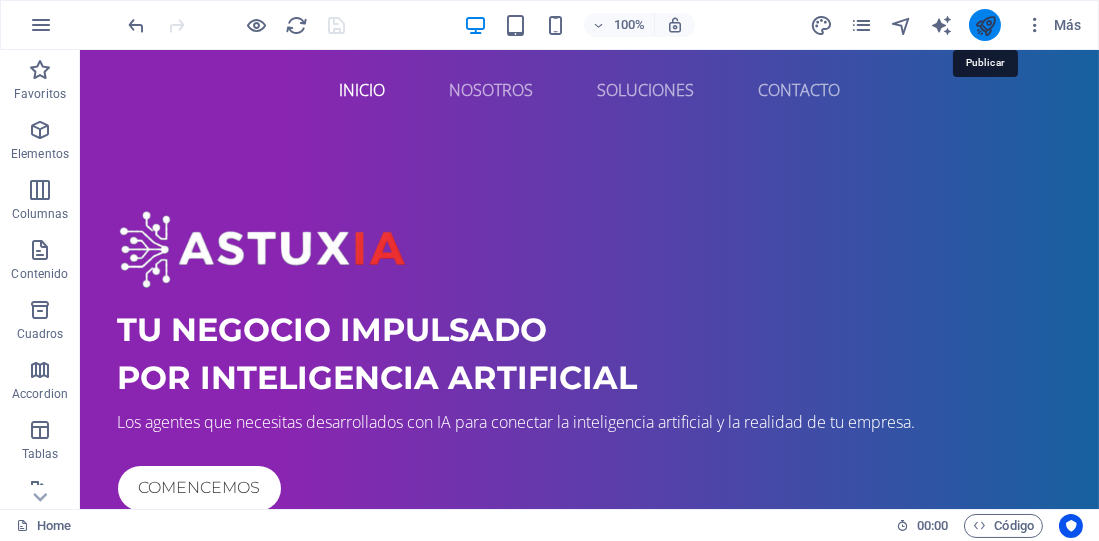 click at bounding box center [985, 25] 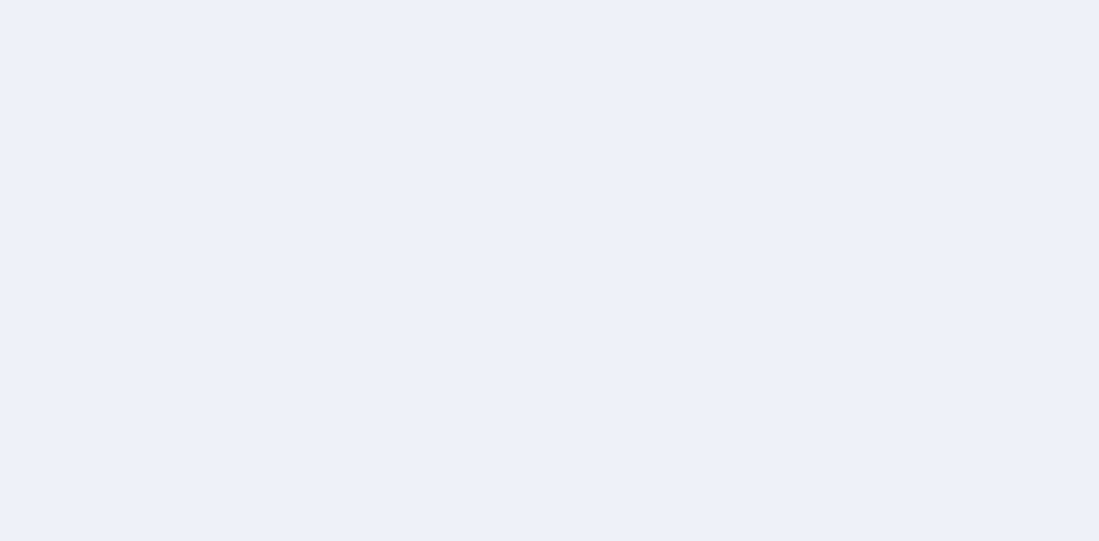 scroll, scrollTop: 0, scrollLeft: 0, axis: both 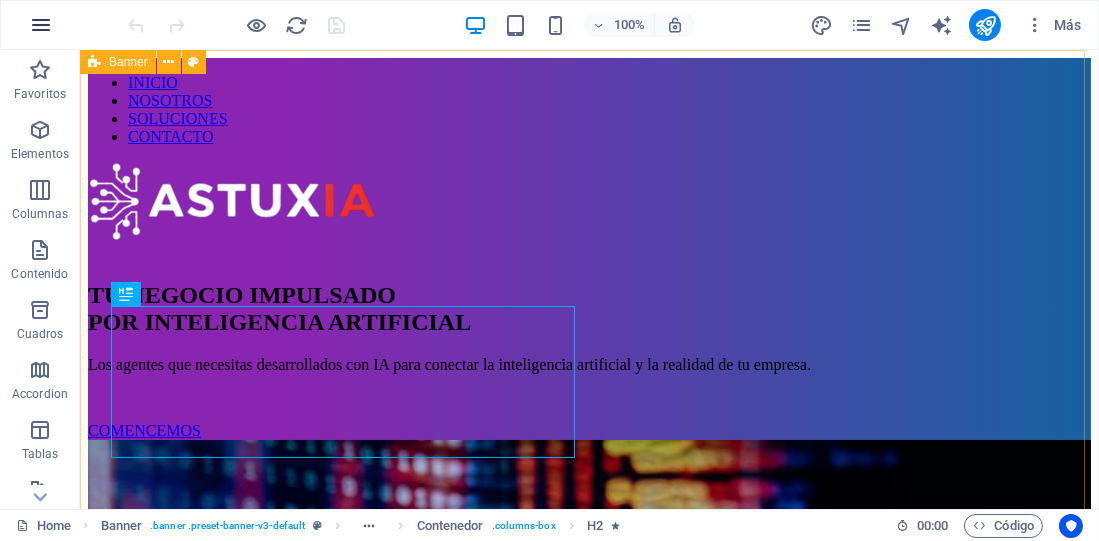 click at bounding box center [41, 25] 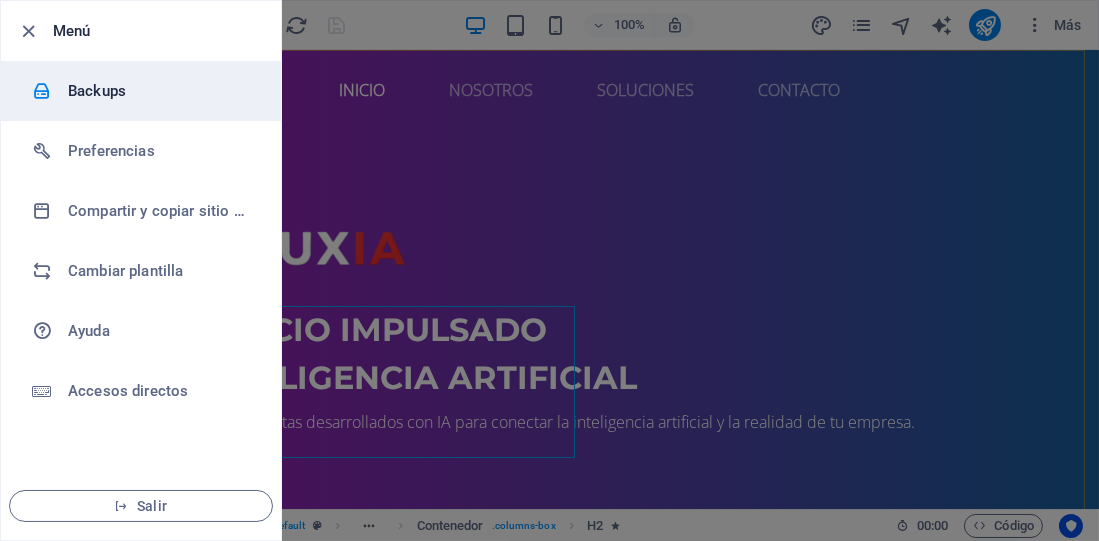 click on "Backups" at bounding box center (160, 91) 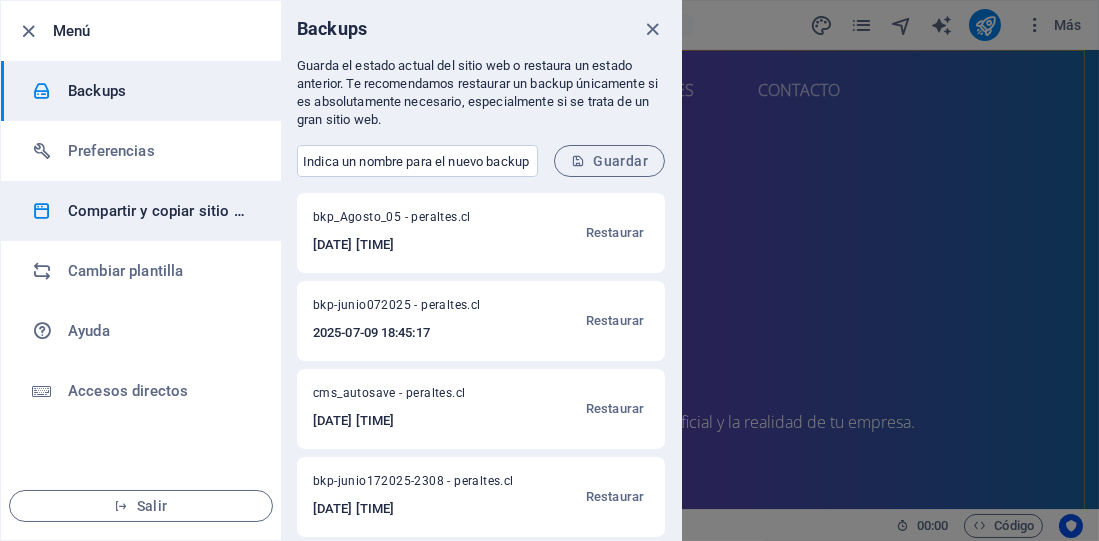 drag, startPoint x: 400, startPoint y: 211, endPoint x: 270, endPoint y: 206, distance: 130.09612 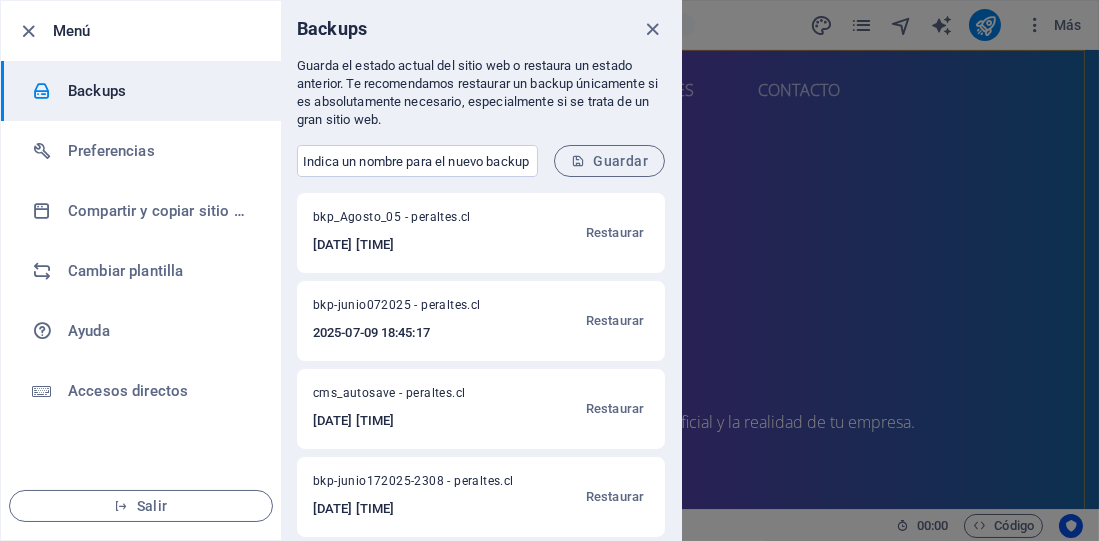drag, startPoint x: 396, startPoint y: 209, endPoint x: 372, endPoint y: 220, distance: 26.400757 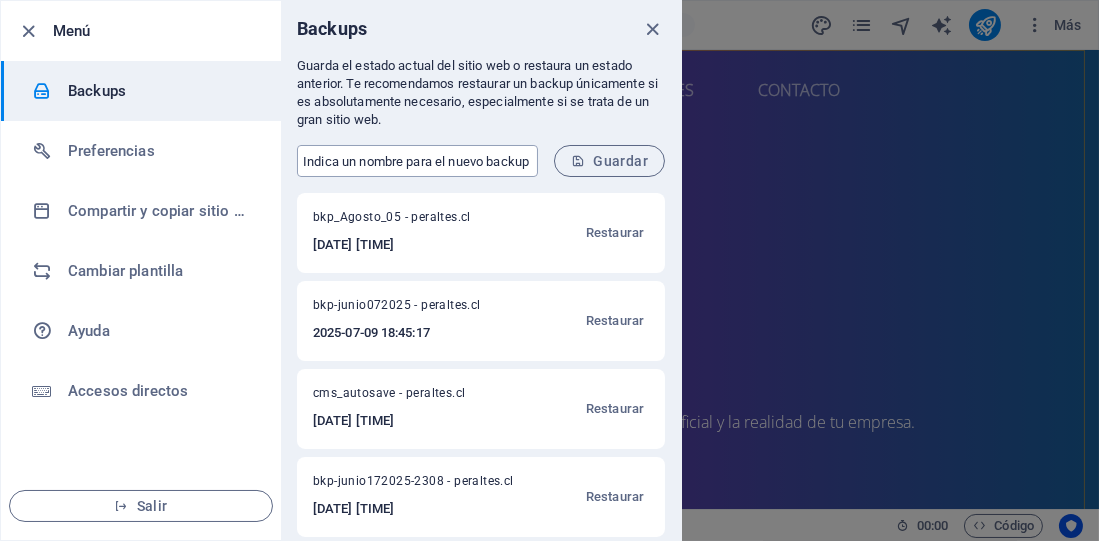 click at bounding box center [417, 161] 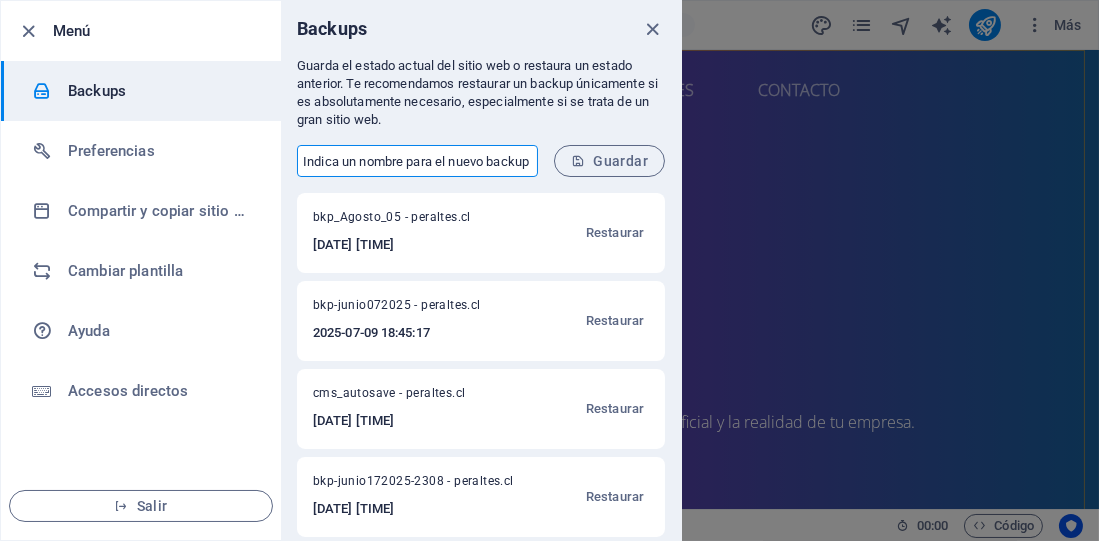 paste on "Portales de autoatención al cliente" 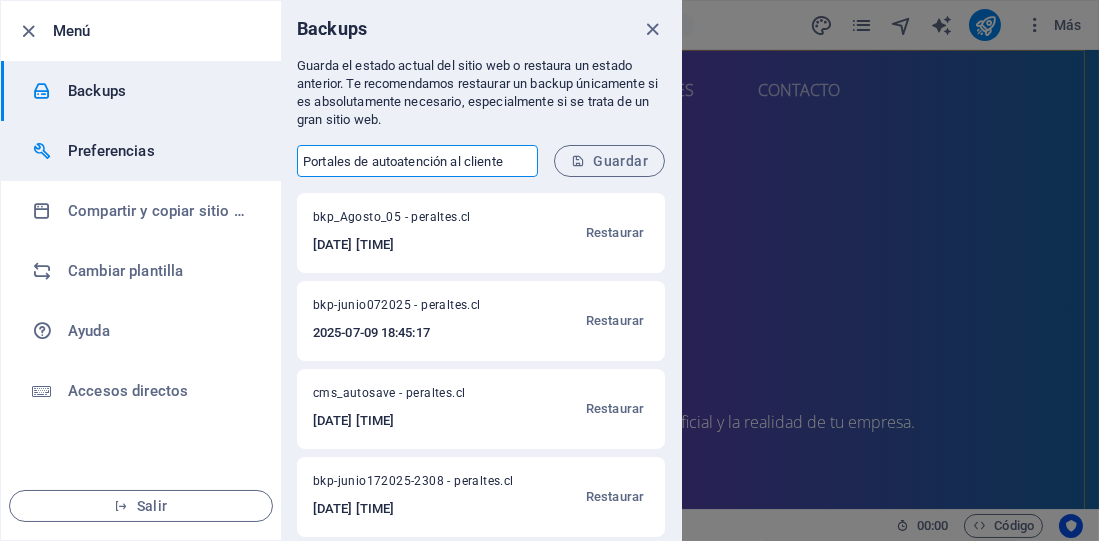 drag, startPoint x: 512, startPoint y: 161, endPoint x: 260, endPoint y: 154, distance: 252.0972 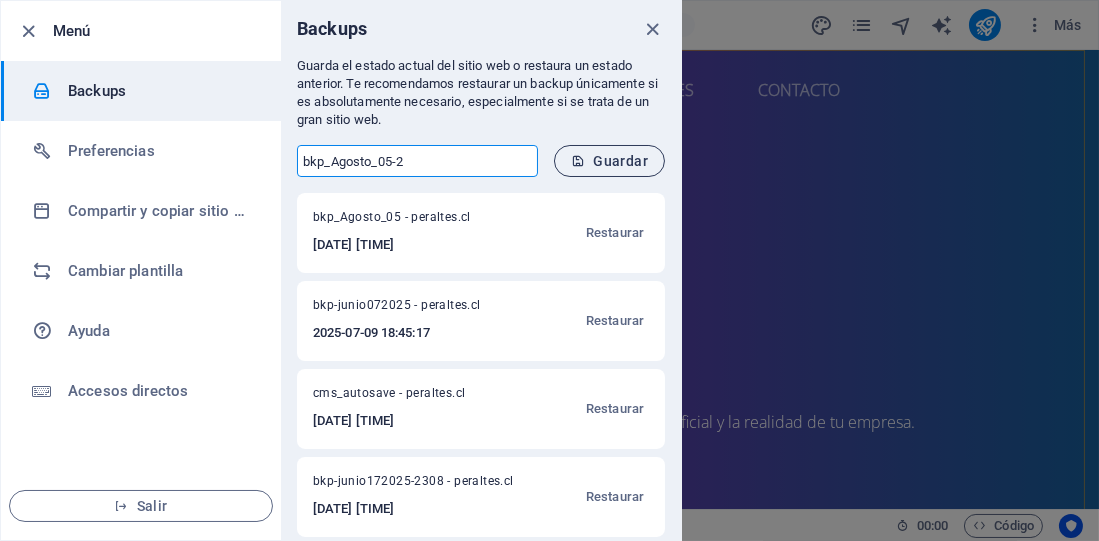 type on "bkp_Agosto_05-2" 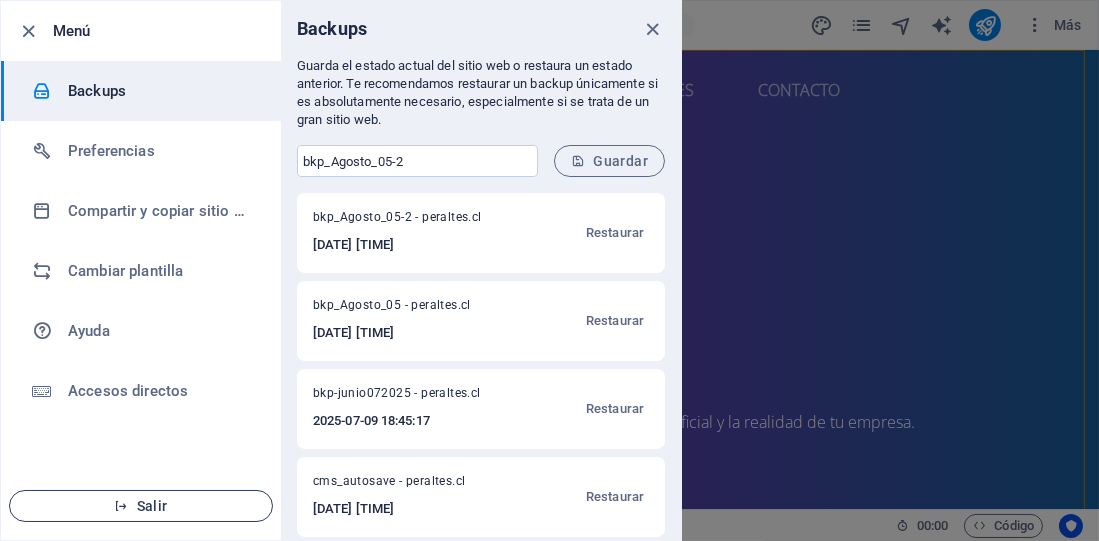 click on "Salir" at bounding box center [141, 506] 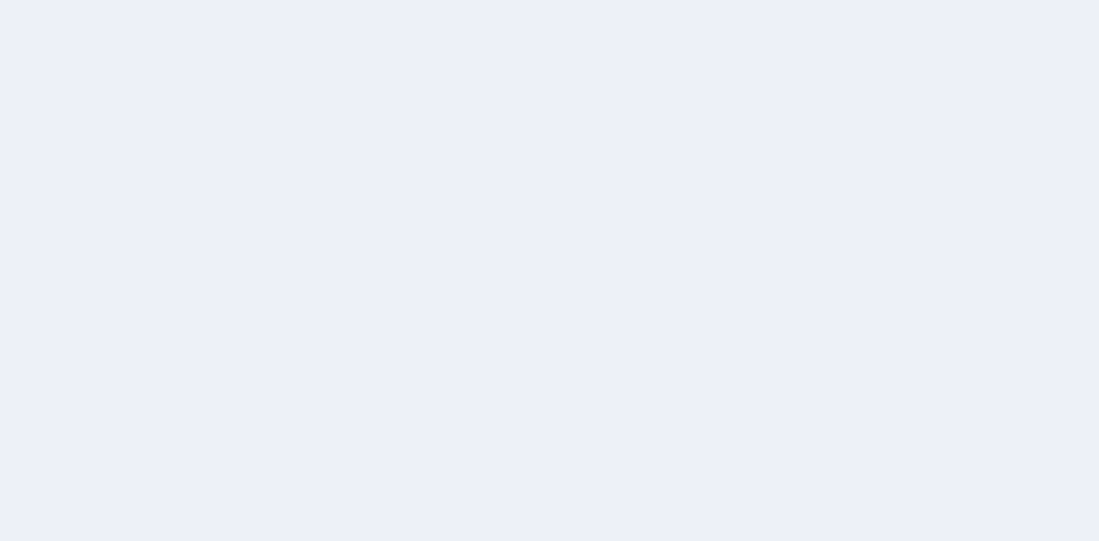 scroll, scrollTop: 0, scrollLeft: 0, axis: both 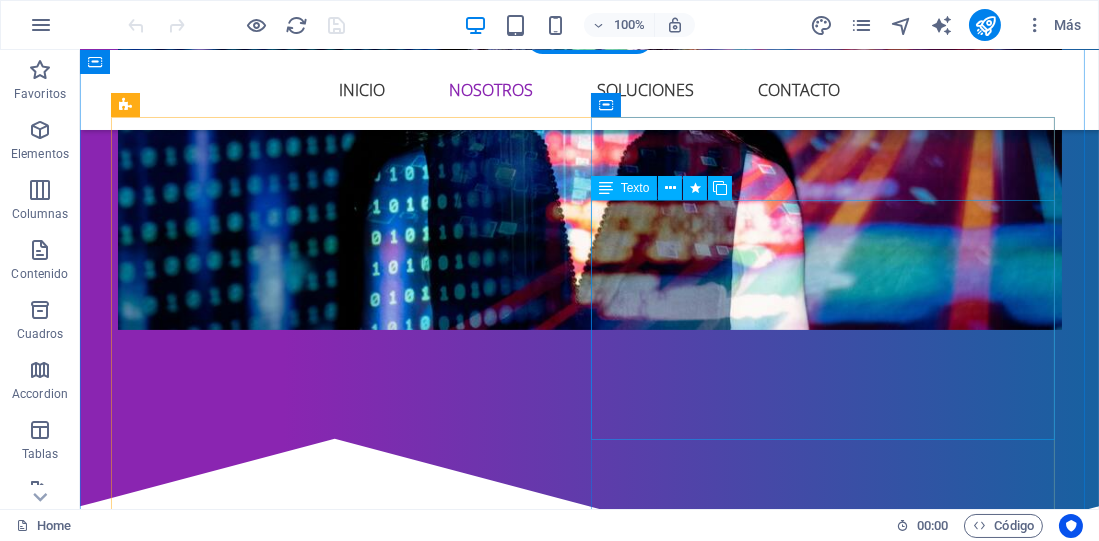 click on "ASTUXIA es una empresa especialista en soluciones con tecnologías de Inteligencia Artificial.   Somos una empresa con profesionales del mundo tecnológico con más de 25 años de experiencia, con una clara visión de ser los mejores para apoyar, mejorar y optimizar tu empresa. Nuestro foco está puesto en el desarrollo de agentes con IA que permitan hacer más eficientes tus procesos y mejorar la productividad, de esta forma lograr conectar el uso de tecnologías de vanguardia y con la realidad de tu empresa." at bounding box center [590, 1071] 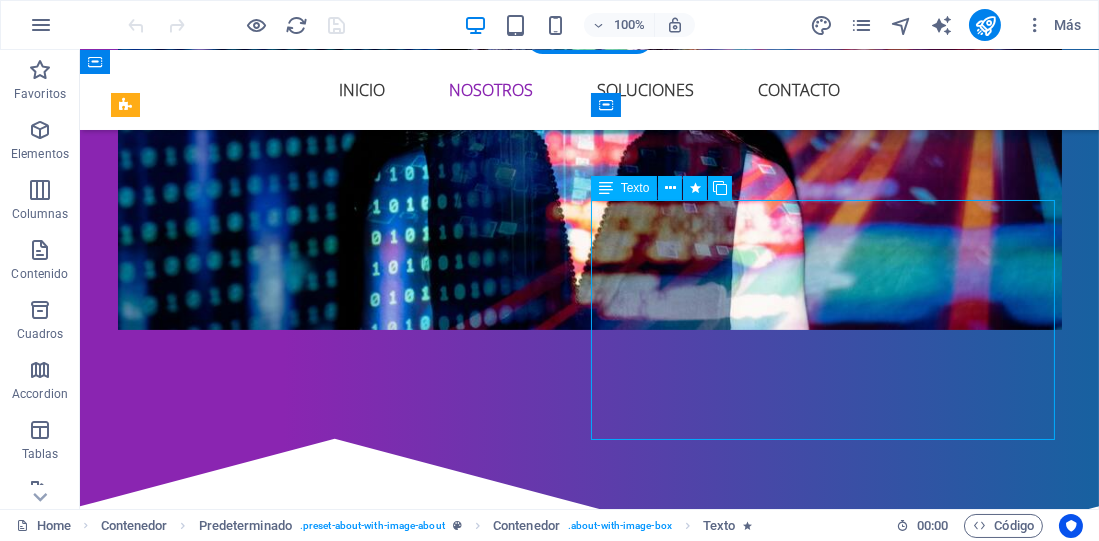 click on "ASTUXIA es una empresa especialista en soluciones con tecnologías de Inteligencia Artificial.   Somos una empresa con profesionales del mundo tecnológico con más de 25 años de experiencia, con una clara visión de ser los mejores para apoyar, mejorar y optimizar tu empresa. Nuestro foco está puesto en el desarrollo de agentes con IA que permitan hacer más eficientes tus procesos y mejorar la productividad, de esta forma lograr conectar el uso de tecnologías de vanguardia y con la realidad de tu empresa." at bounding box center [590, 1071] 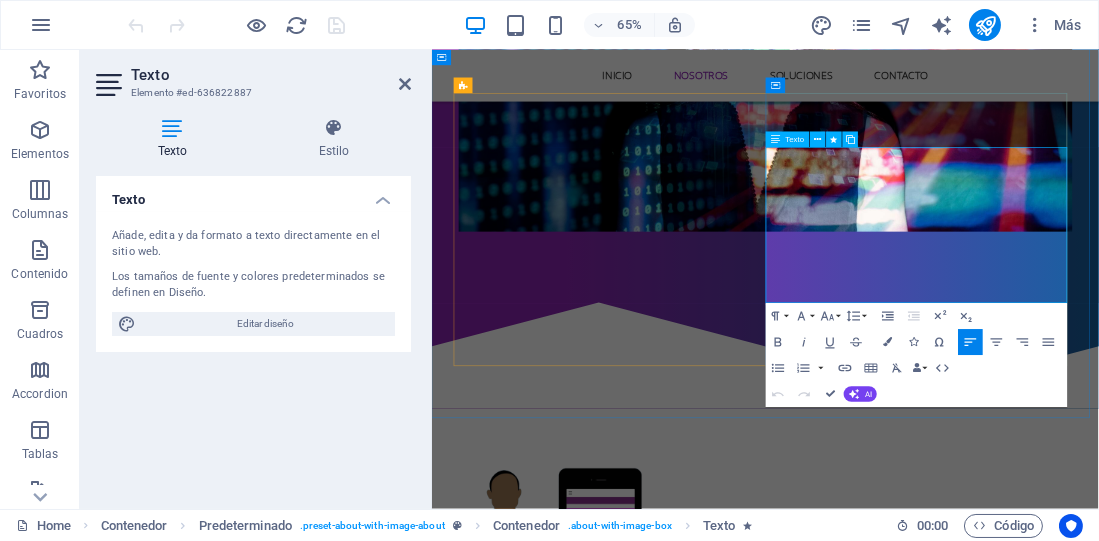drag, startPoint x: 995, startPoint y: 284, endPoint x: 1092, endPoint y: 275, distance: 97.41663 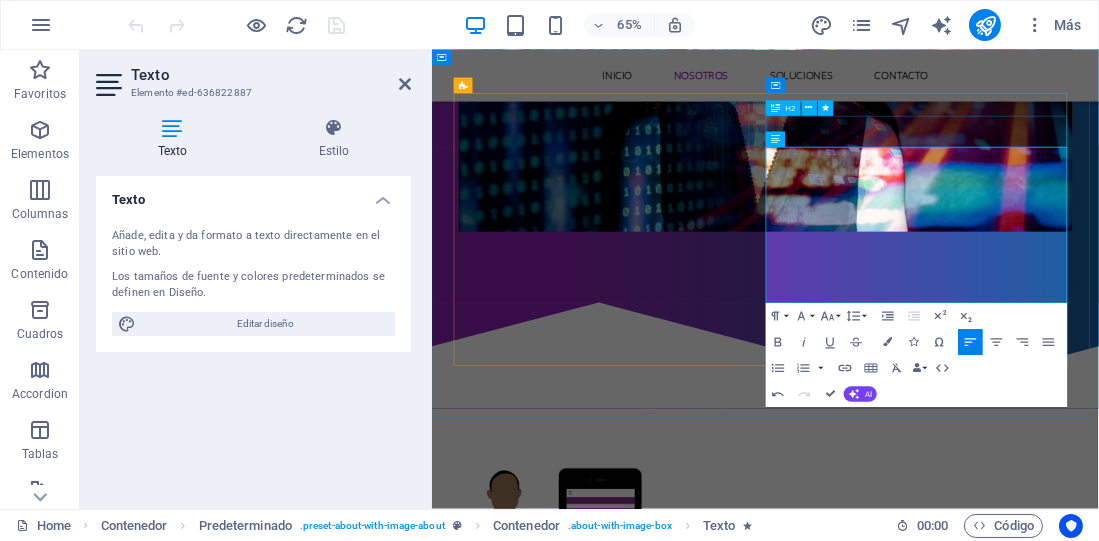 click on "QUIENES SOMOS?" at bounding box center (944, 975) 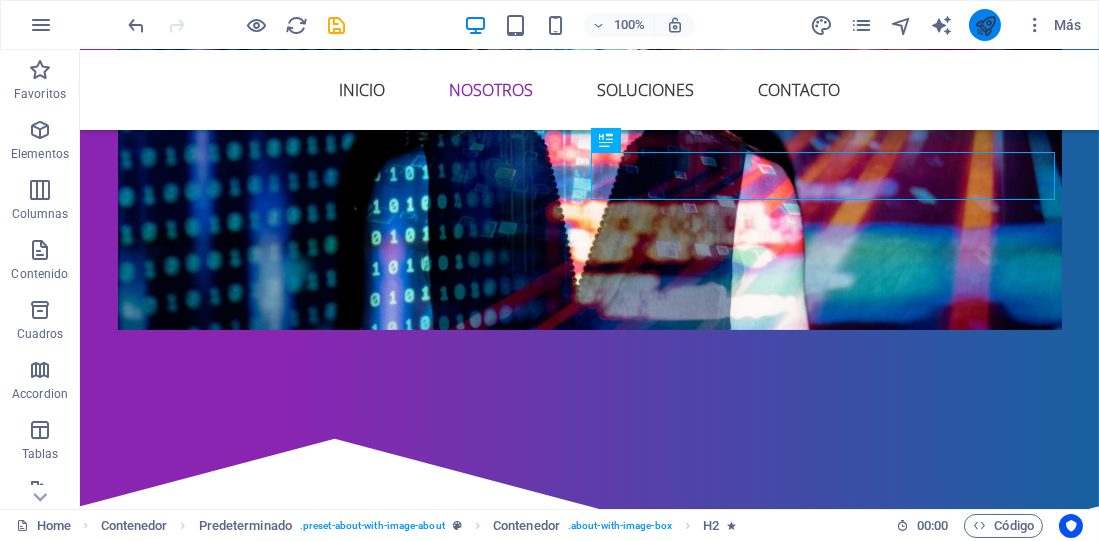 click at bounding box center (985, 25) 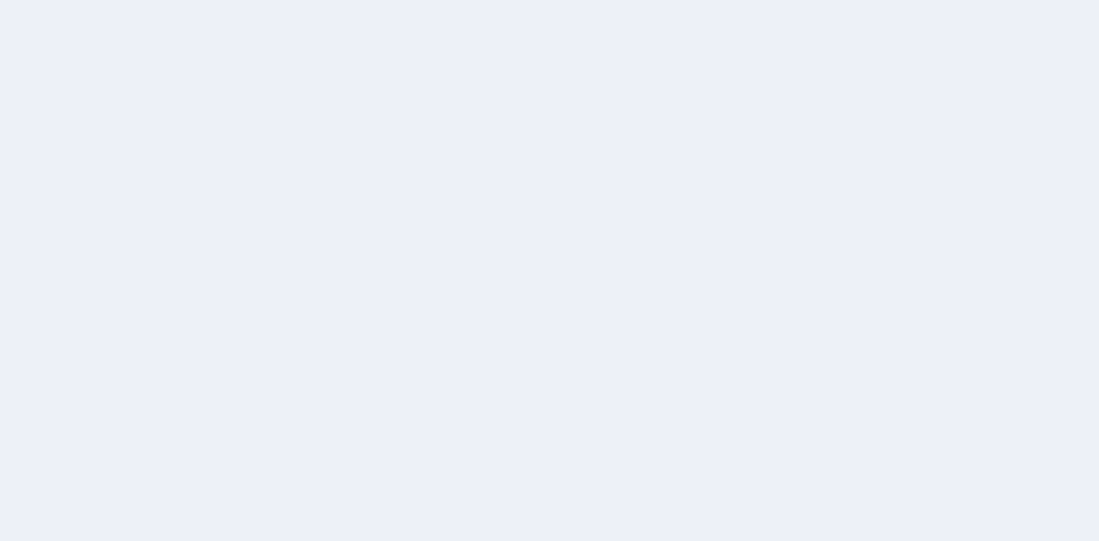 scroll, scrollTop: 0, scrollLeft: 0, axis: both 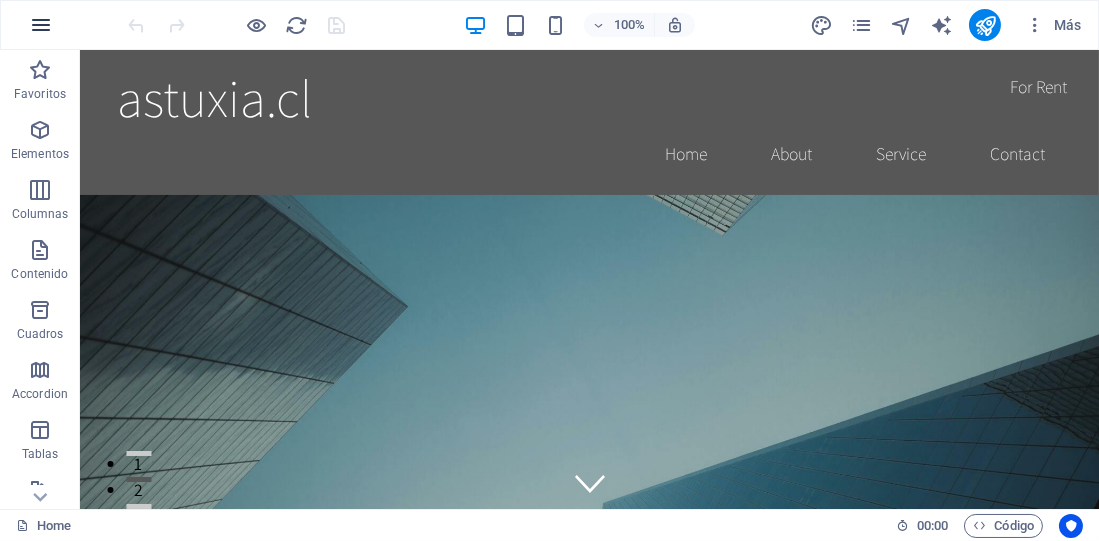 click at bounding box center [41, 25] 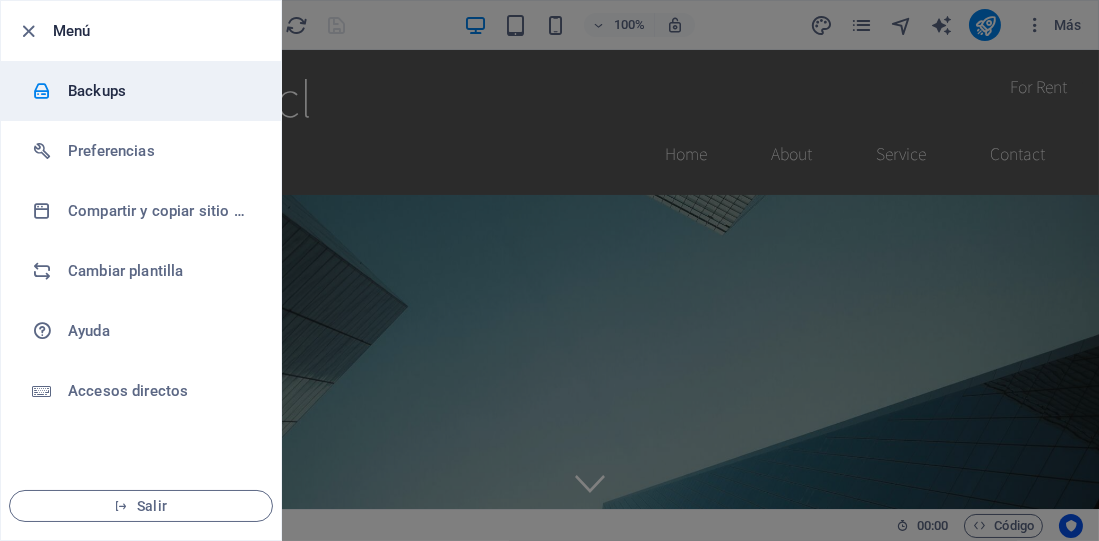 click on "Backups" at bounding box center [160, 91] 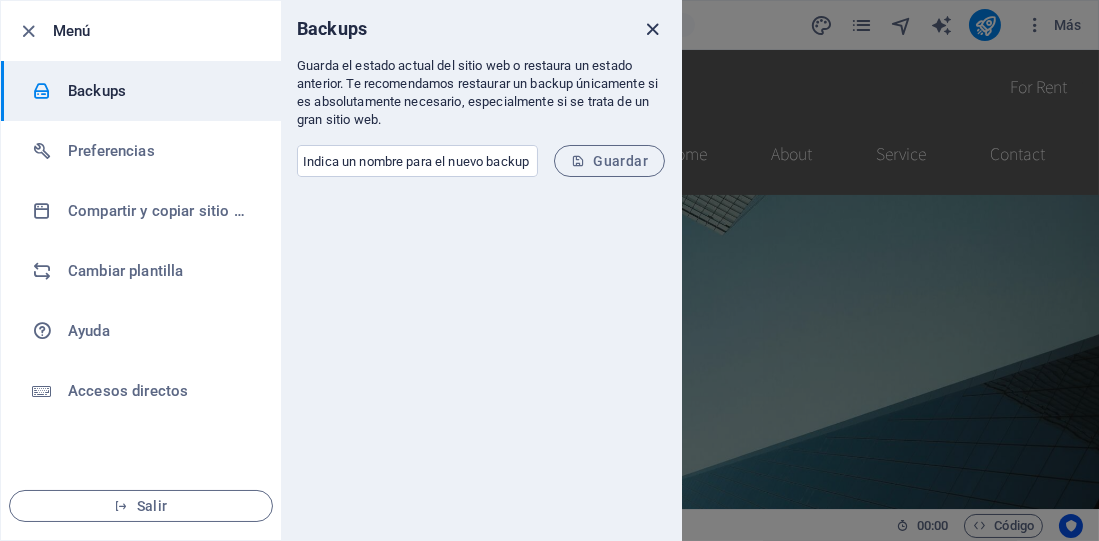 click at bounding box center (653, 29) 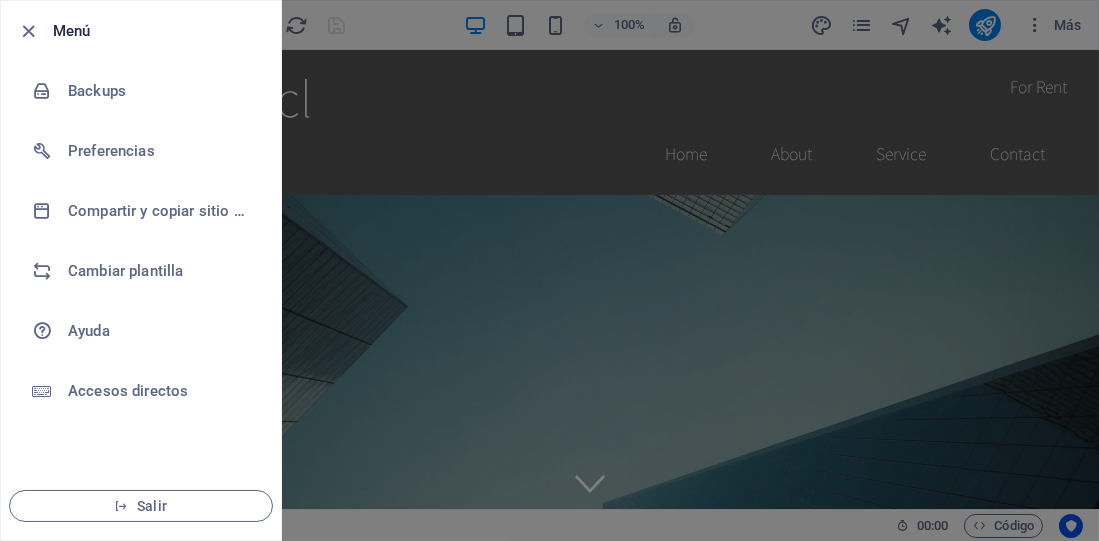 click on "Menú" at bounding box center (159, 31) 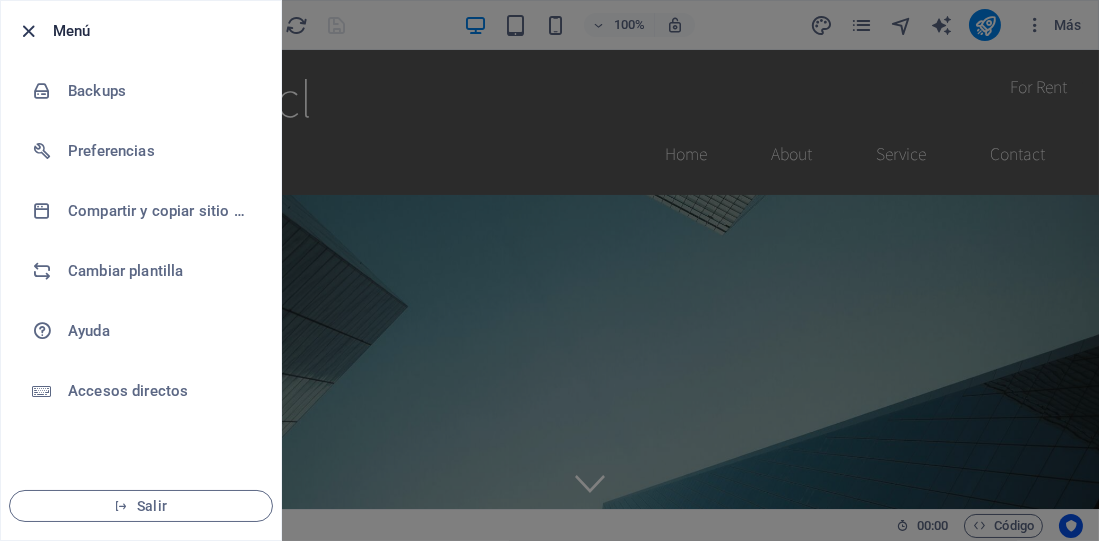 click at bounding box center [29, 31] 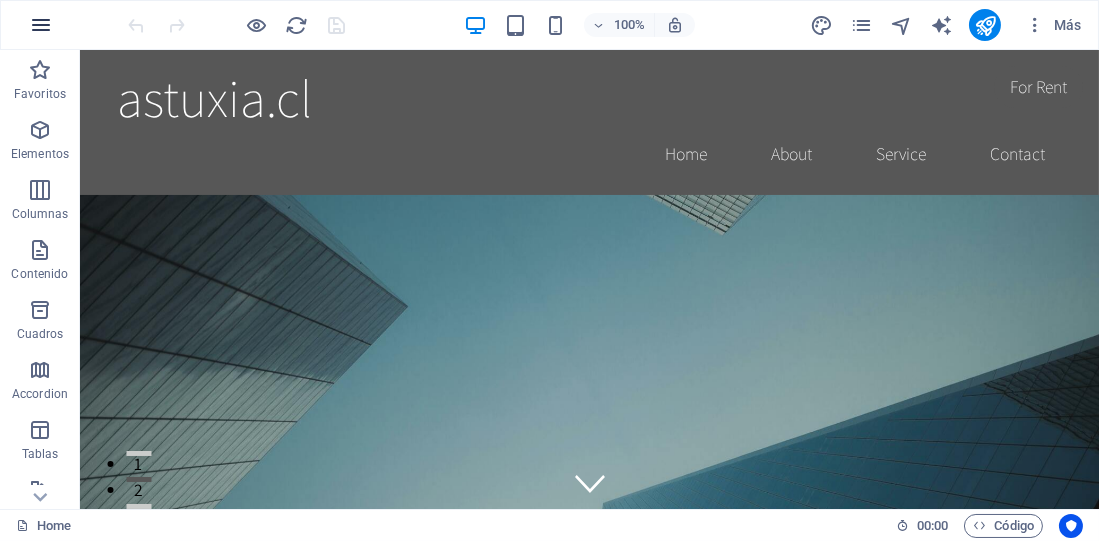 click at bounding box center [41, 25] 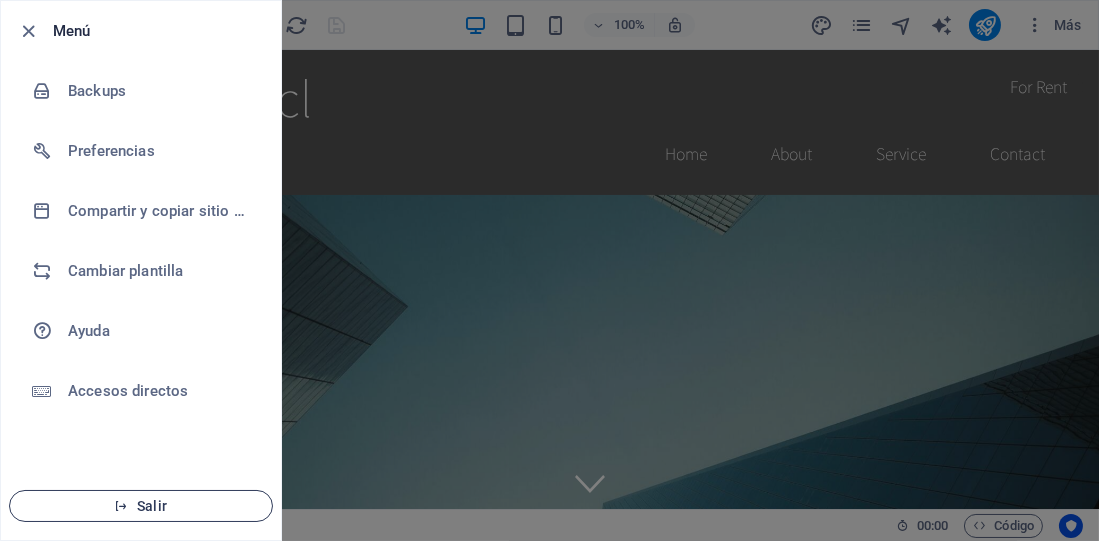 click on "Salir" at bounding box center [141, 506] 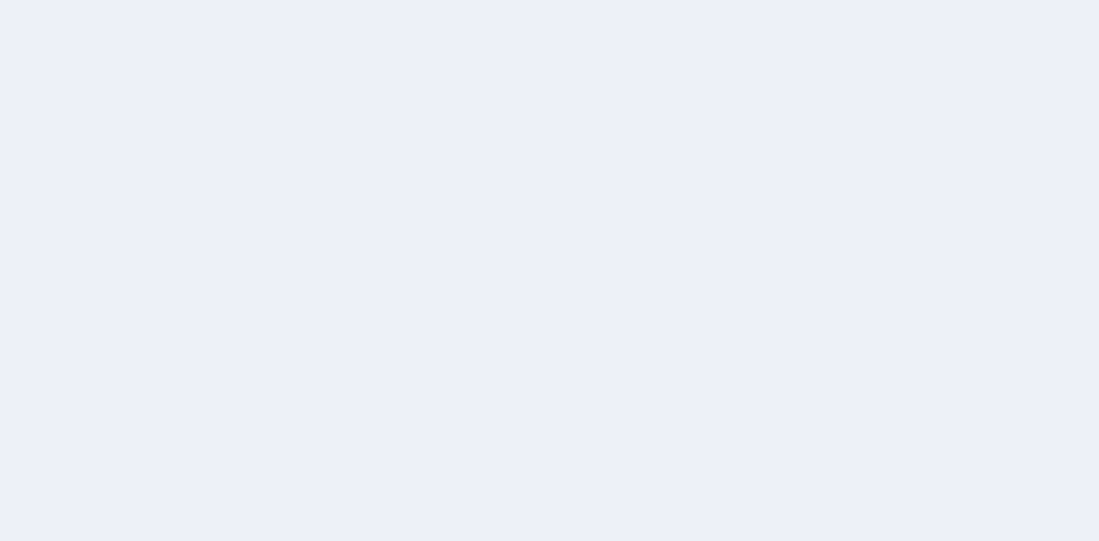 scroll, scrollTop: 0, scrollLeft: 0, axis: both 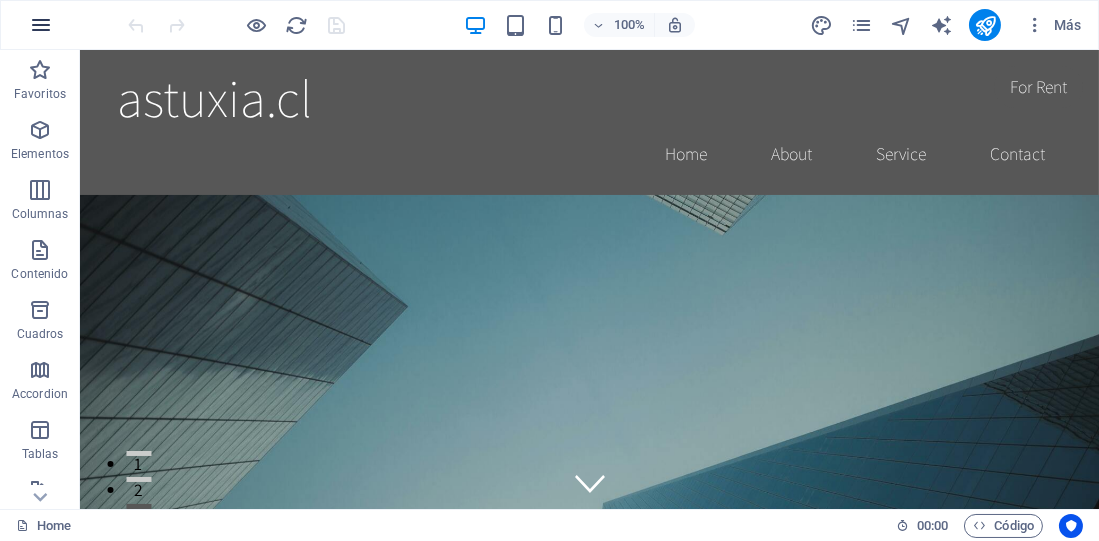 click at bounding box center (41, 25) 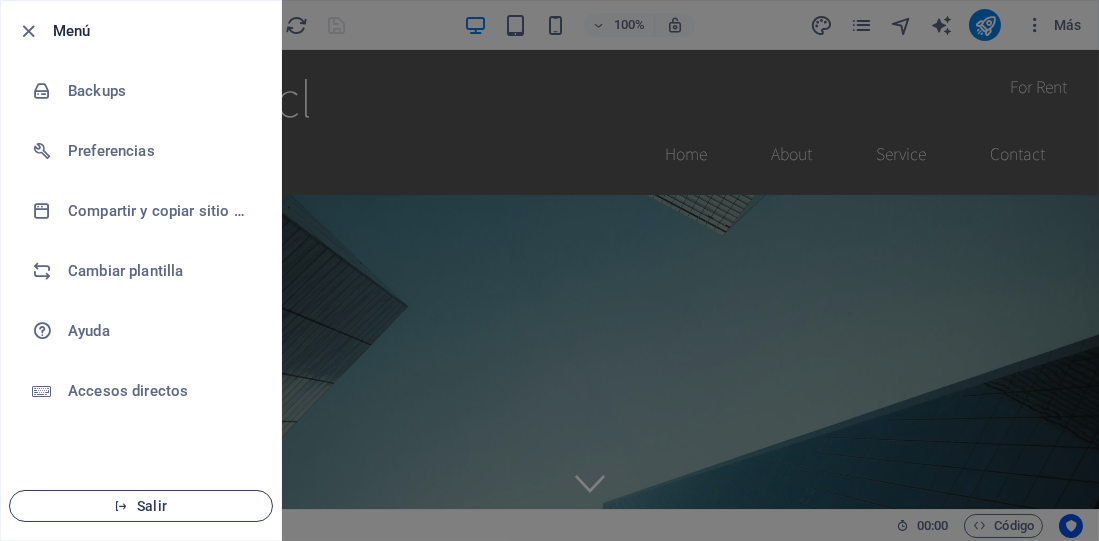 click on "Salir" at bounding box center [141, 506] 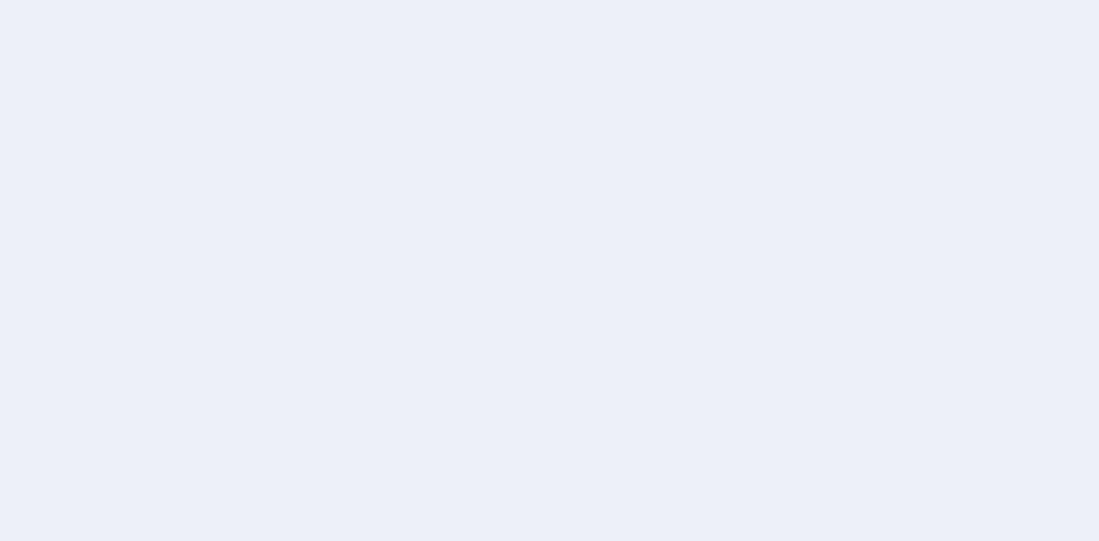 scroll, scrollTop: 0, scrollLeft: 0, axis: both 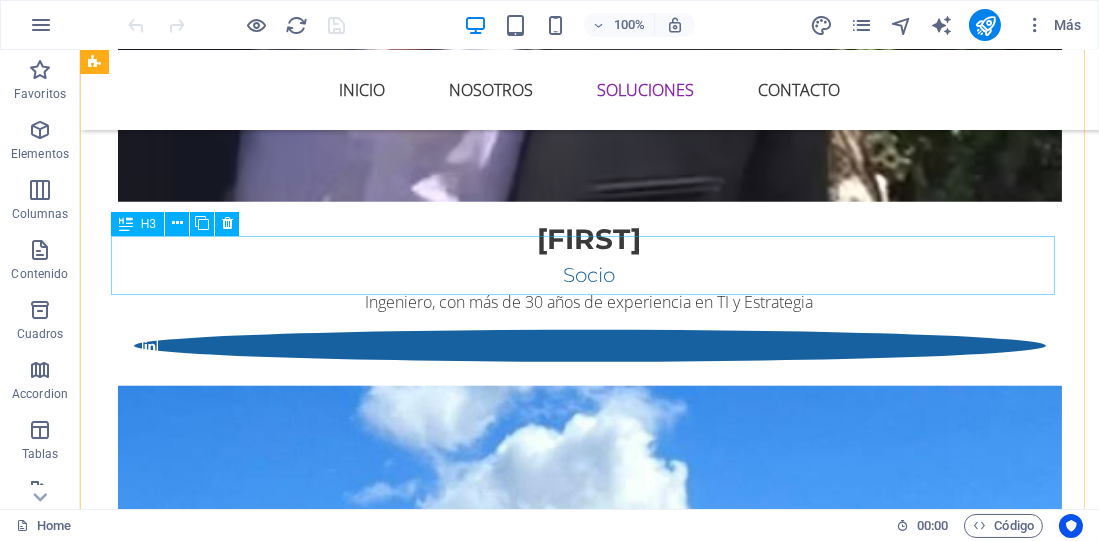 click on "Agente de Reservas IA" at bounding box center (568, 2701) 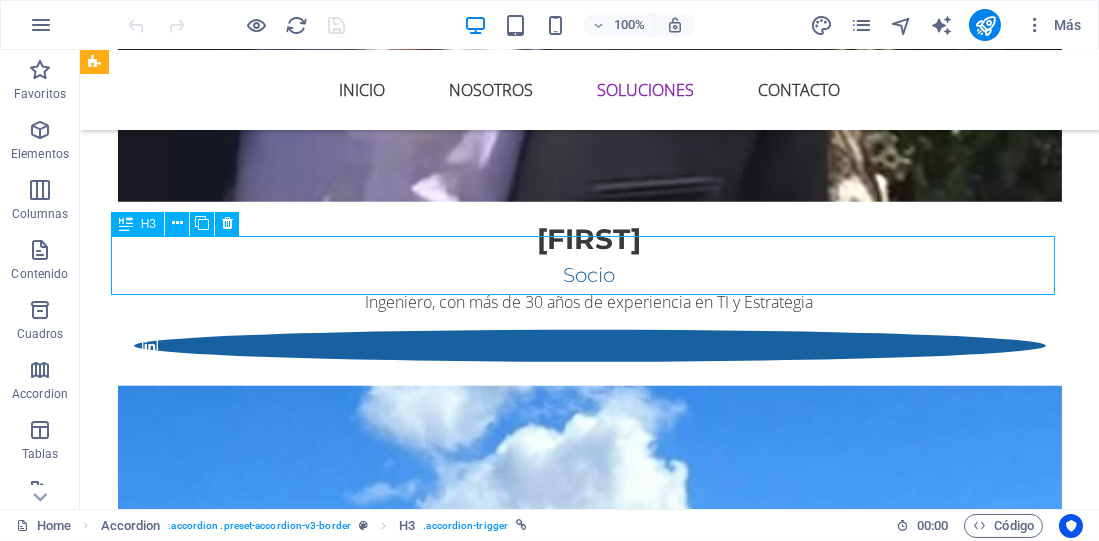 click on "Agente de Reservas IA" at bounding box center (568, 2701) 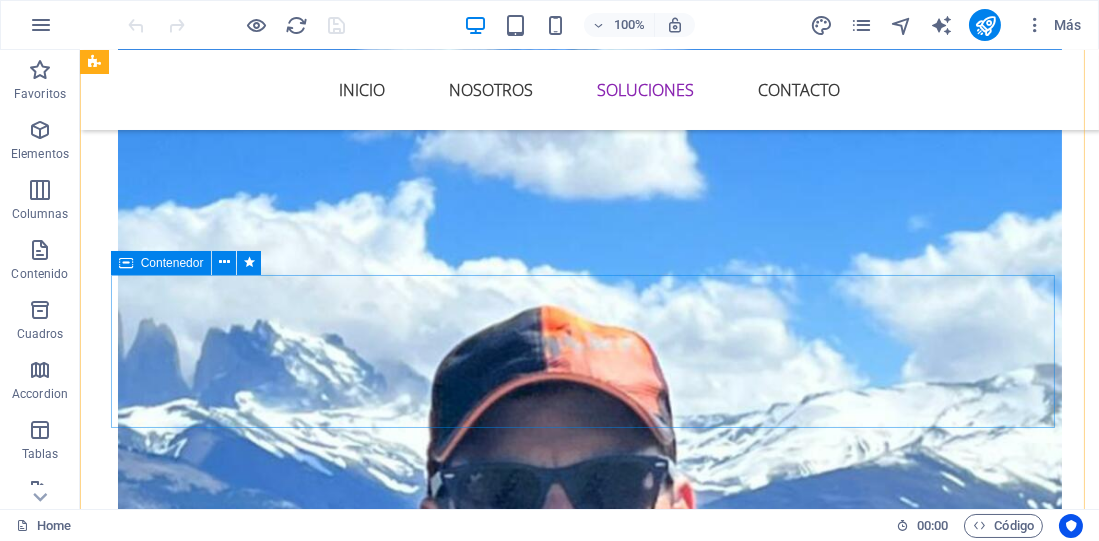 scroll, scrollTop: 3000, scrollLeft: 0, axis: vertical 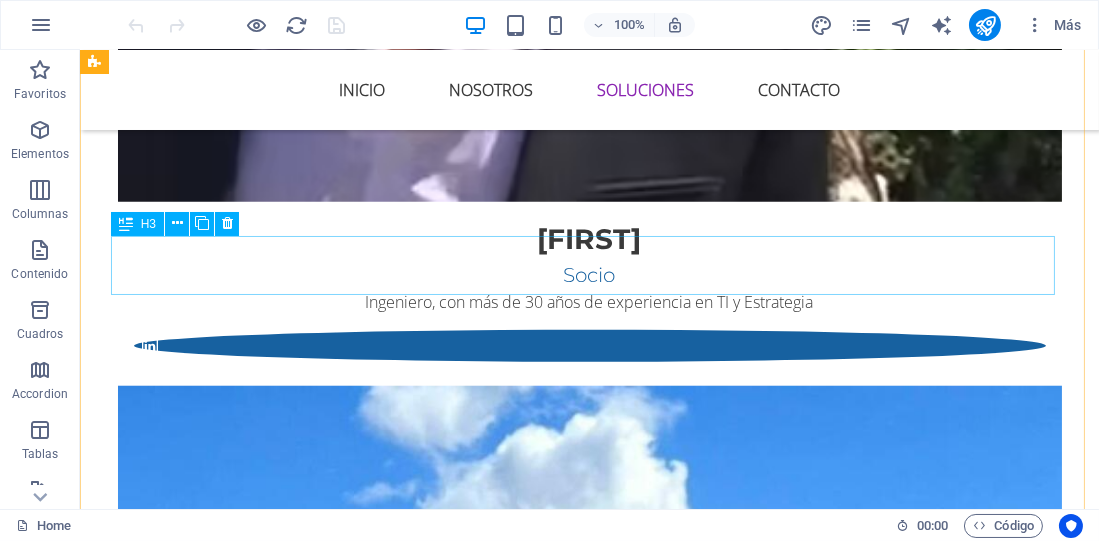 click on "Agente de Reservas IA" at bounding box center [568, 2701] 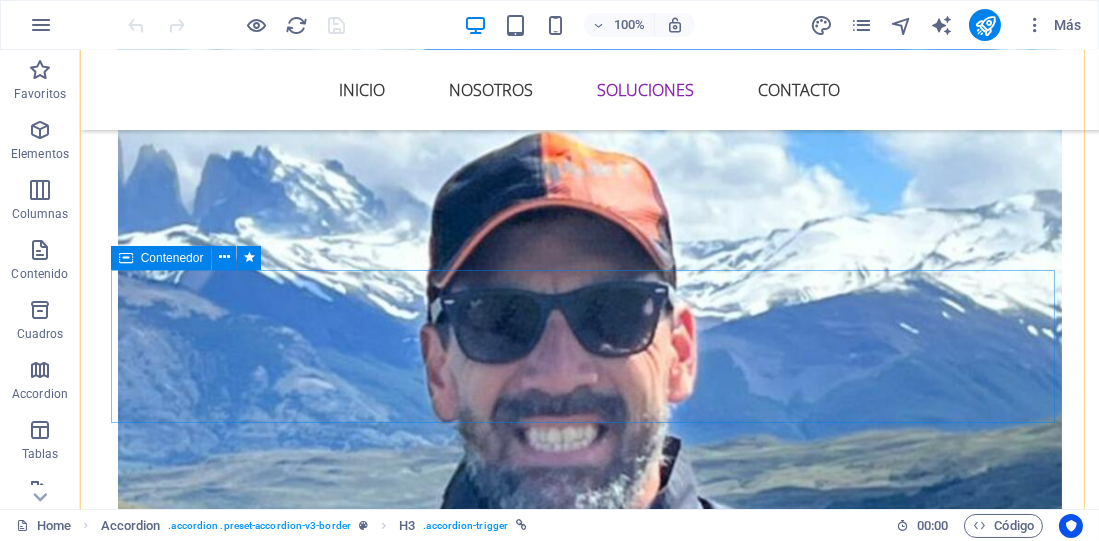 scroll, scrollTop: 3545, scrollLeft: 0, axis: vertical 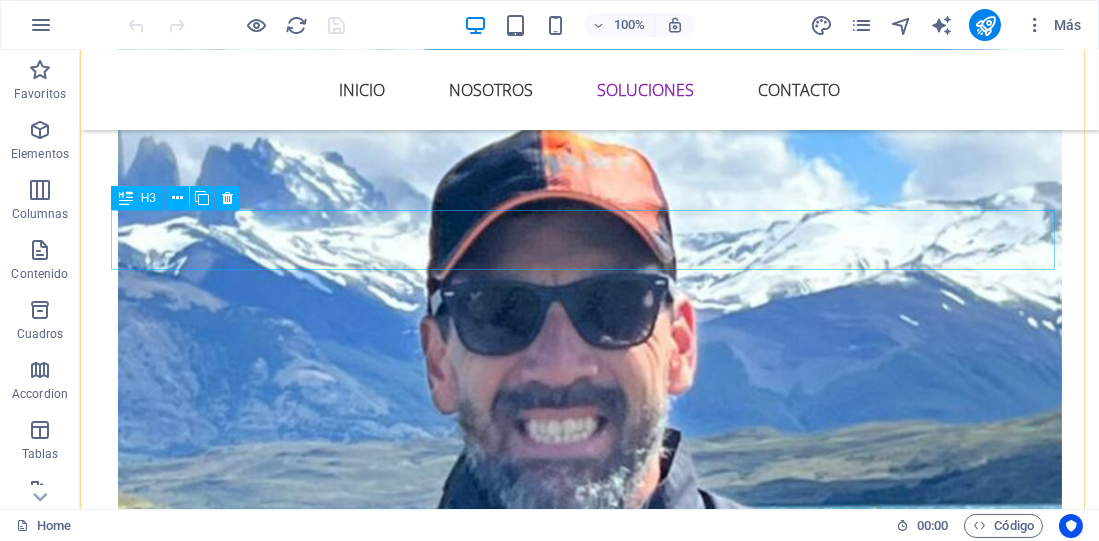 click on "Análisis de Video con IA" at bounding box center [568, 2678] 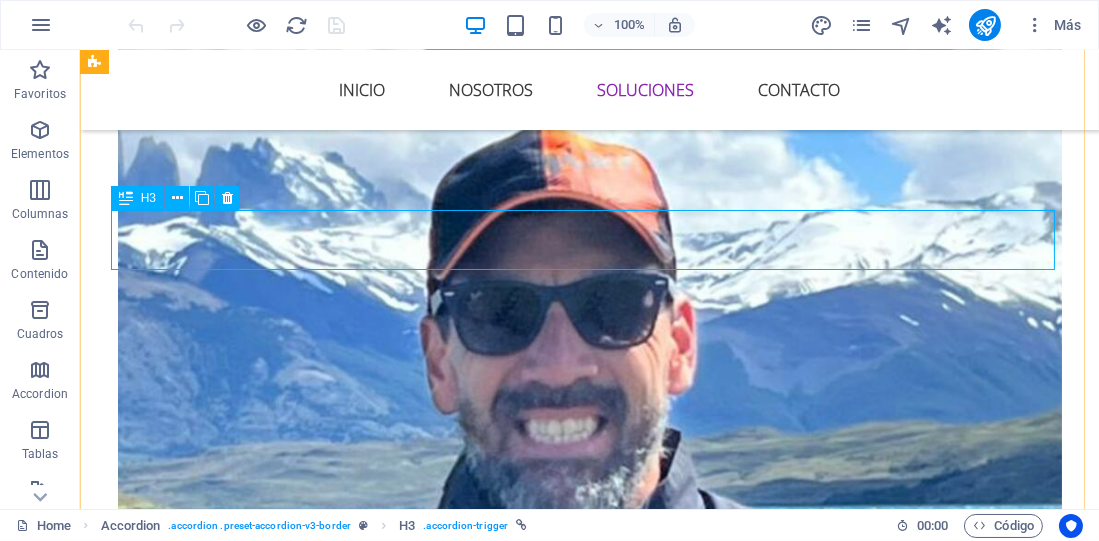 click on "Análisis de Video con IA" at bounding box center [568, 2678] 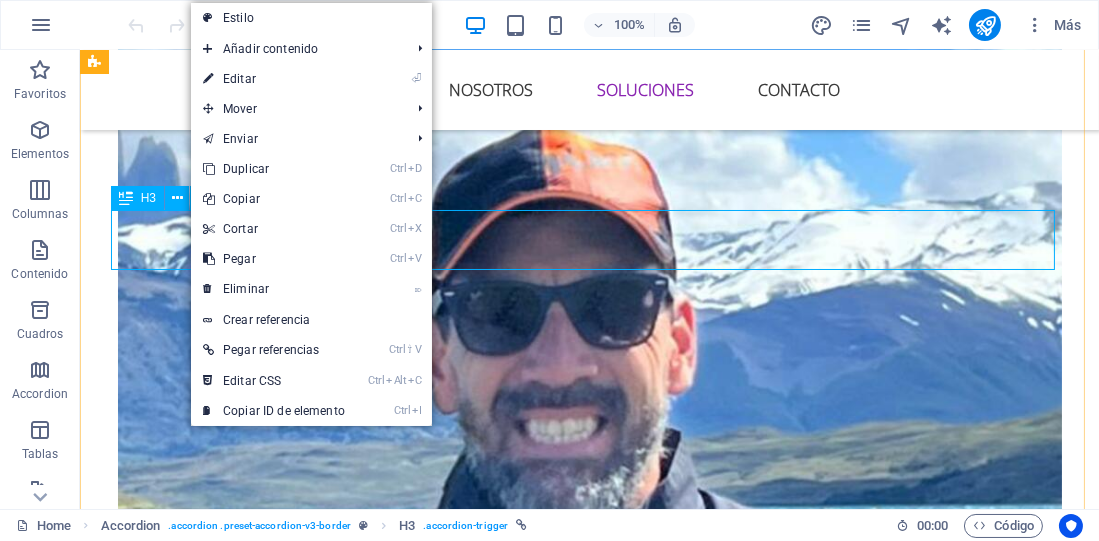 click on "Análisis de Video con IA" at bounding box center (568, 2678) 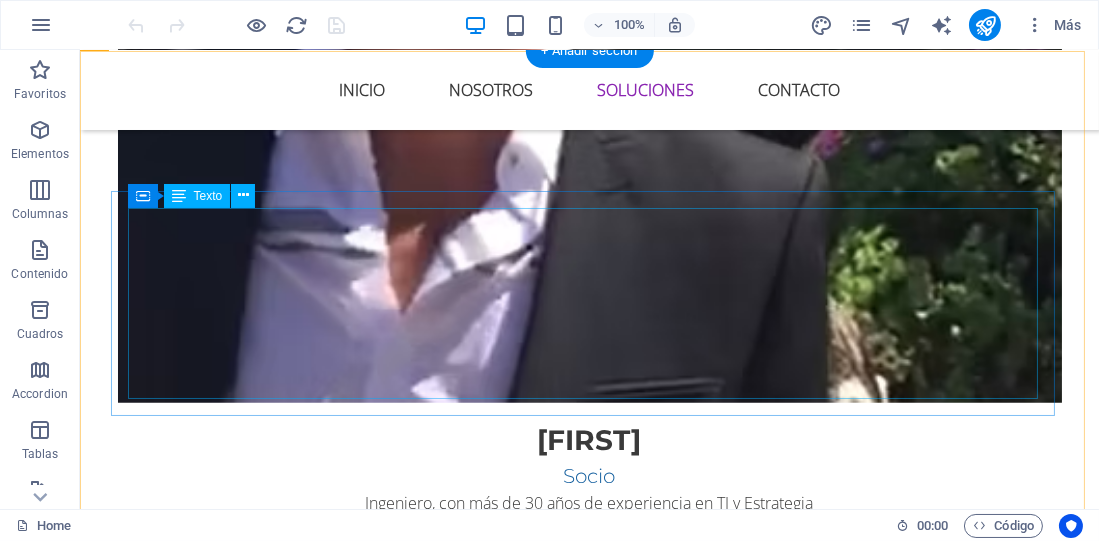 scroll, scrollTop: 2909, scrollLeft: 0, axis: vertical 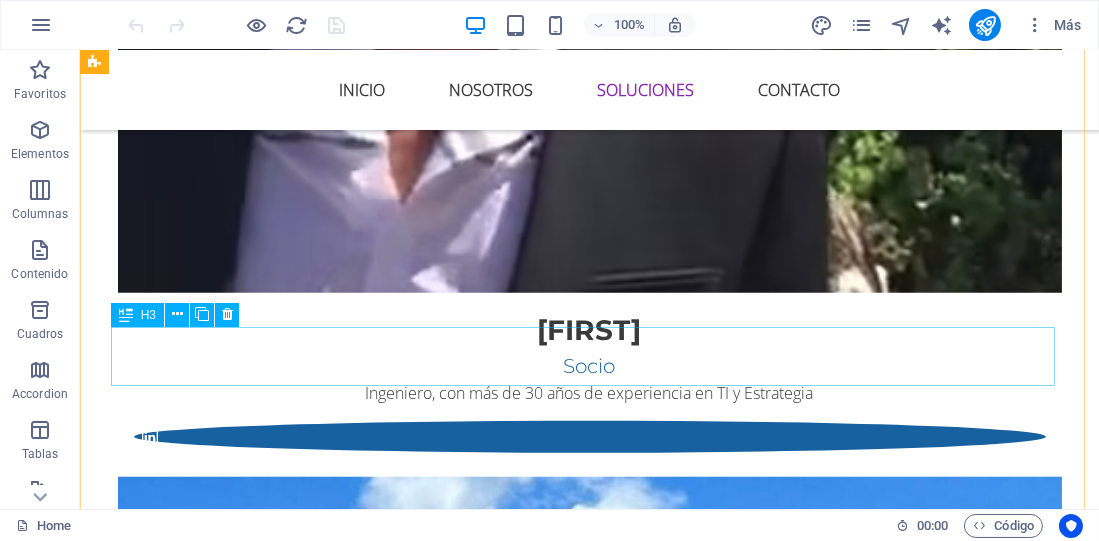 click on "H3" at bounding box center (137, 315) 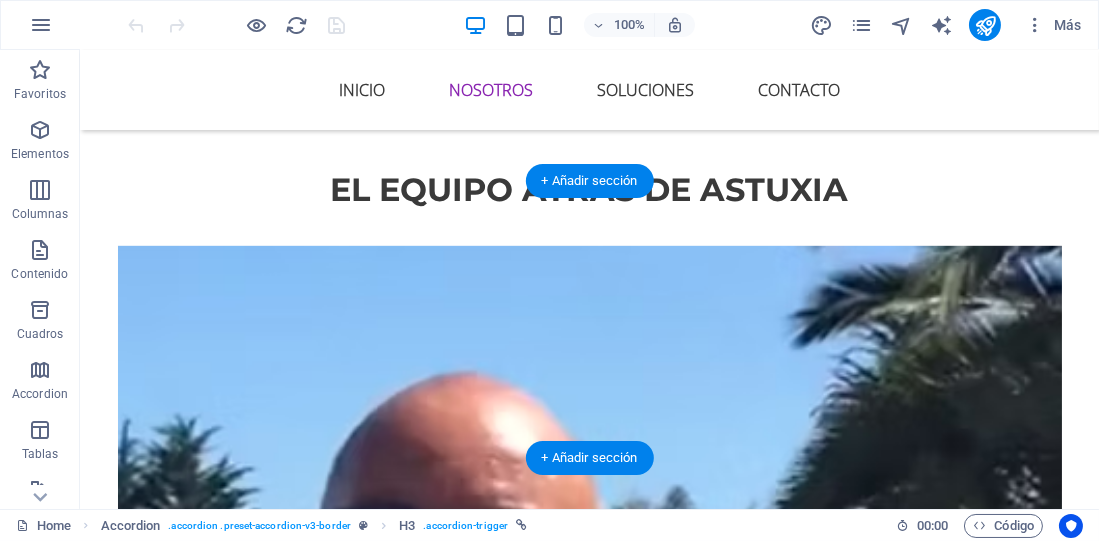 scroll, scrollTop: 2000, scrollLeft: 0, axis: vertical 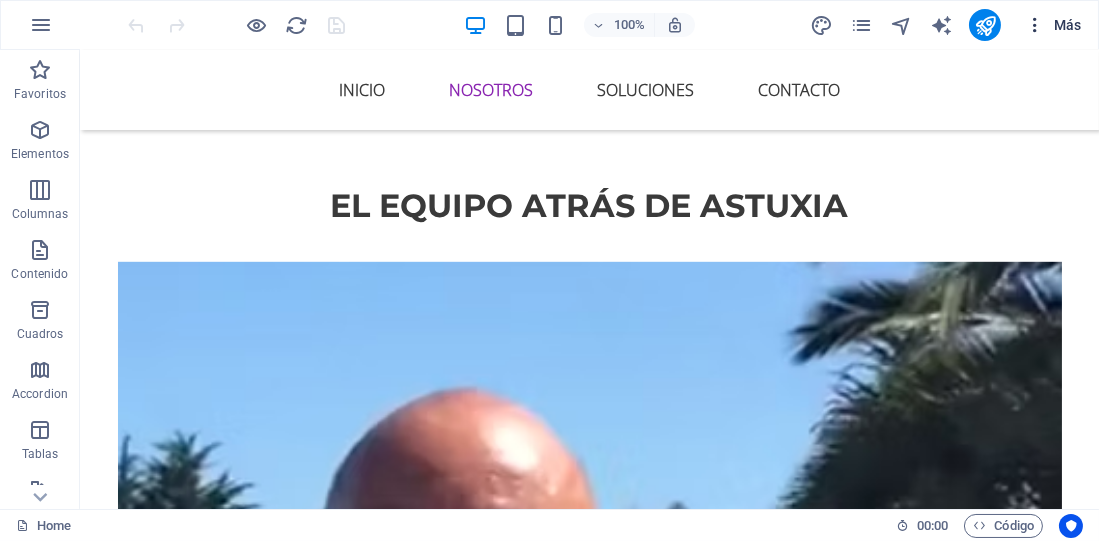 click on "Más" at bounding box center (1053, 25) 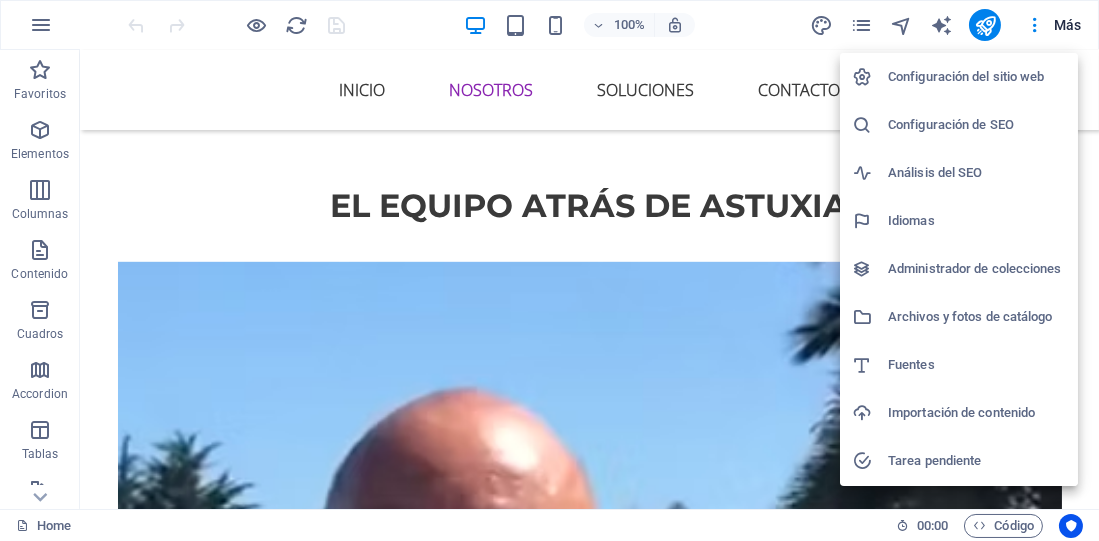 click on "Archivos y fotos de catálogo" at bounding box center [977, 317] 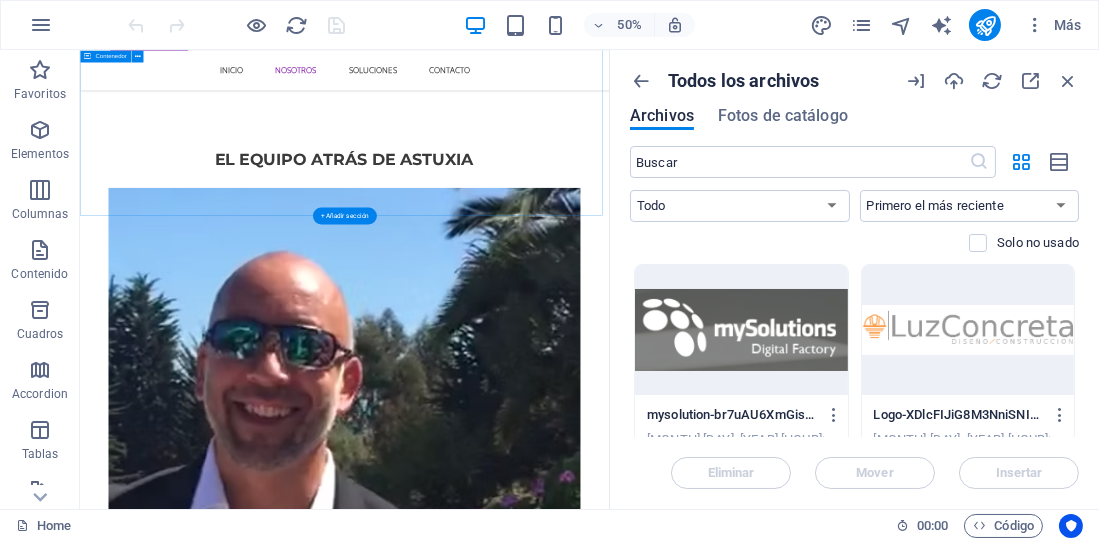 scroll, scrollTop: 1930, scrollLeft: 0, axis: vertical 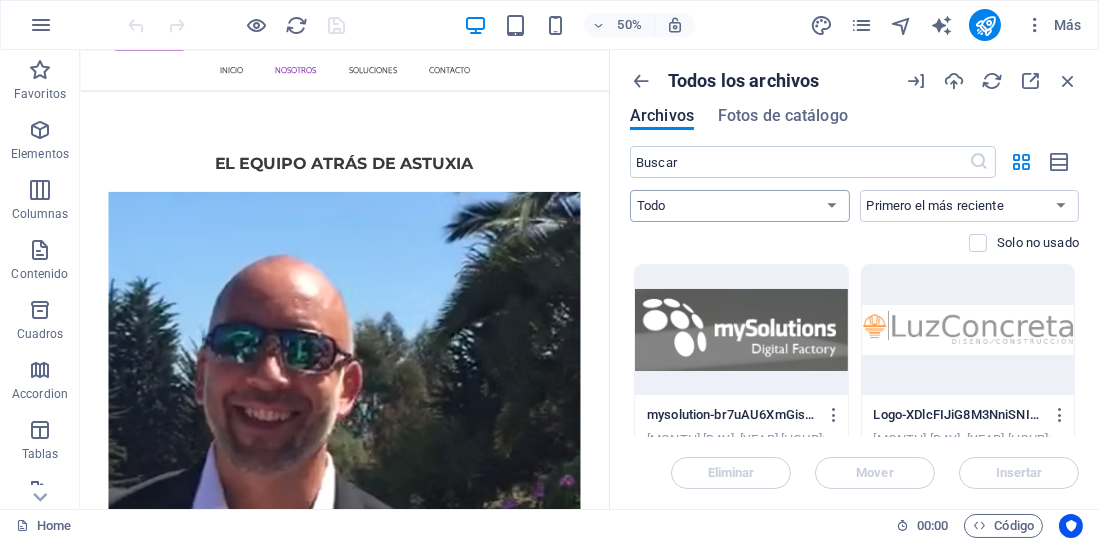 click on "Todo Imágenes Documentos Audio Video Vector Otro" at bounding box center (740, 206) 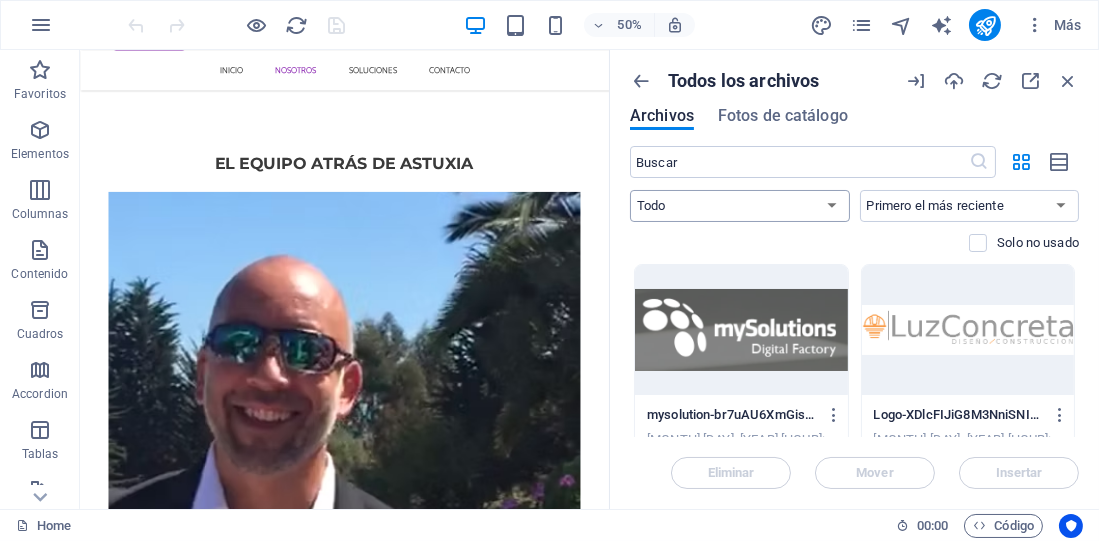 click on "Todo Imágenes Documentos Audio Video Vector Otro" at bounding box center [740, 206] 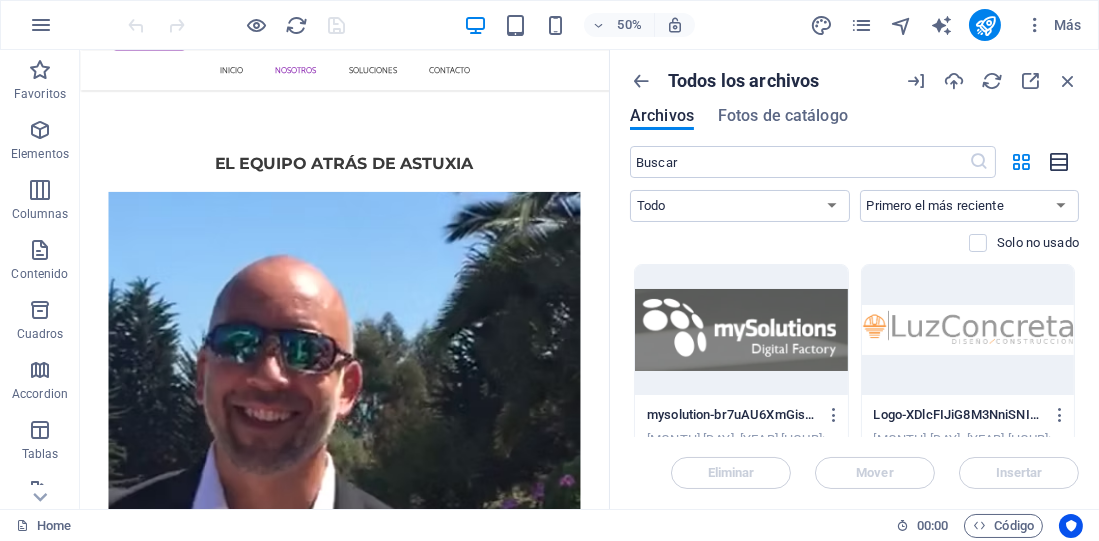 click at bounding box center [1060, 162] 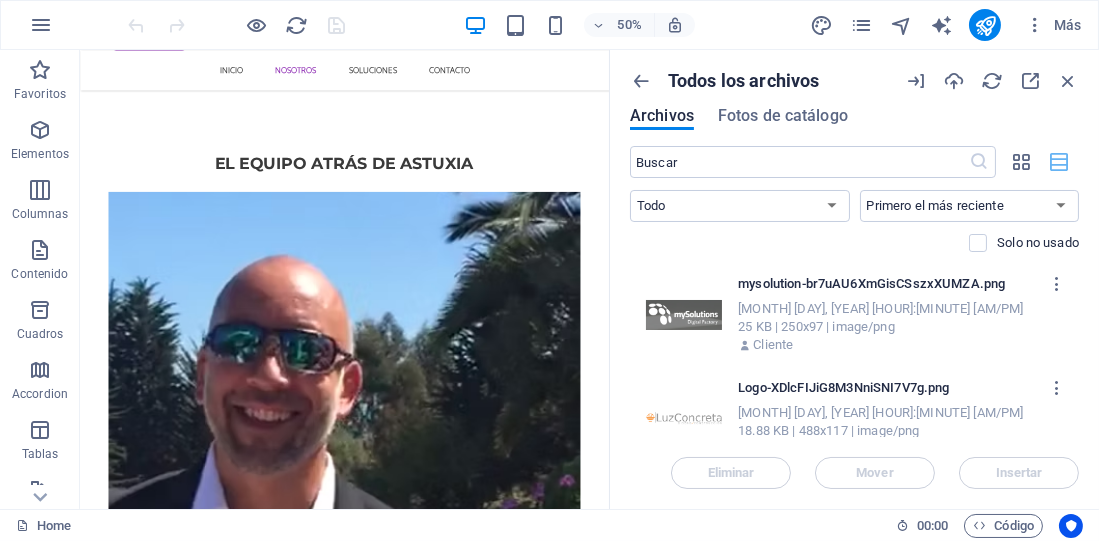 click at bounding box center (1060, 162) 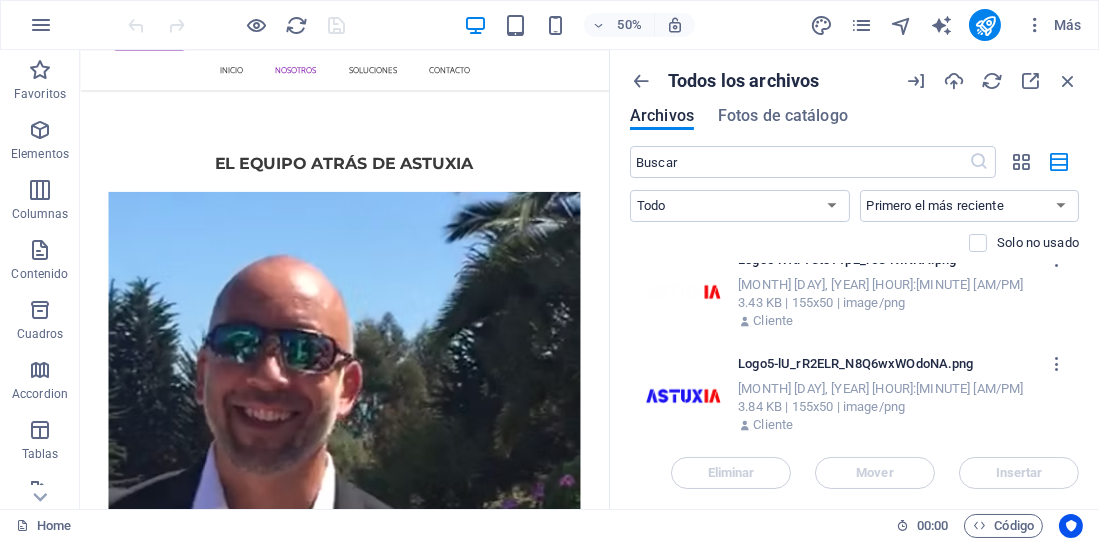 scroll, scrollTop: 1545, scrollLeft: 0, axis: vertical 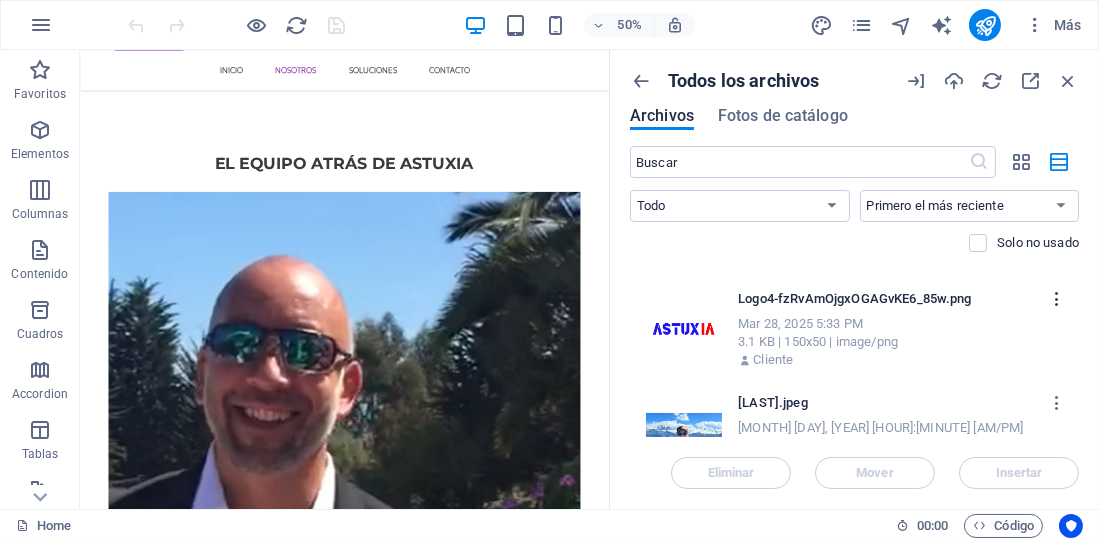 click at bounding box center (1057, 299) 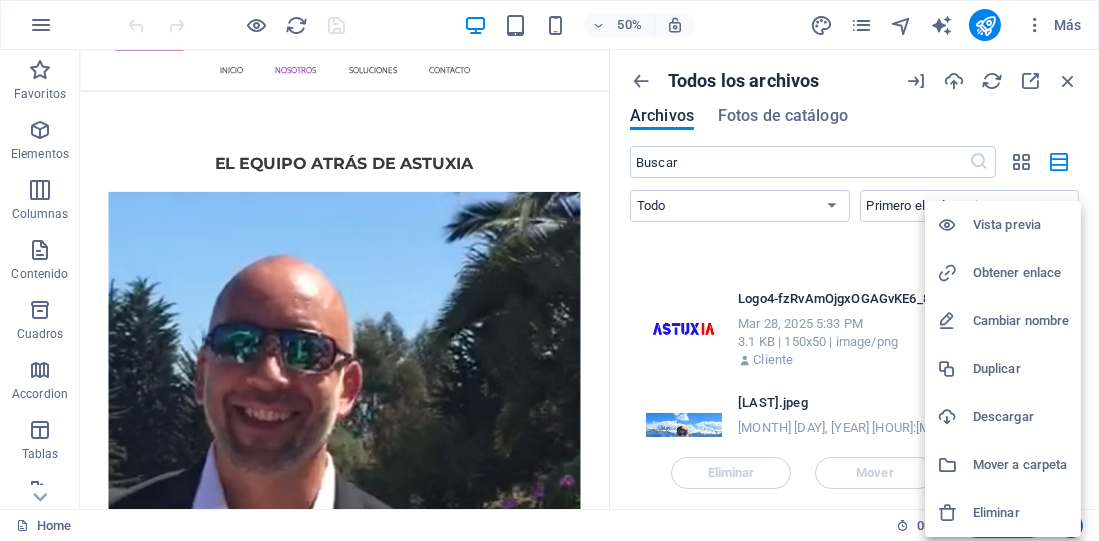 click on "Eliminar" at bounding box center (1021, 513) 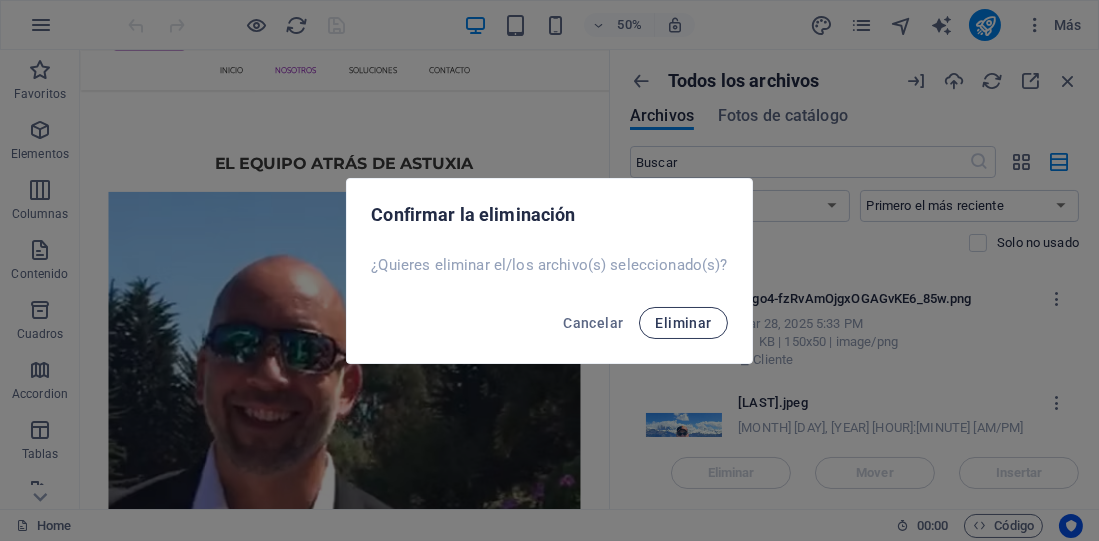 click on "Eliminar" at bounding box center [683, 323] 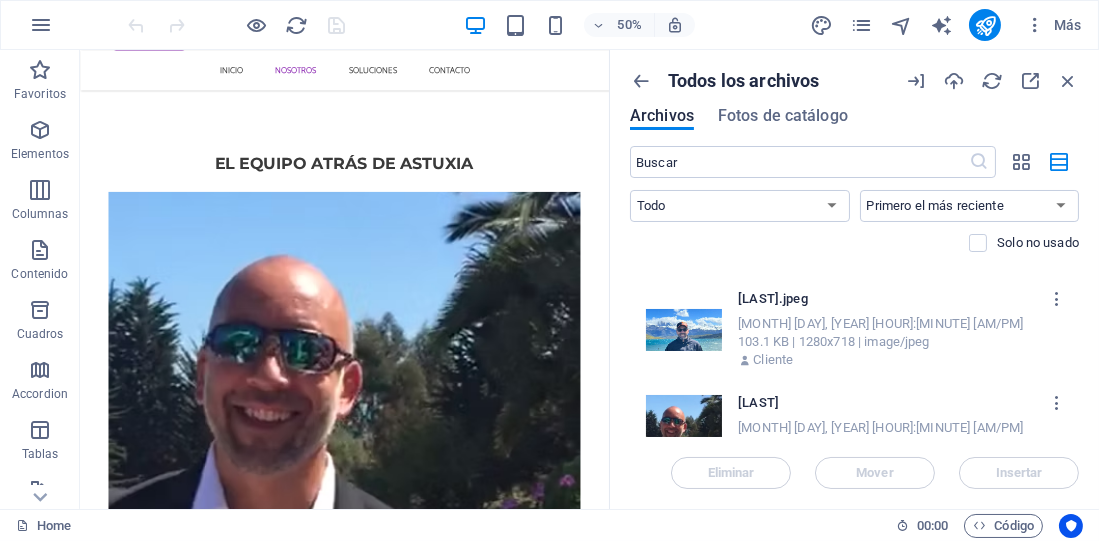 scroll, scrollTop: 1363, scrollLeft: 0, axis: vertical 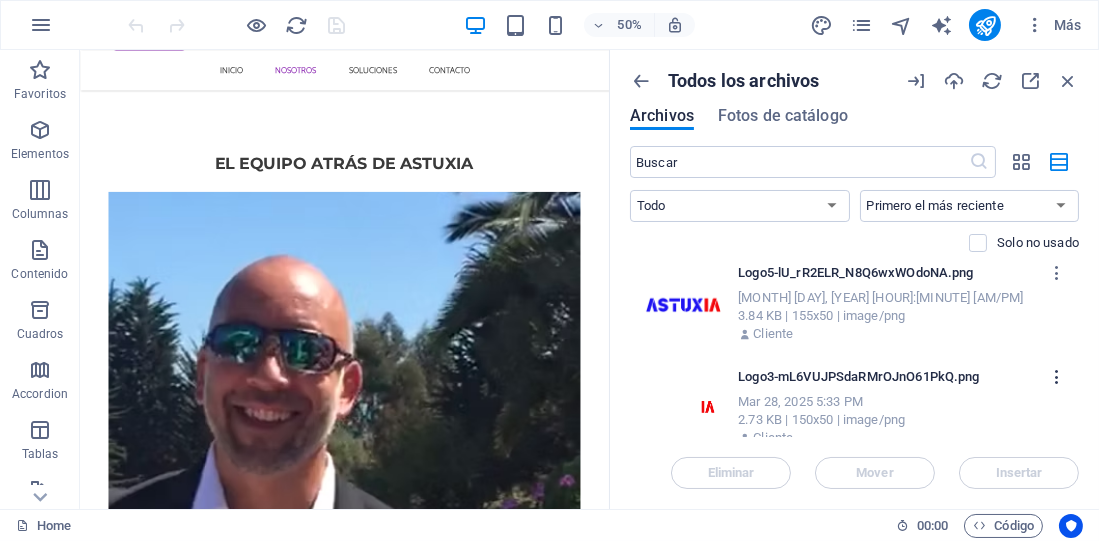 click at bounding box center [1057, 377] 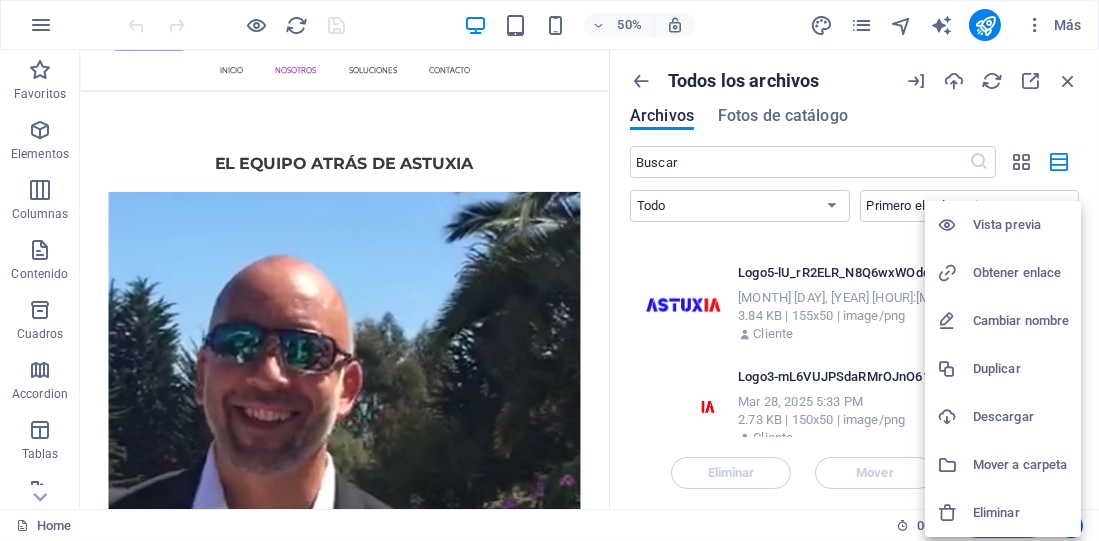 click on "Eliminar" at bounding box center [1021, 513] 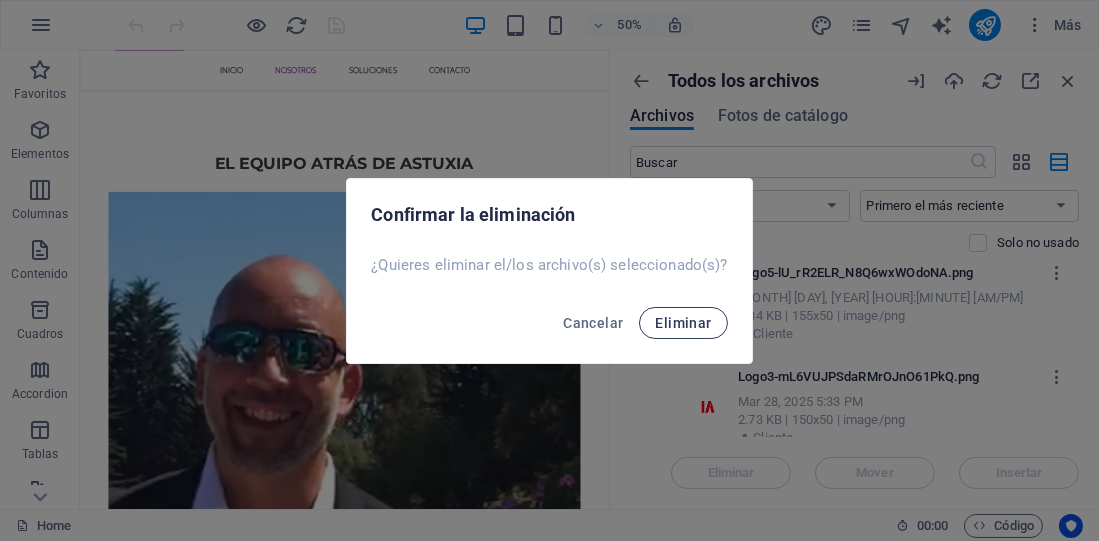 click on "Eliminar" at bounding box center (683, 323) 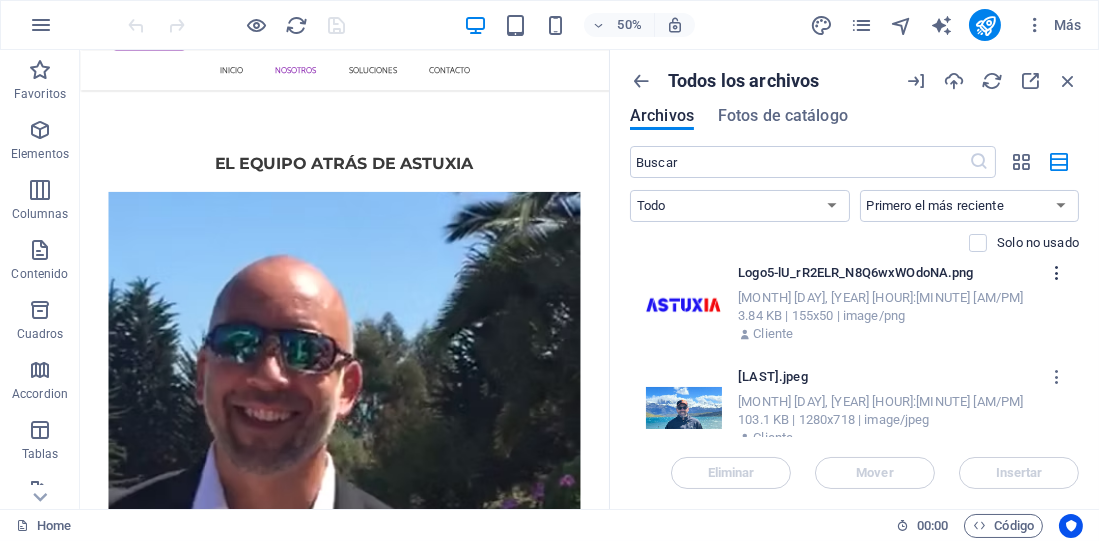 click at bounding box center (1057, 273) 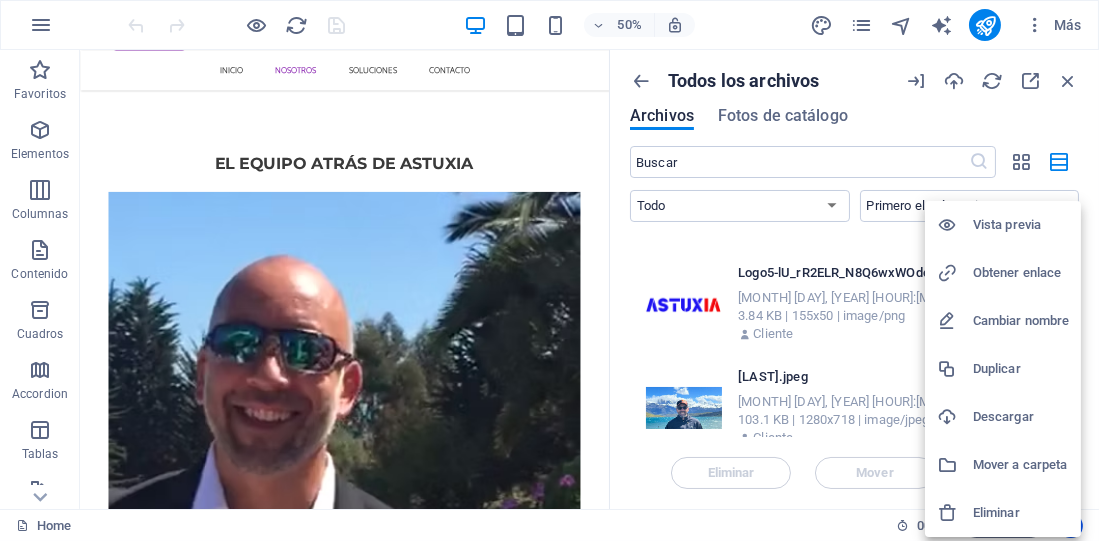 click on "Eliminar" at bounding box center (1021, 513) 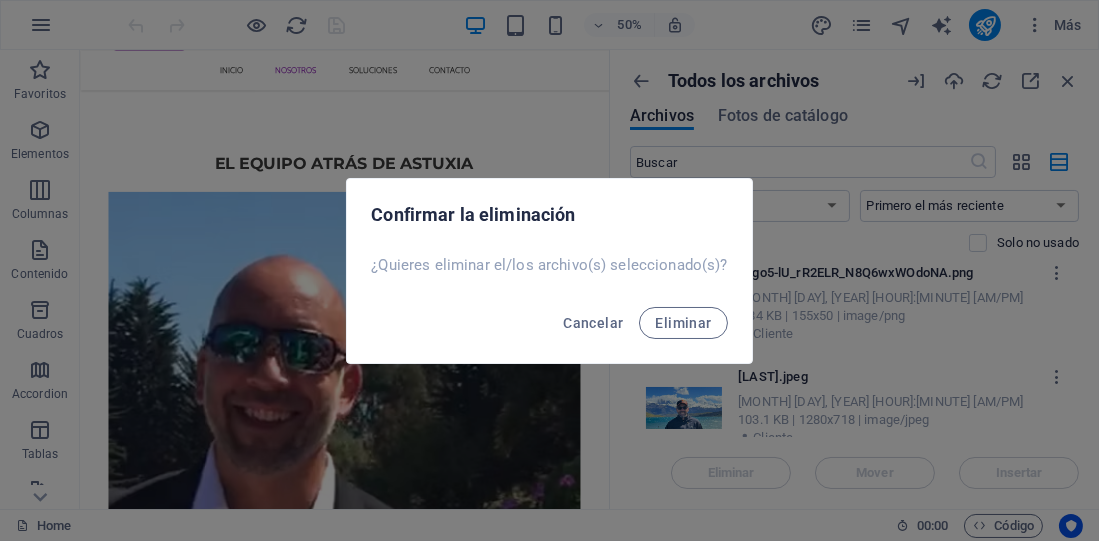 scroll, scrollTop: 1355, scrollLeft: 0, axis: vertical 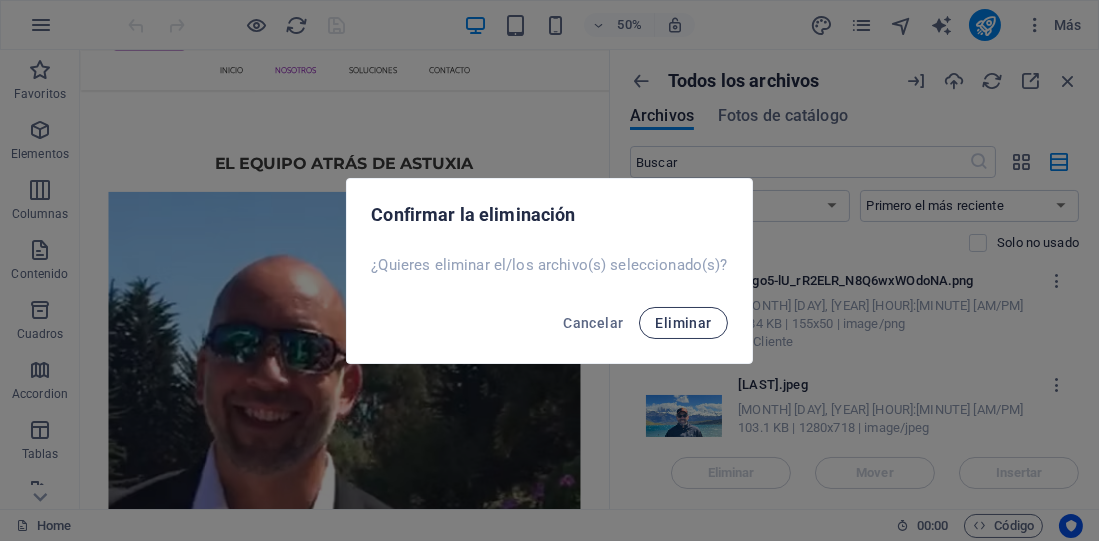 click on "Eliminar" at bounding box center (683, 323) 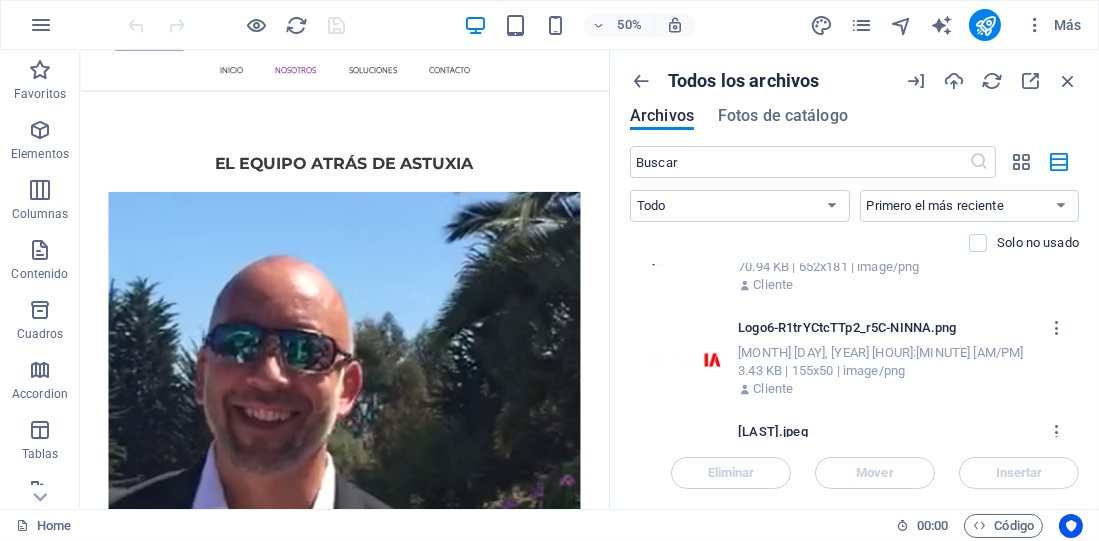 scroll, scrollTop: 1173, scrollLeft: 0, axis: vertical 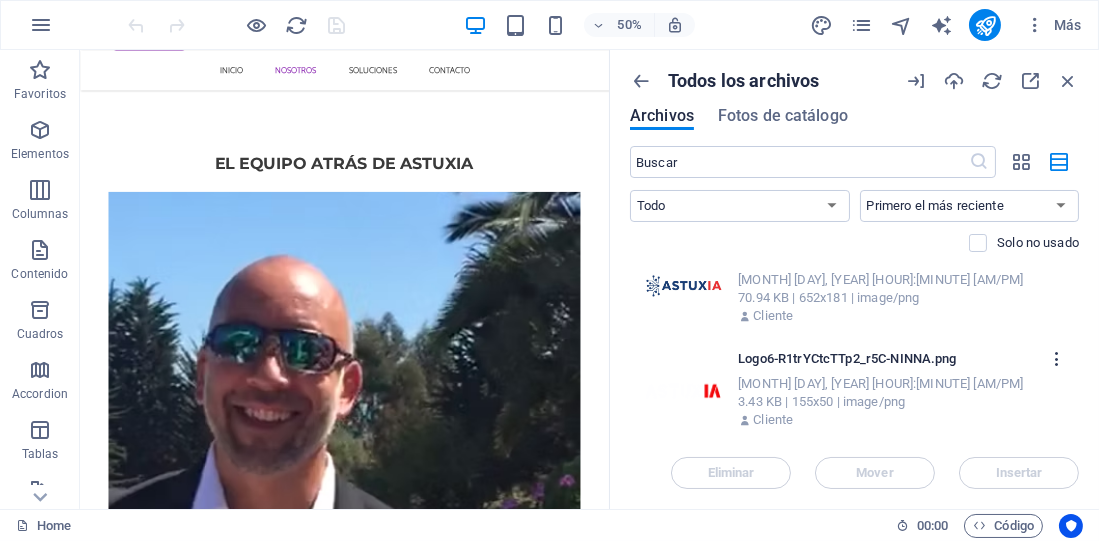 click at bounding box center [1057, 359] 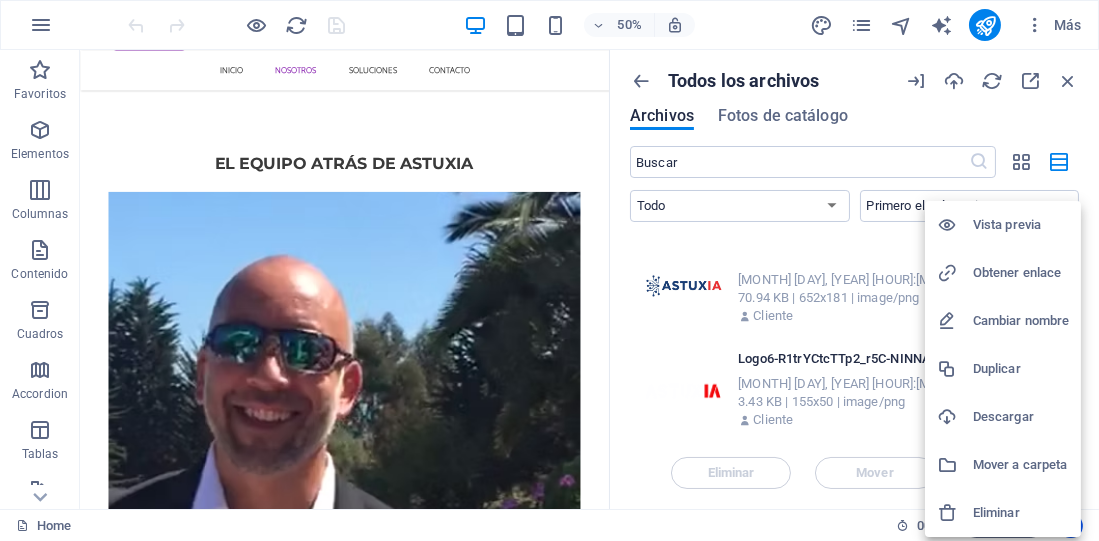 click on "Eliminar" at bounding box center [1021, 513] 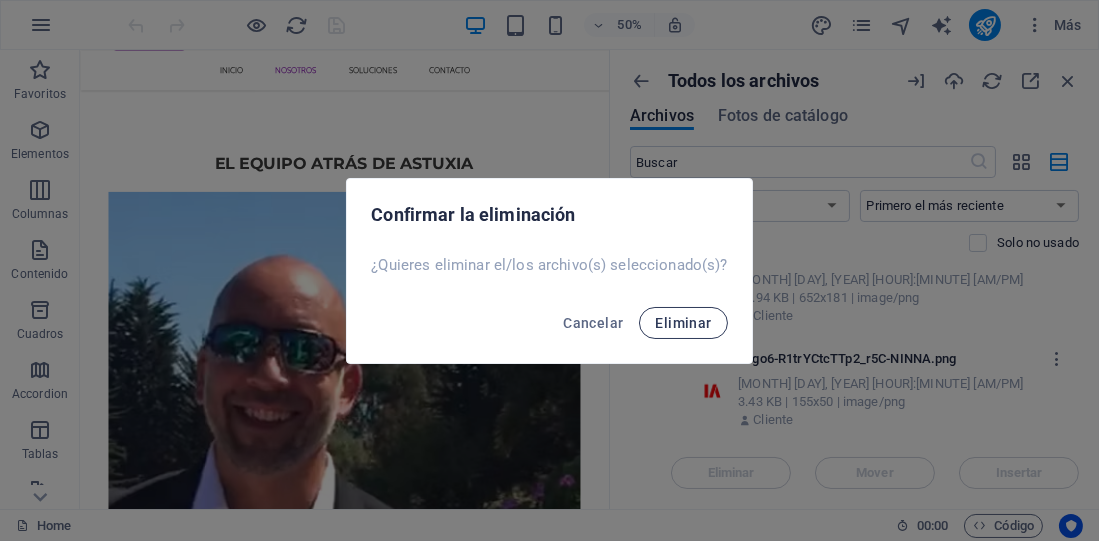 click on "Eliminar" at bounding box center (683, 323) 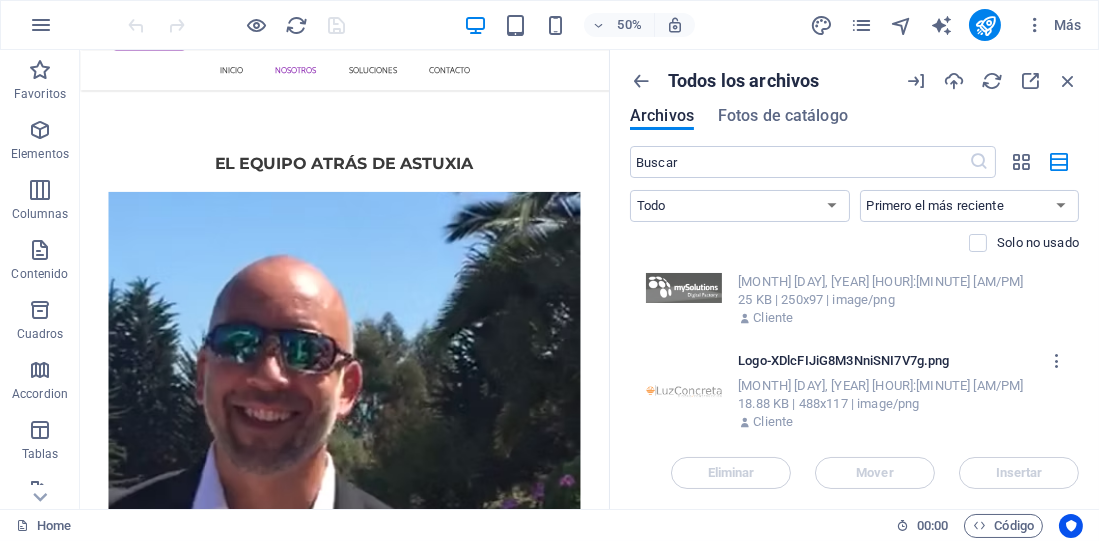 scroll, scrollTop: 0, scrollLeft: 0, axis: both 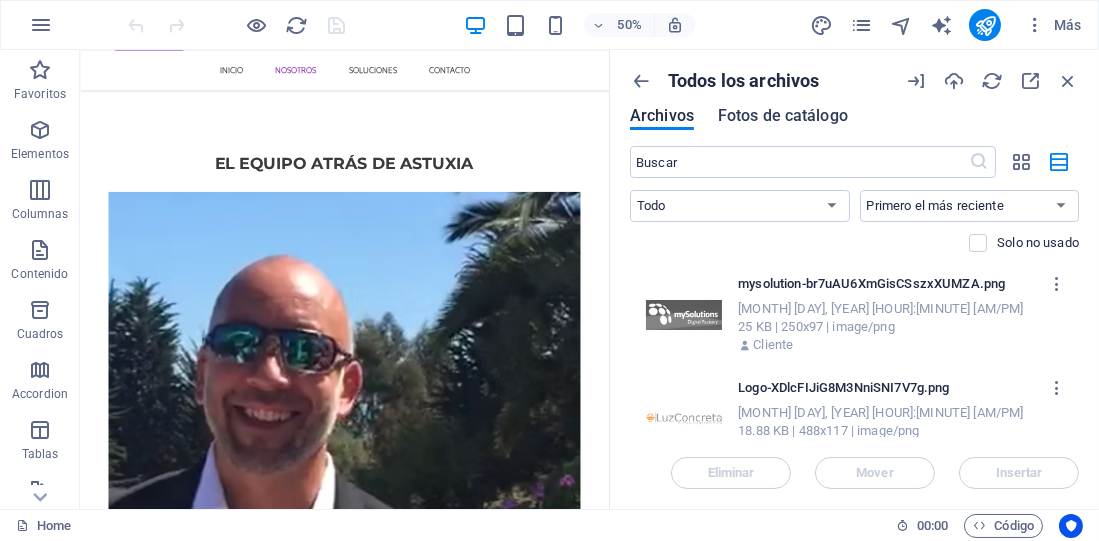 click on "Fotos de catálogo" at bounding box center (783, 116) 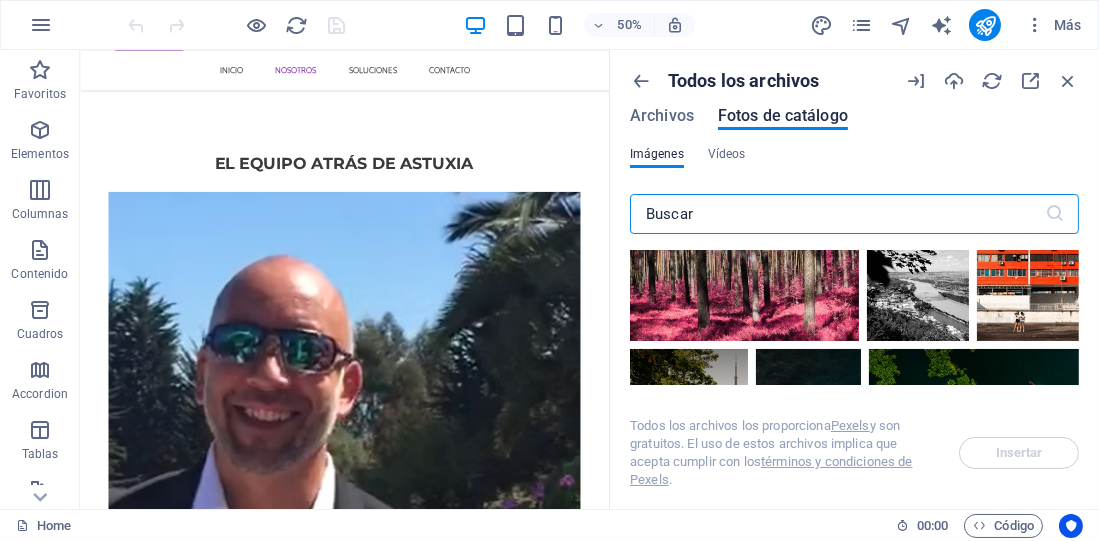 scroll, scrollTop: 90, scrollLeft: 0, axis: vertical 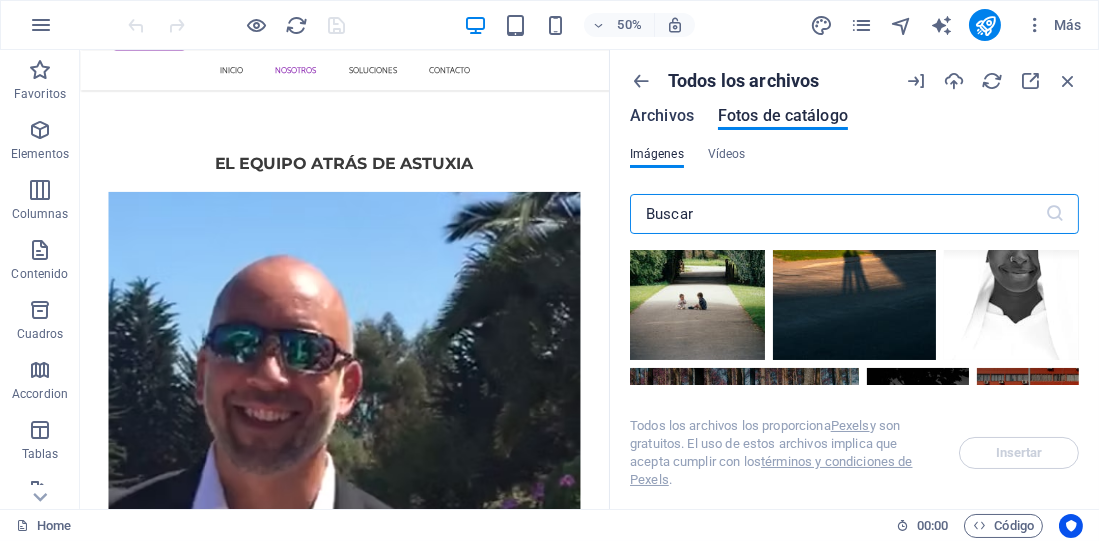 click on "Archivos" at bounding box center (662, 116) 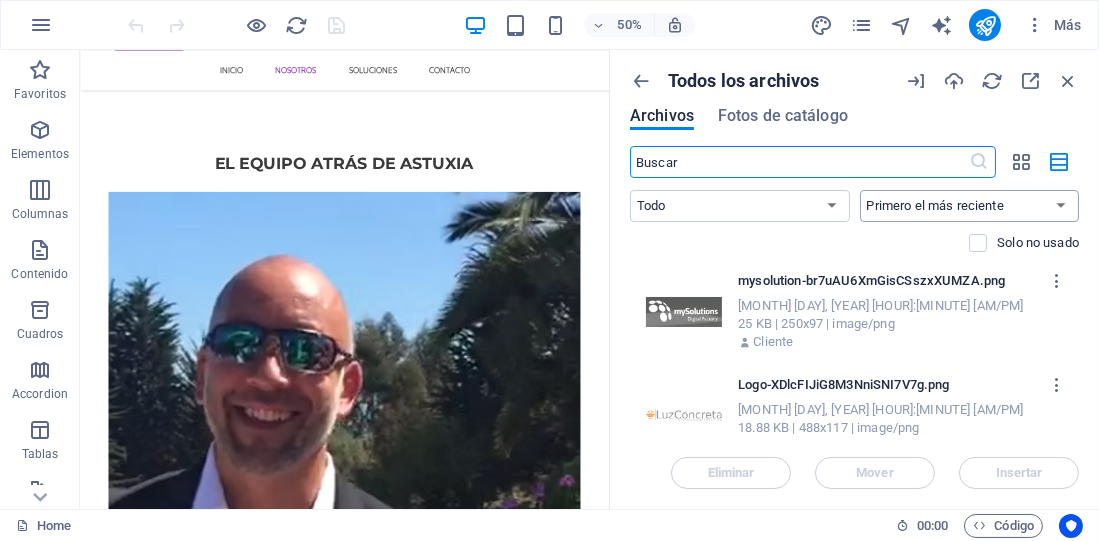 scroll, scrollTop: 0, scrollLeft: 0, axis: both 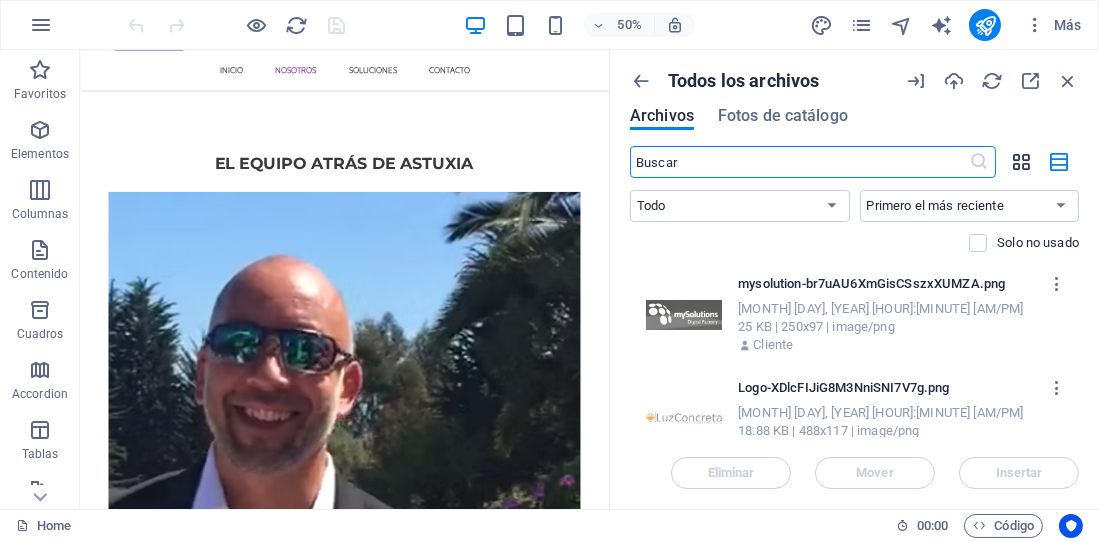 click at bounding box center (1021, 162) 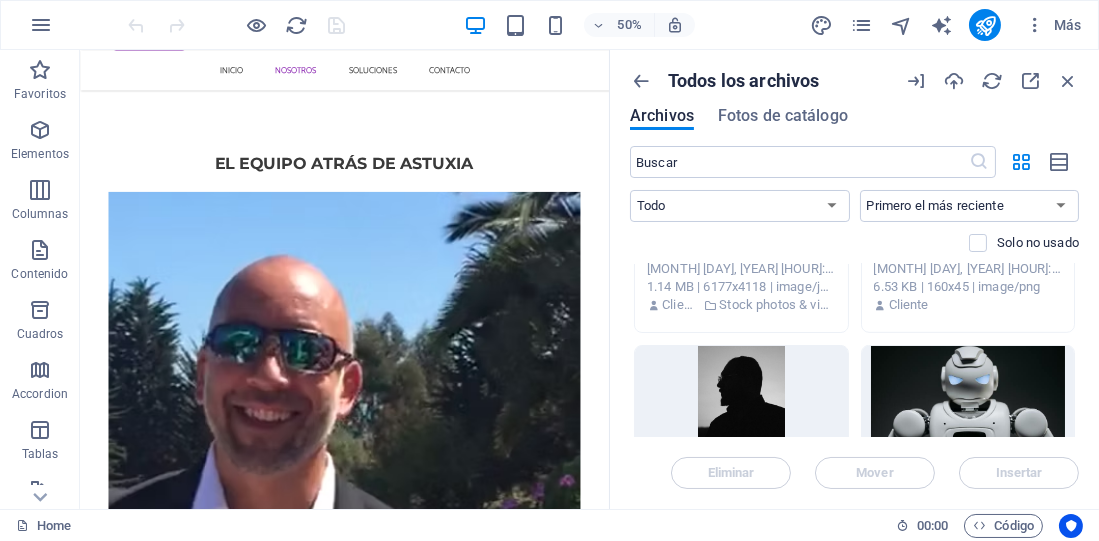 scroll, scrollTop: 2061, scrollLeft: 0, axis: vertical 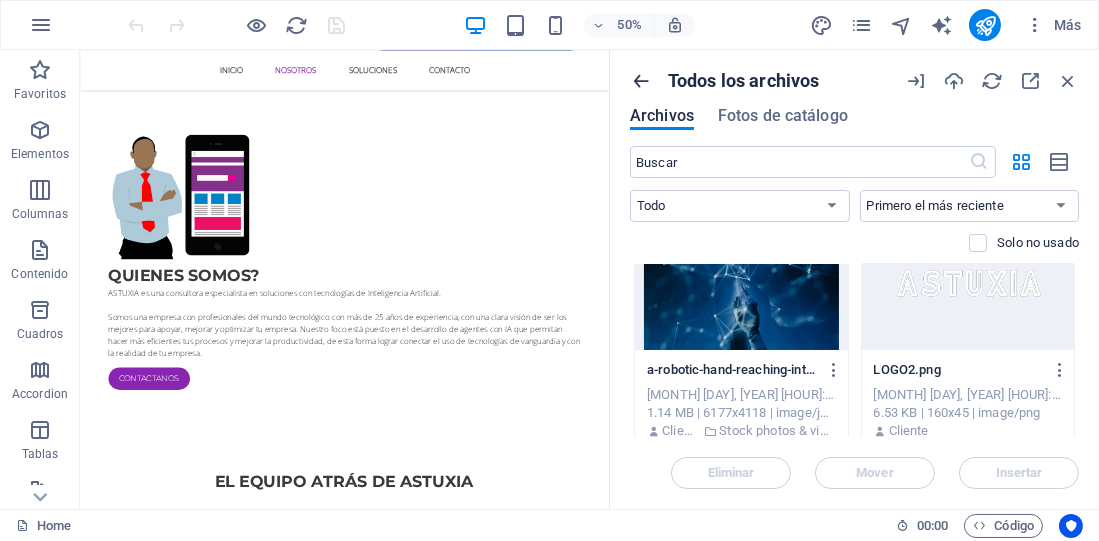 click at bounding box center [641, 81] 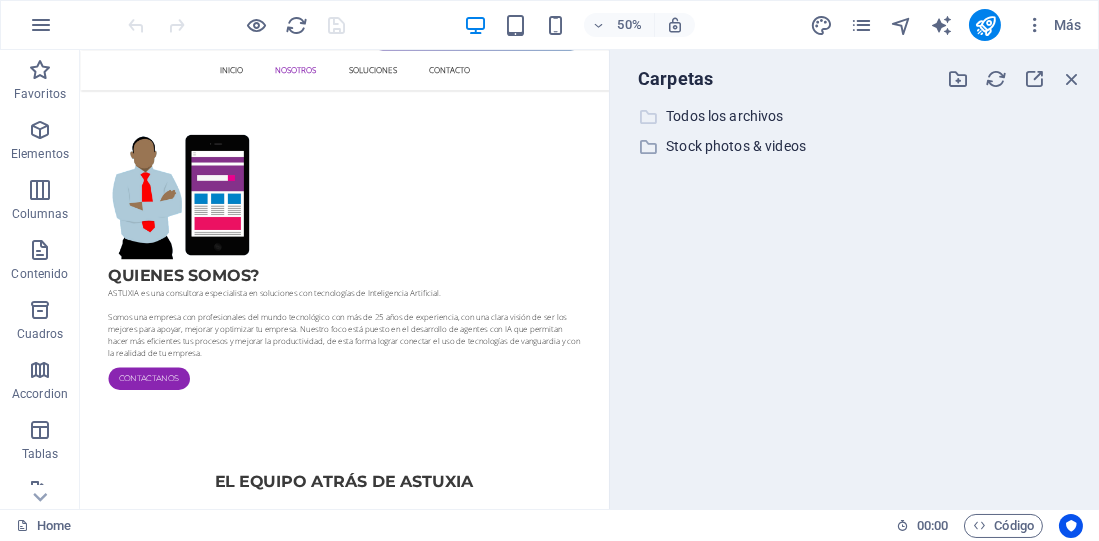 click on "Todos los archivos" at bounding box center (856, 116) 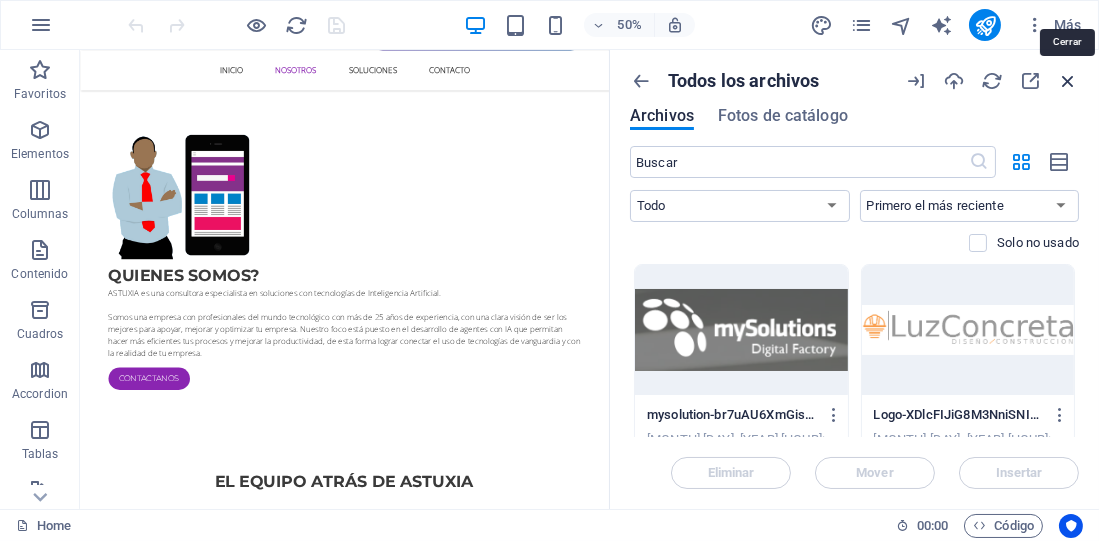 click at bounding box center (1068, 81) 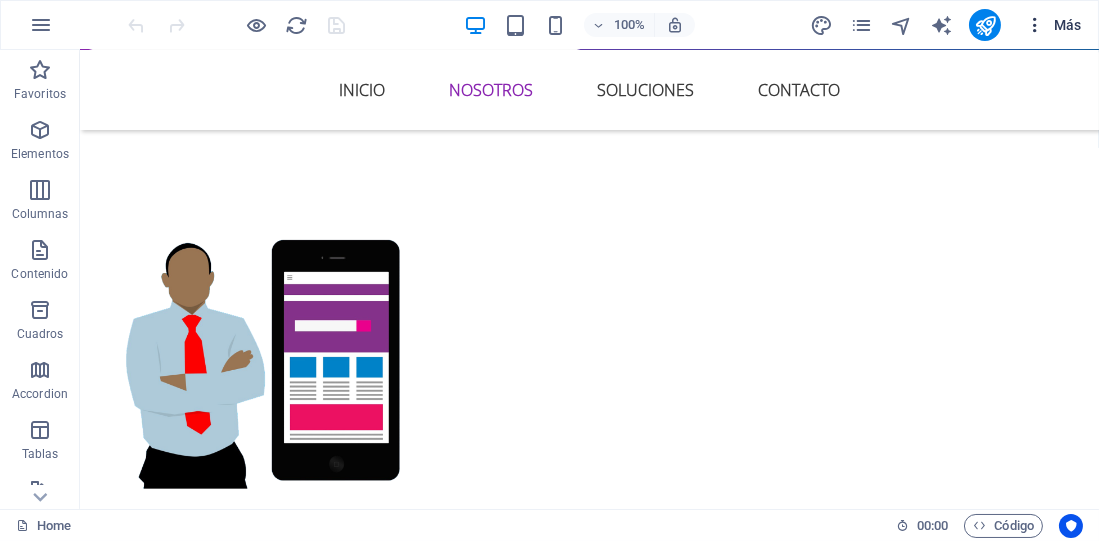 click on "Más" at bounding box center [1053, 25] 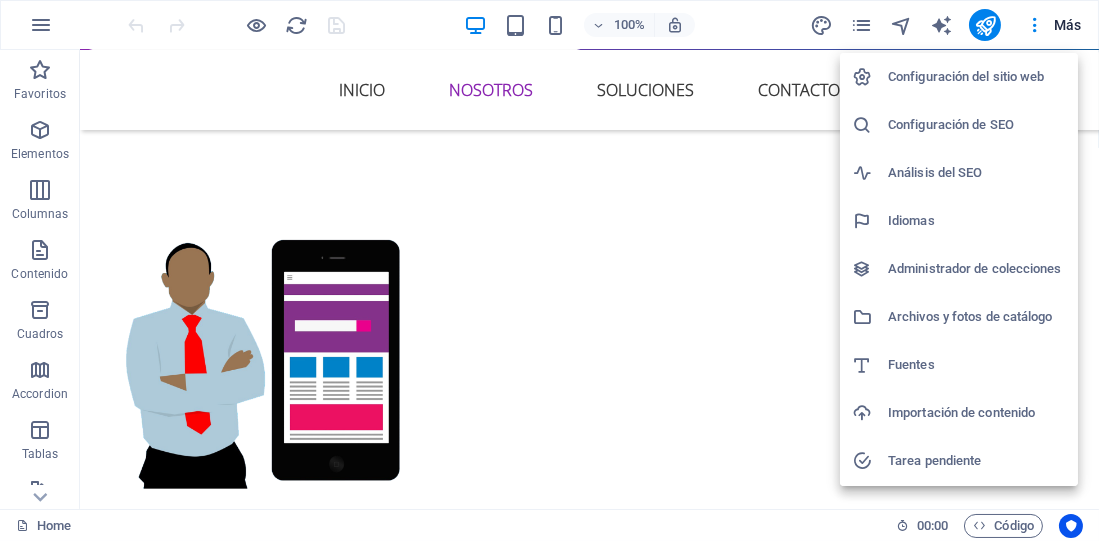 click on "Administrador de colecciones" at bounding box center [977, 269] 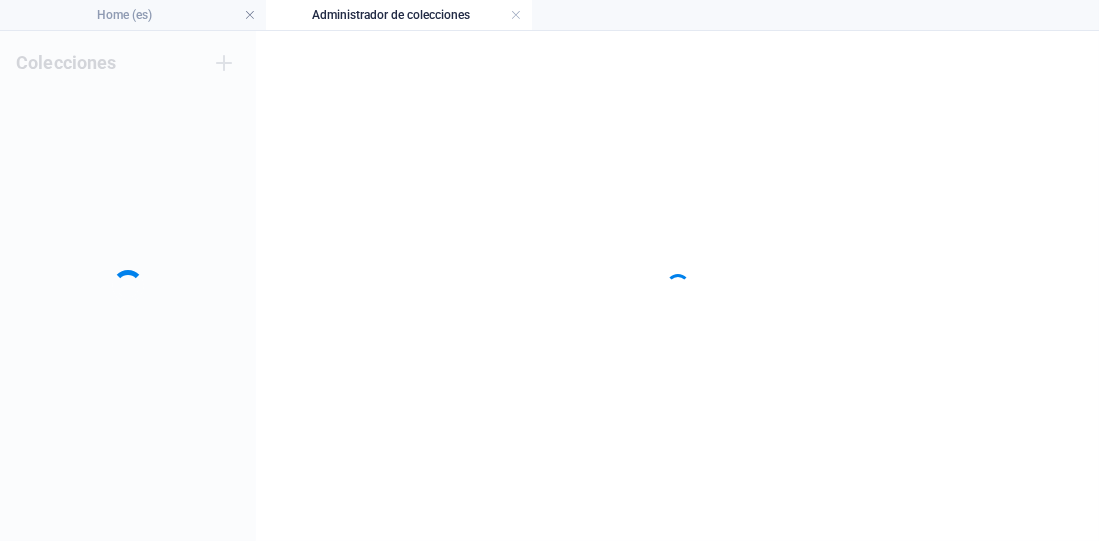 scroll, scrollTop: 0, scrollLeft: 0, axis: both 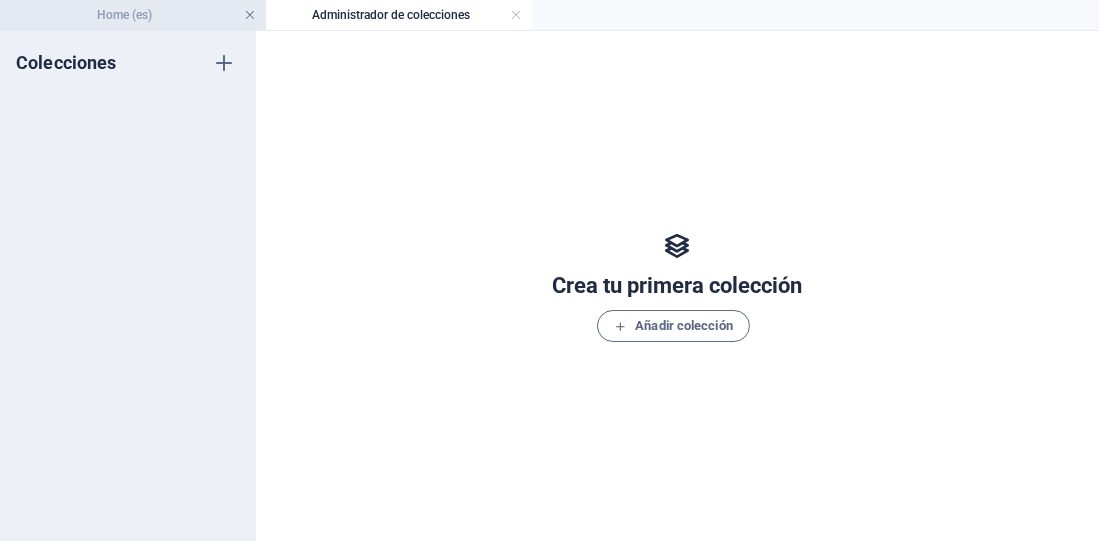 click at bounding box center [250, 15] 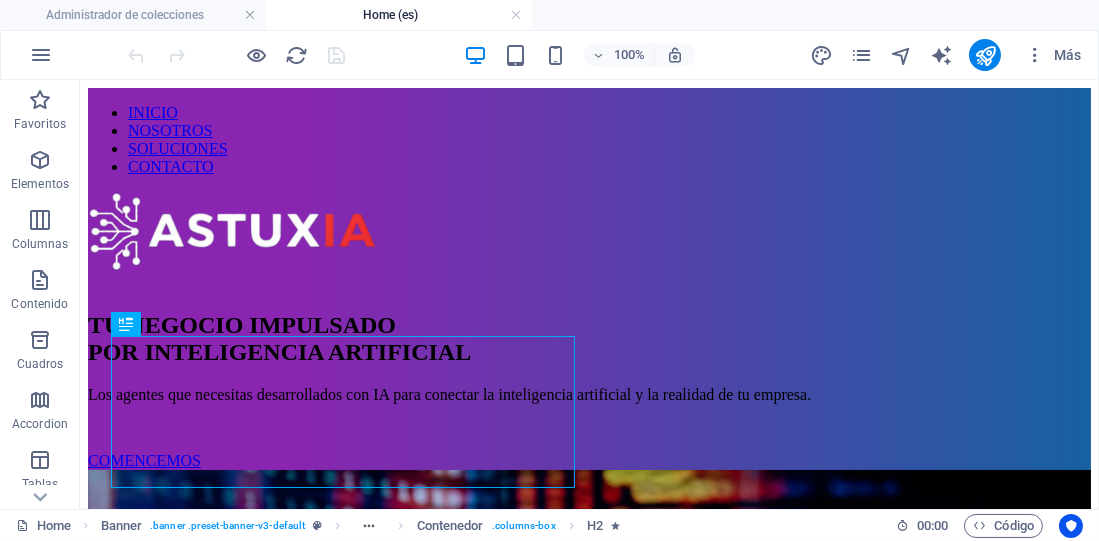 scroll, scrollTop: 0, scrollLeft: 0, axis: both 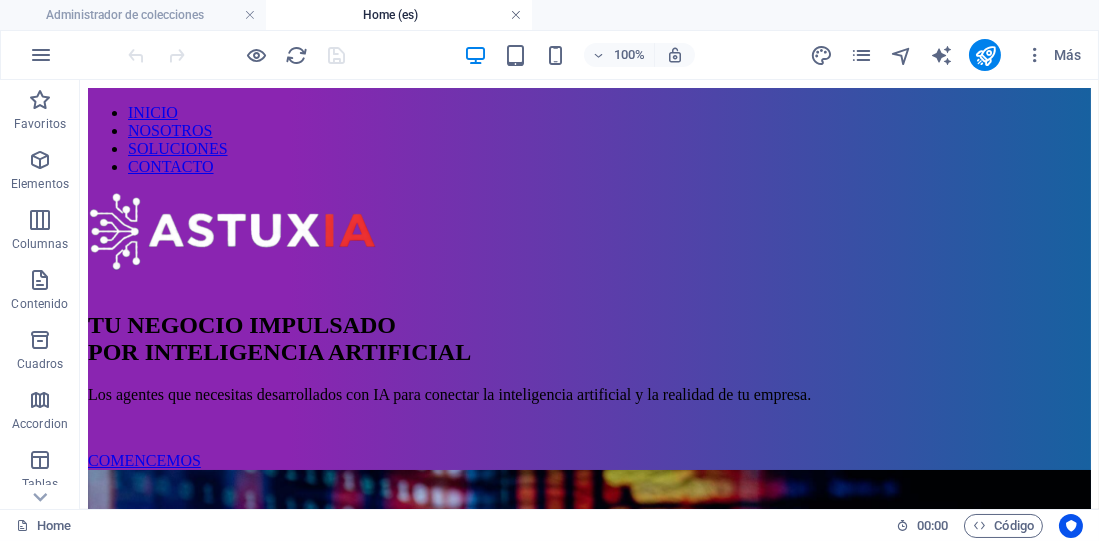 click at bounding box center (516, 15) 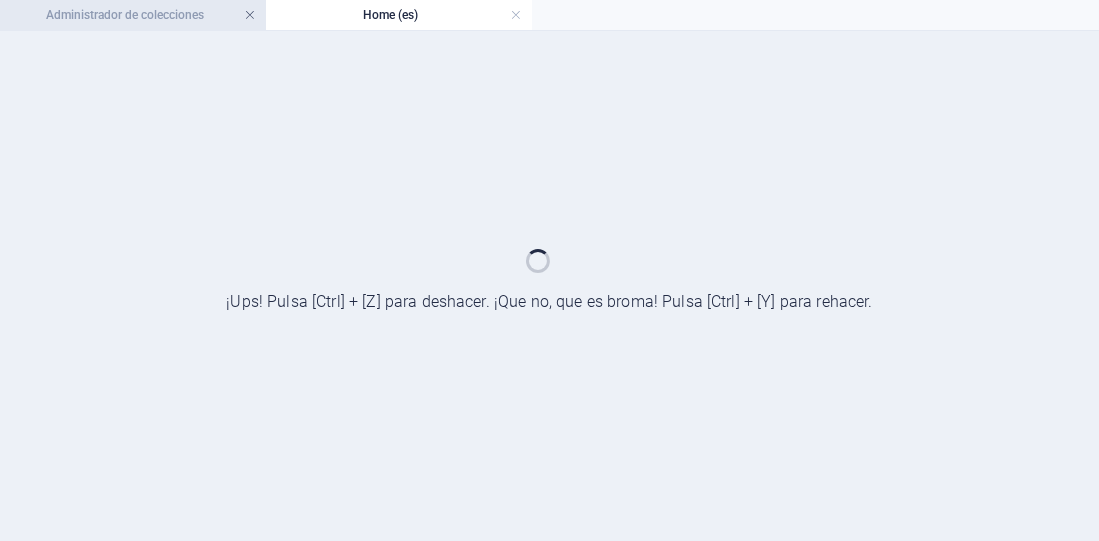 click at bounding box center [250, 15] 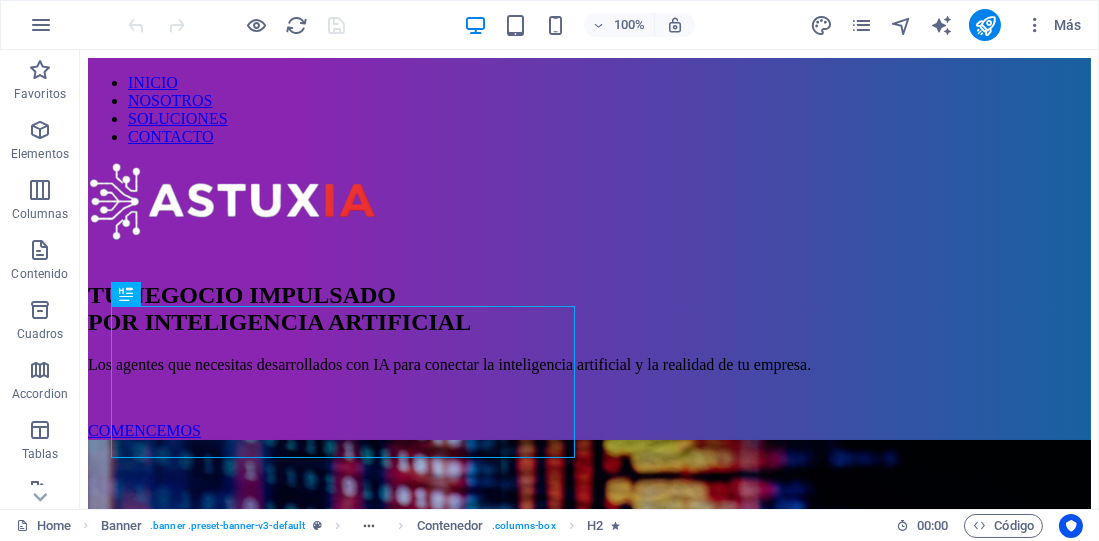 scroll, scrollTop: 0, scrollLeft: 0, axis: both 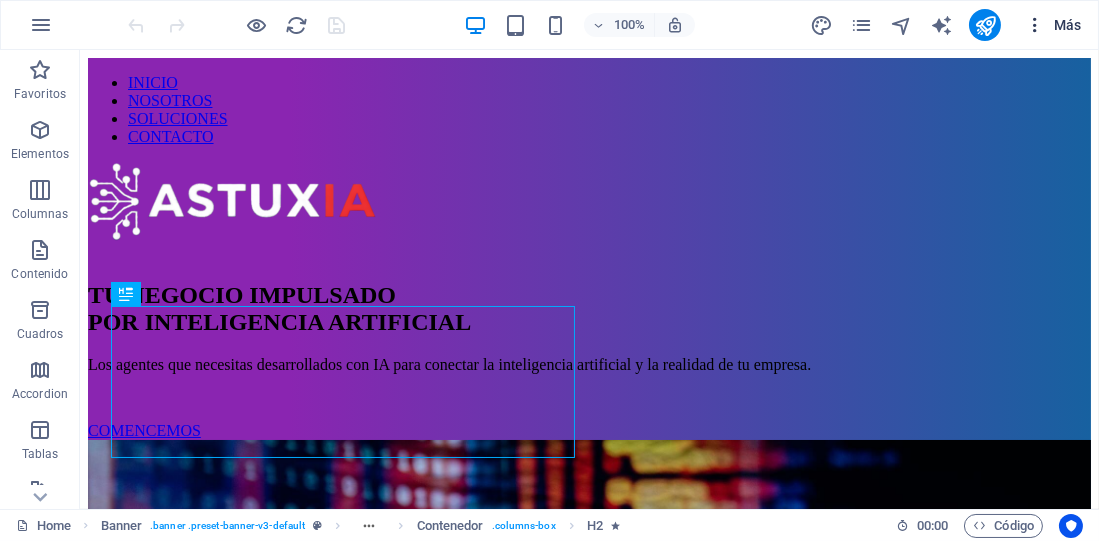 click on "Más" at bounding box center (1053, 25) 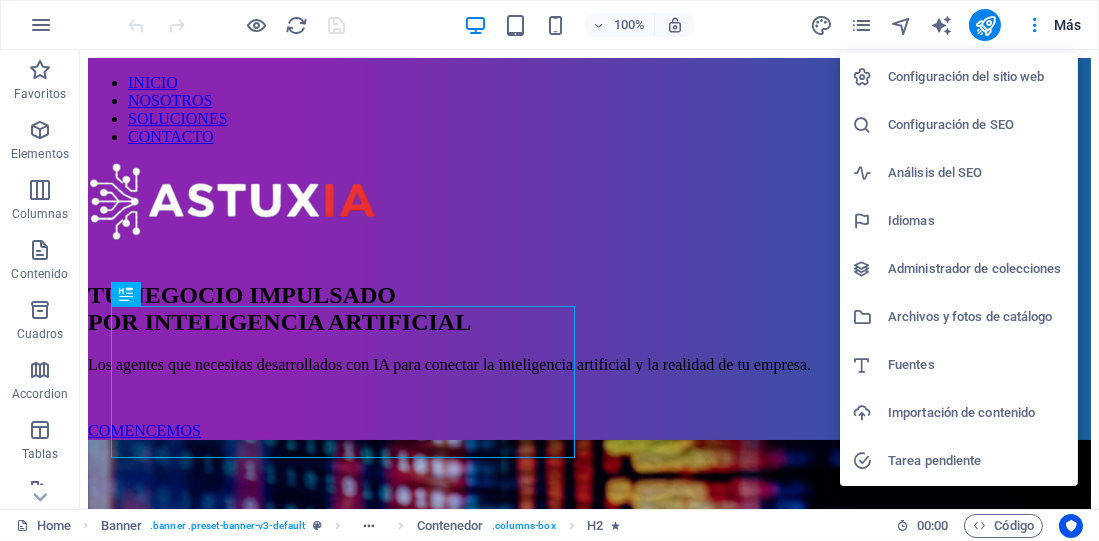 click on "Tarea pendiente" at bounding box center (977, 461) 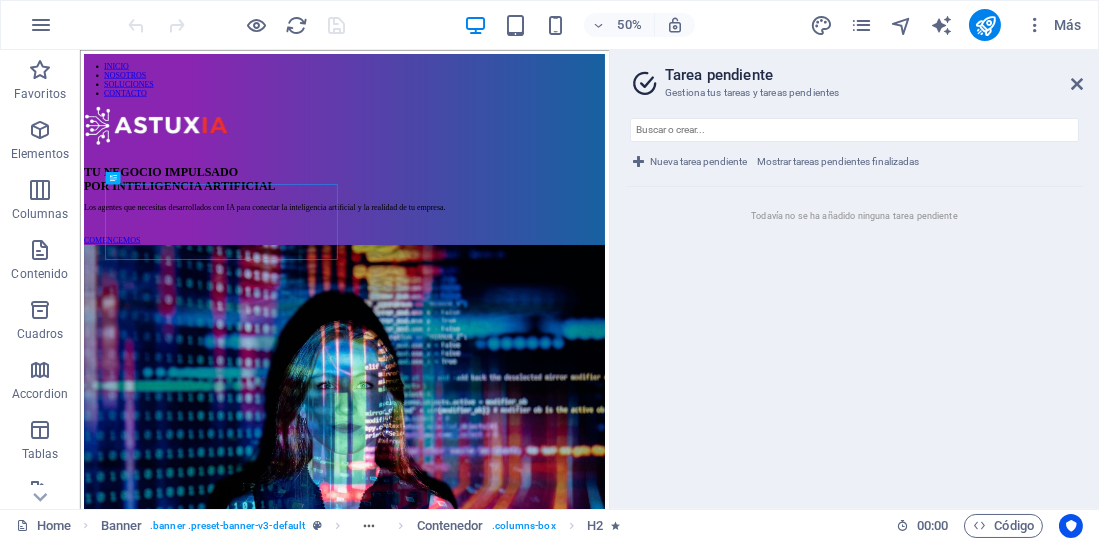 click on "Tarea pendiente" at bounding box center (874, 75) 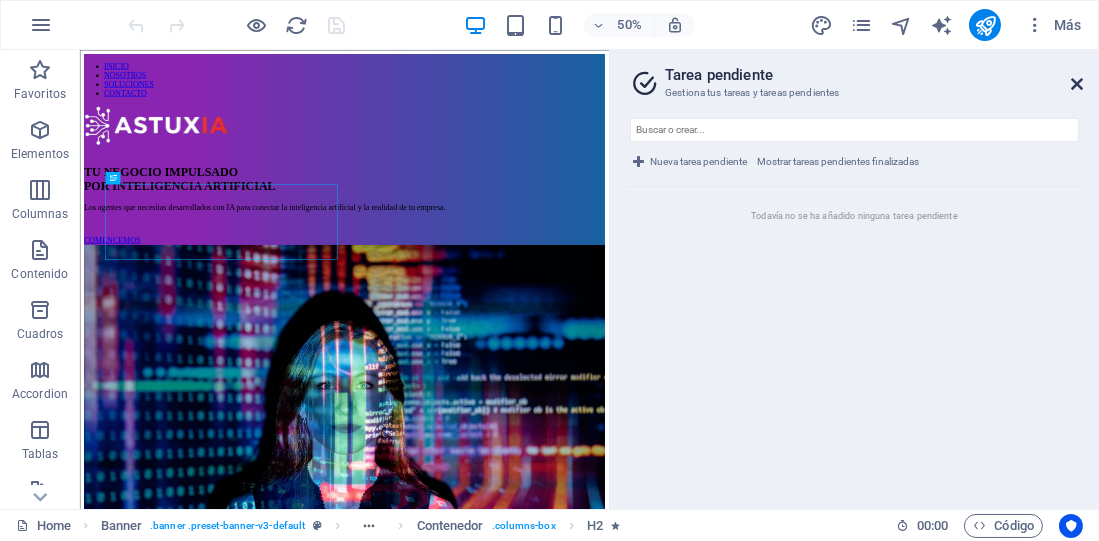 click at bounding box center (1077, 84) 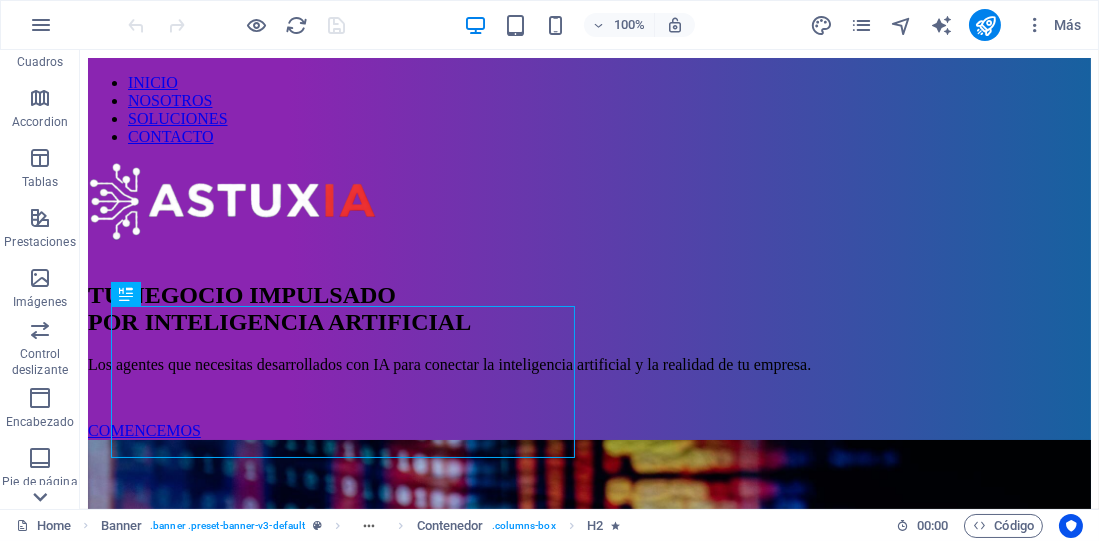 scroll, scrollTop: 440, scrollLeft: 0, axis: vertical 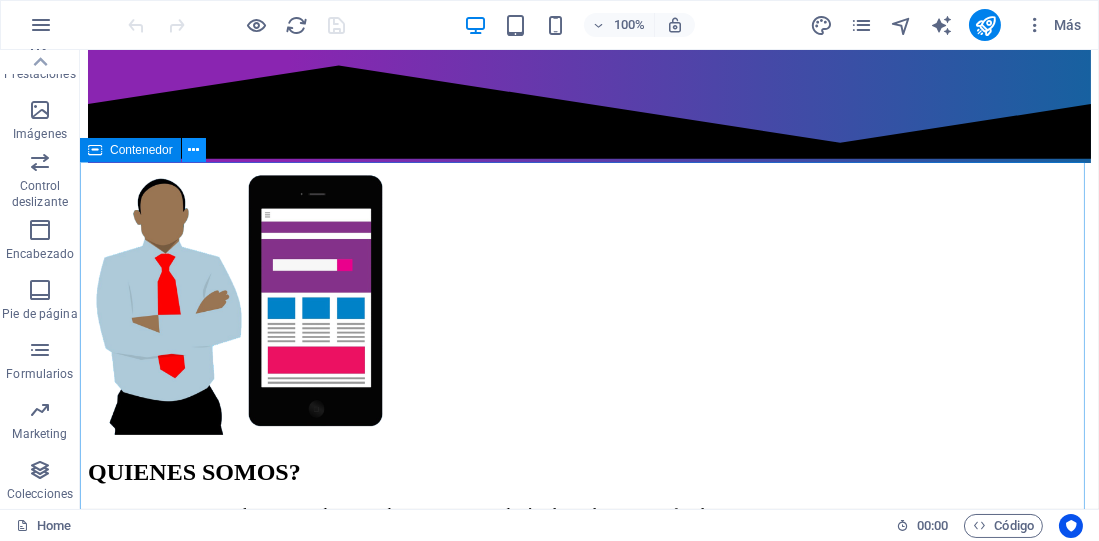 click at bounding box center (193, 150) 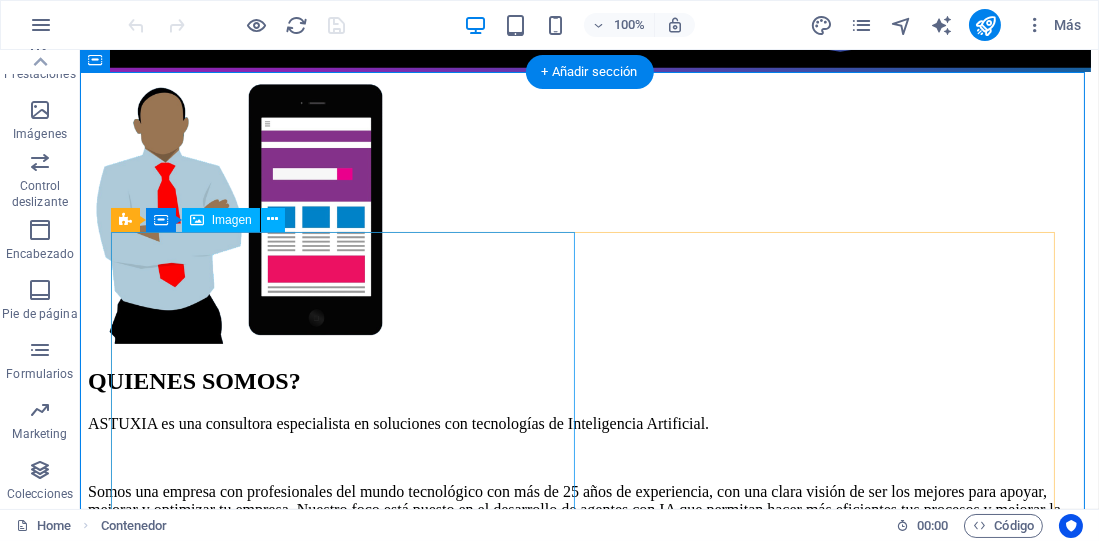 scroll, scrollTop: 1181, scrollLeft: 0, axis: vertical 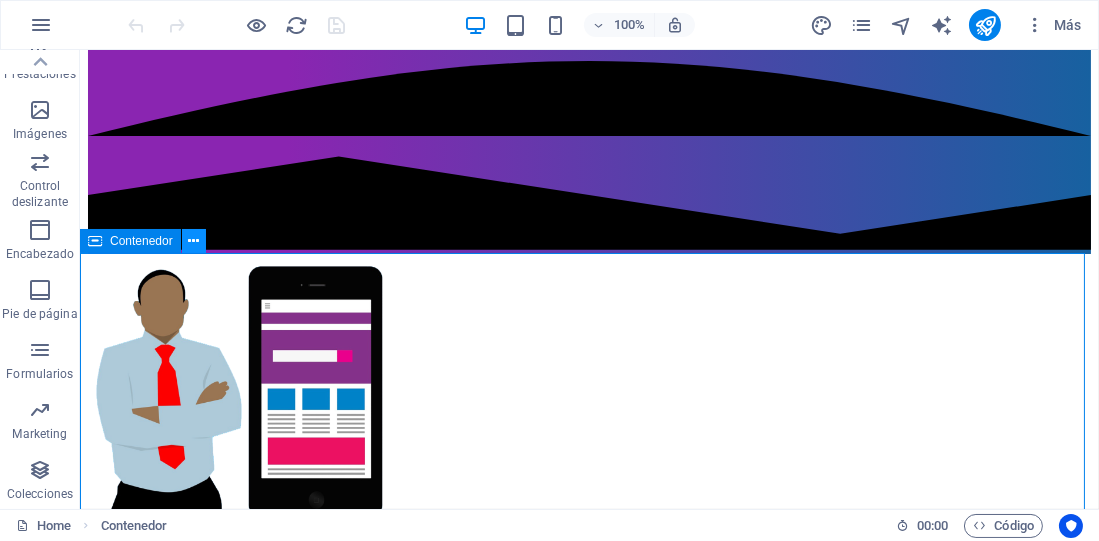 click at bounding box center [193, 241] 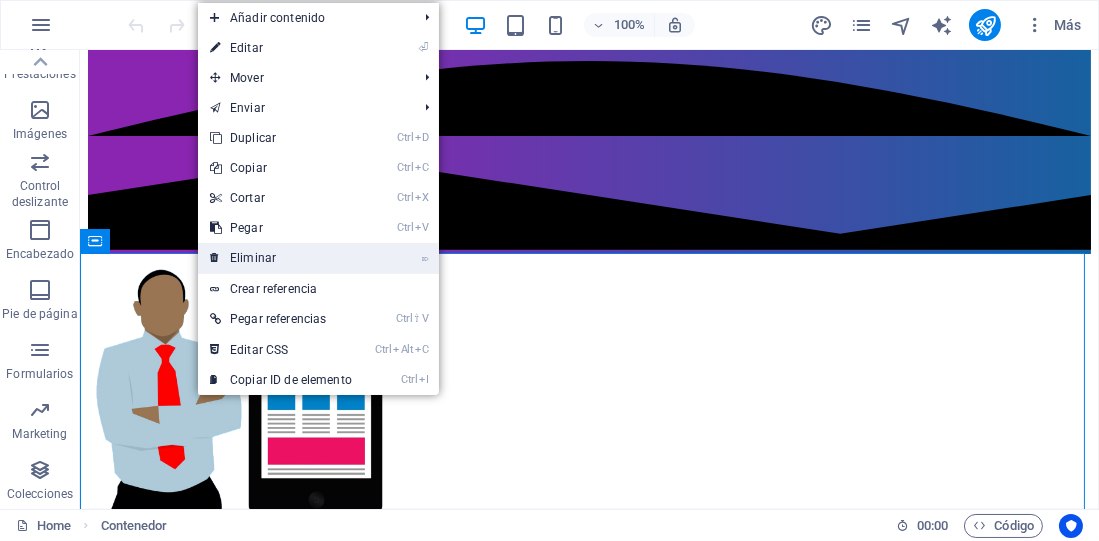 click on "⌦  Eliminar" at bounding box center [281, 258] 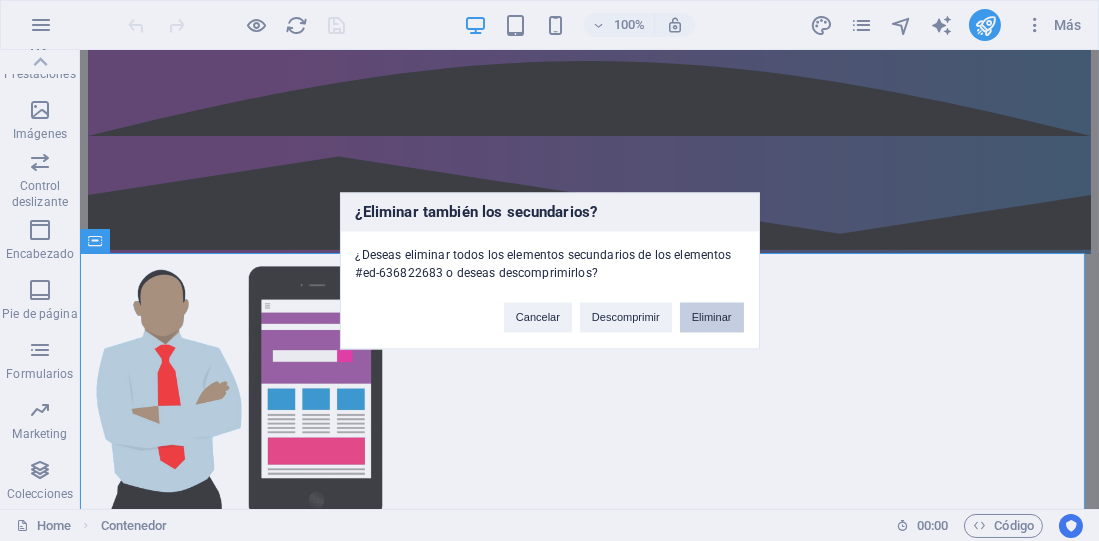 click on "Eliminar" at bounding box center [712, 317] 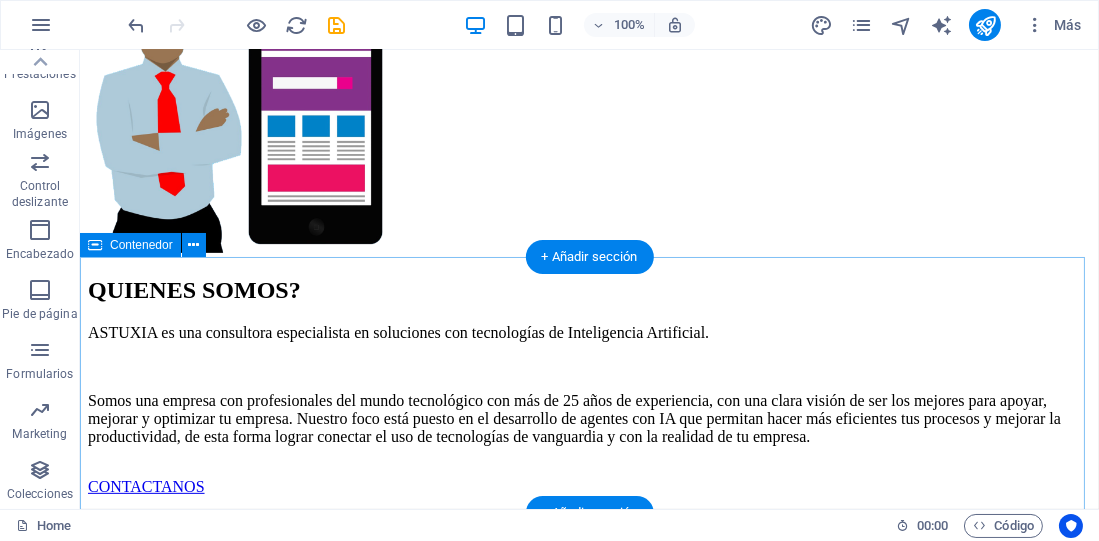 scroll, scrollTop: 1636, scrollLeft: 0, axis: vertical 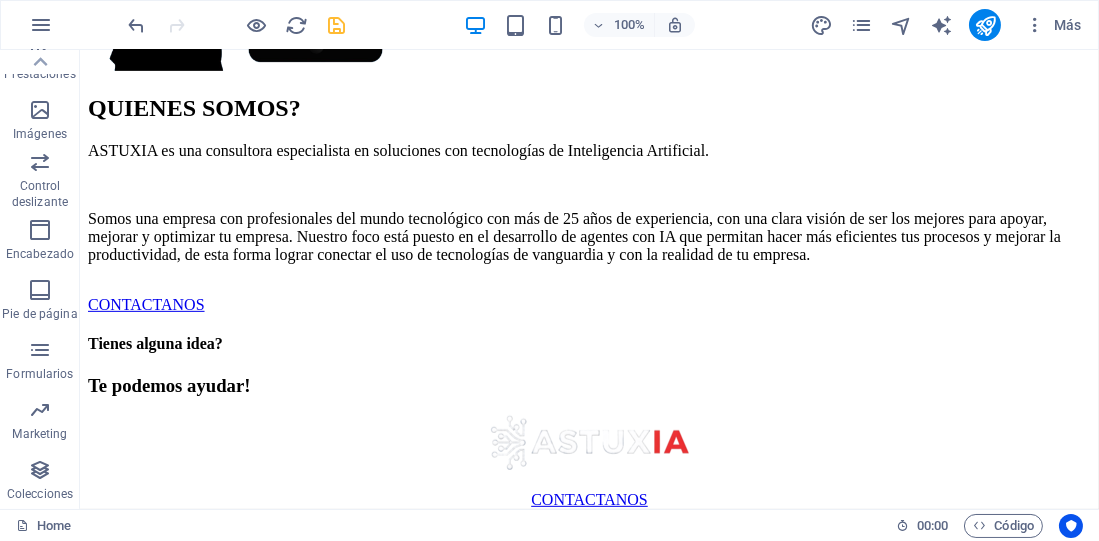 click at bounding box center [337, 25] 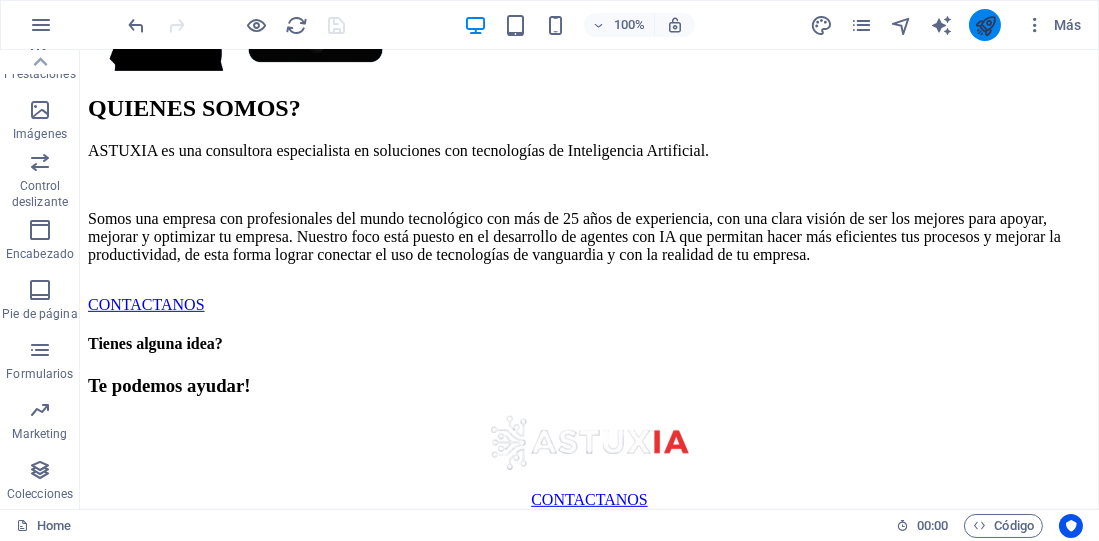 click at bounding box center [985, 25] 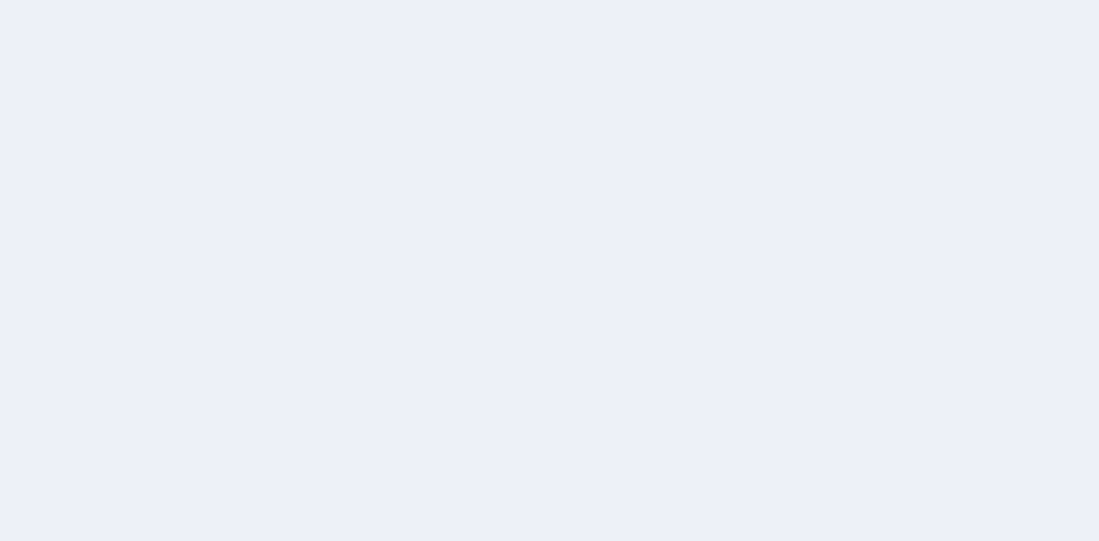 scroll, scrollTop: 0, scrollLeft: 0, axis: both 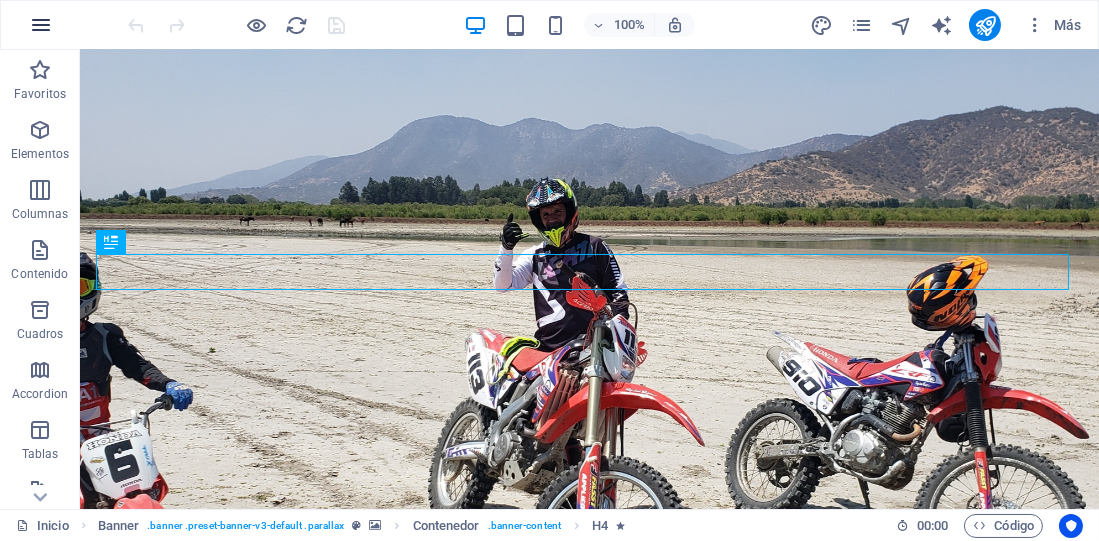 click at bounding box center [41, 25] 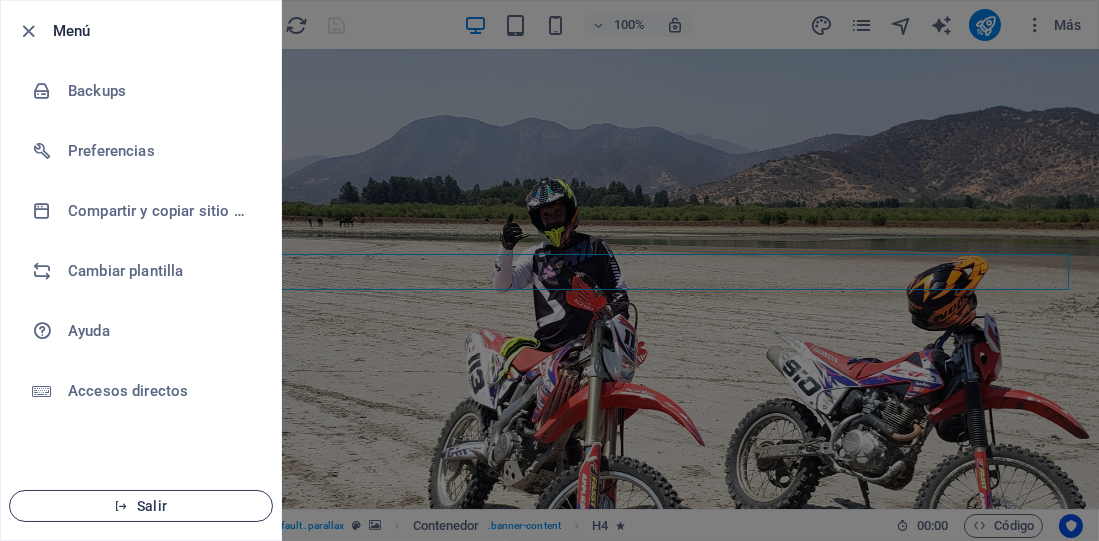 click on "Salir" at bounding box center (141, 506) 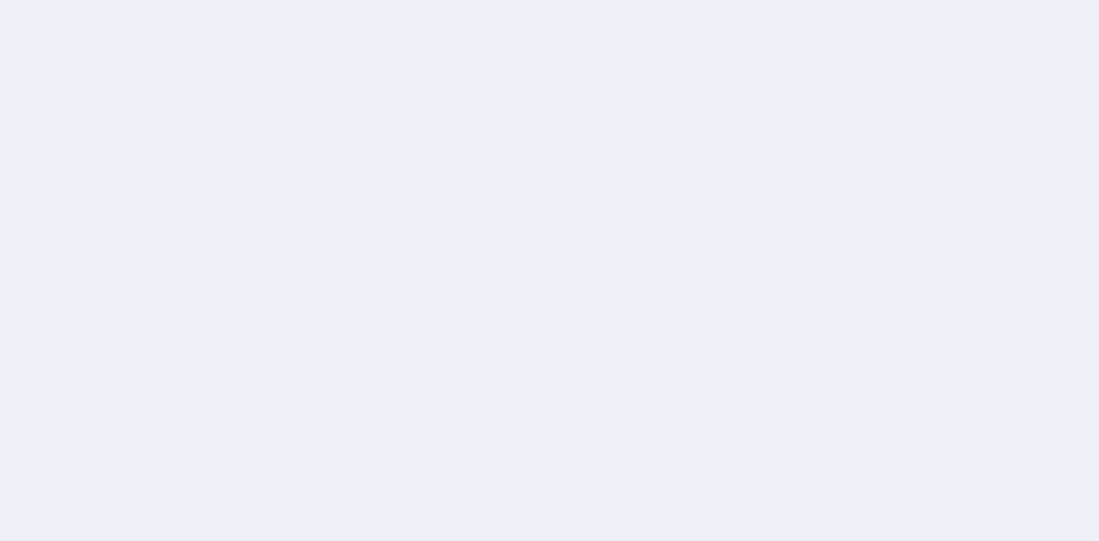 scroll, scrollTop: 0, scrollLeft: 0, axis: both 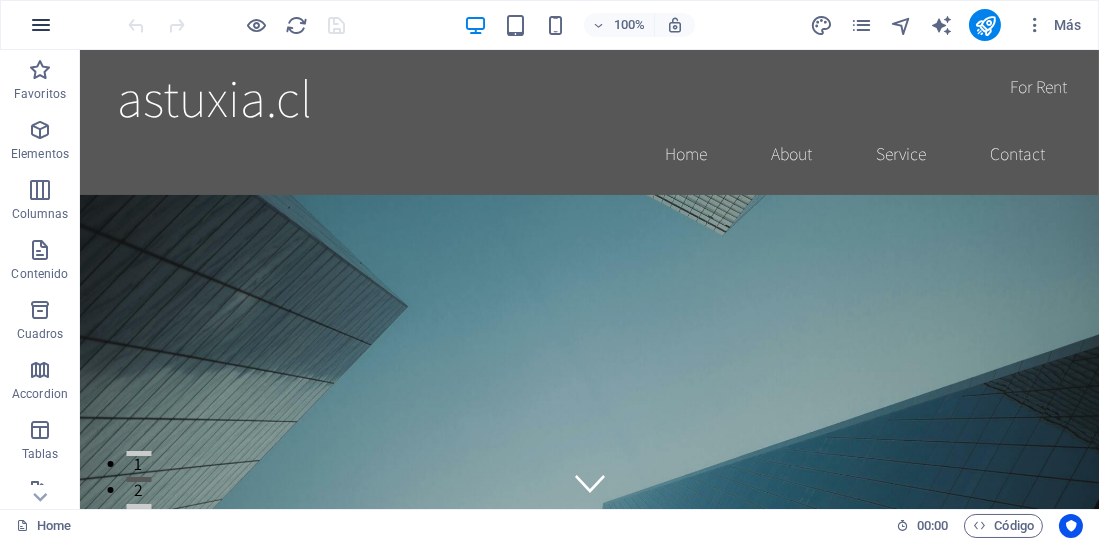 click at bounding box center (41, 25) 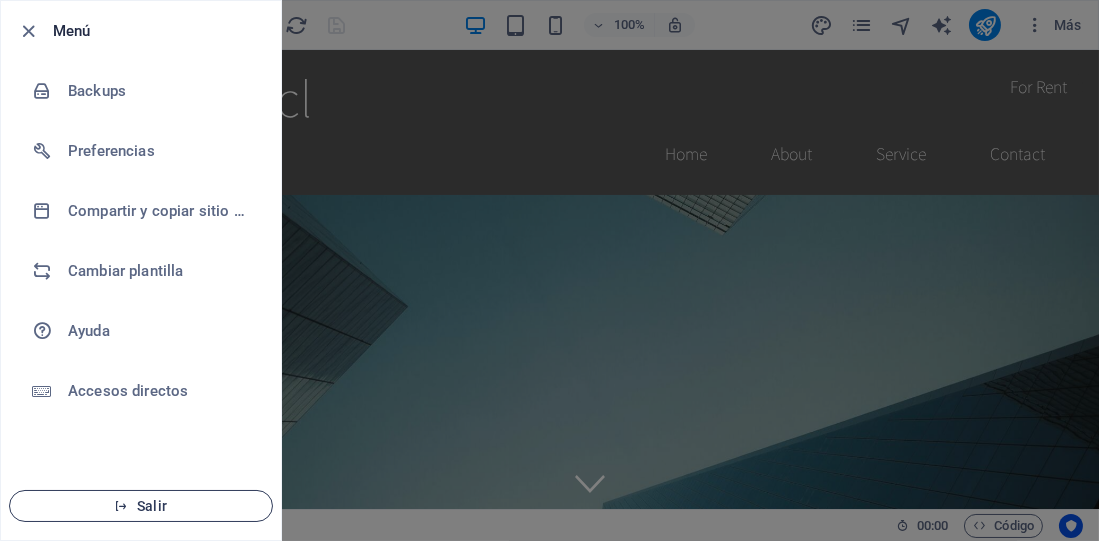click on "Salir" at bounding box center (141, 506) 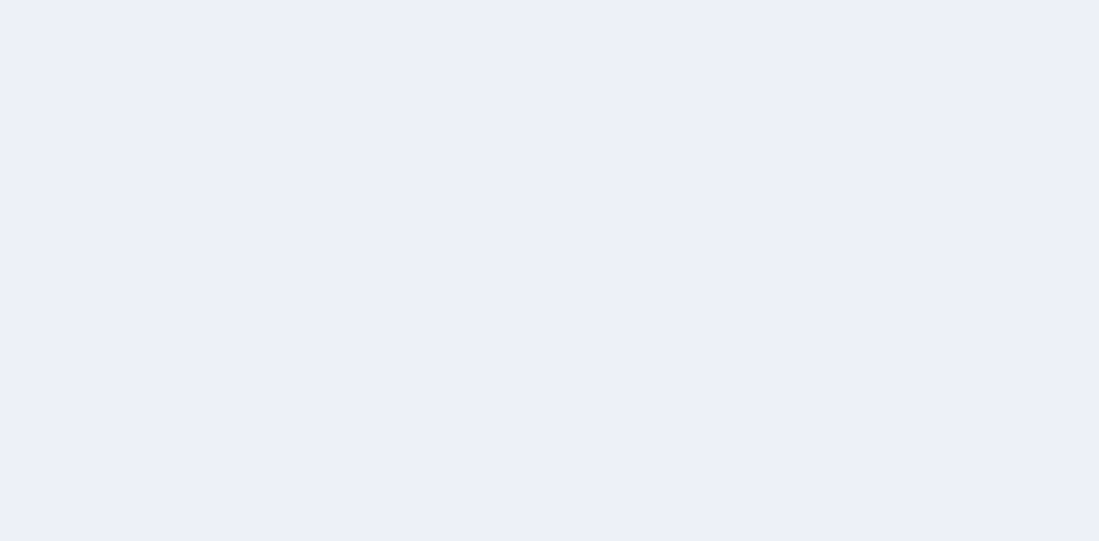 scroll, scrollTop: 0, scrollLeft: 0, axis: both 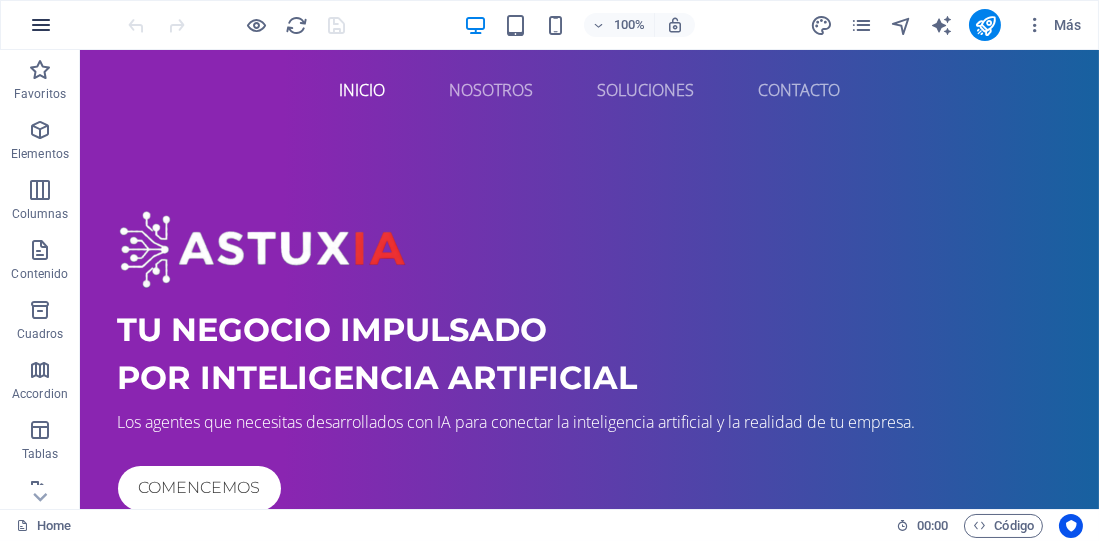 click at bounding box center [41, 25] 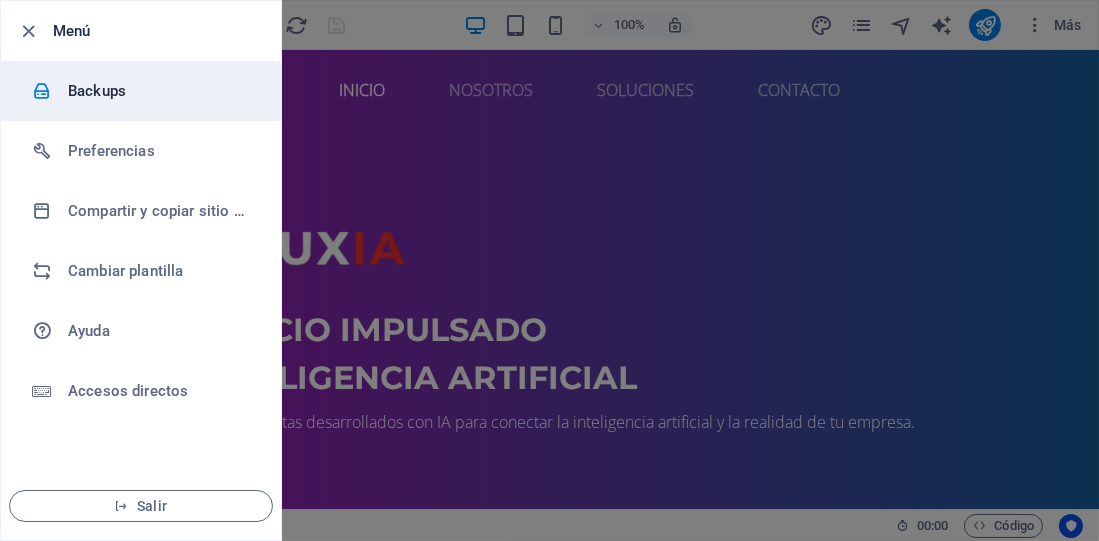 click on "Backups" at bounding box center [160, 91] 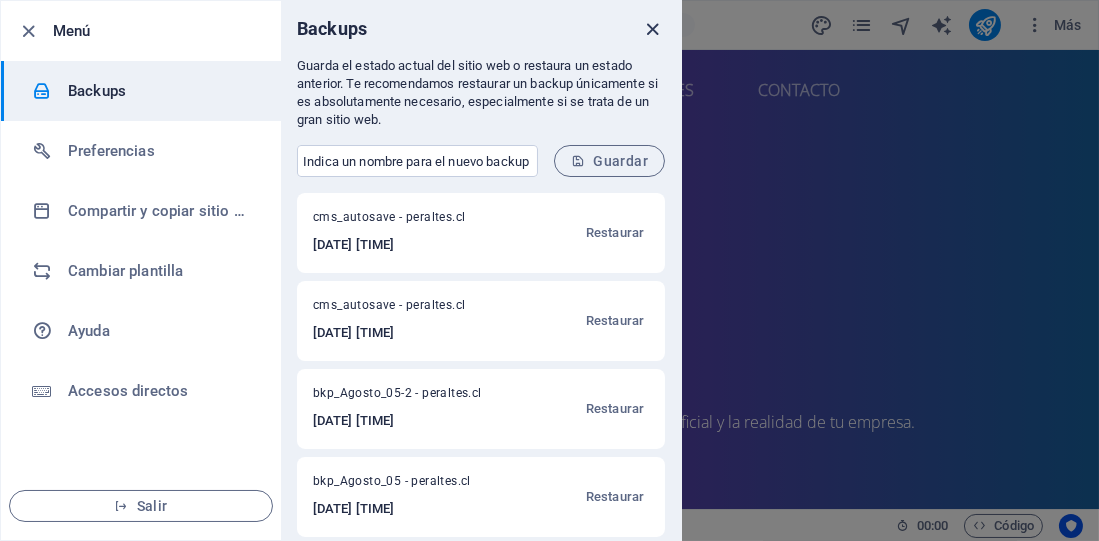click at bounding box center (653, 29) 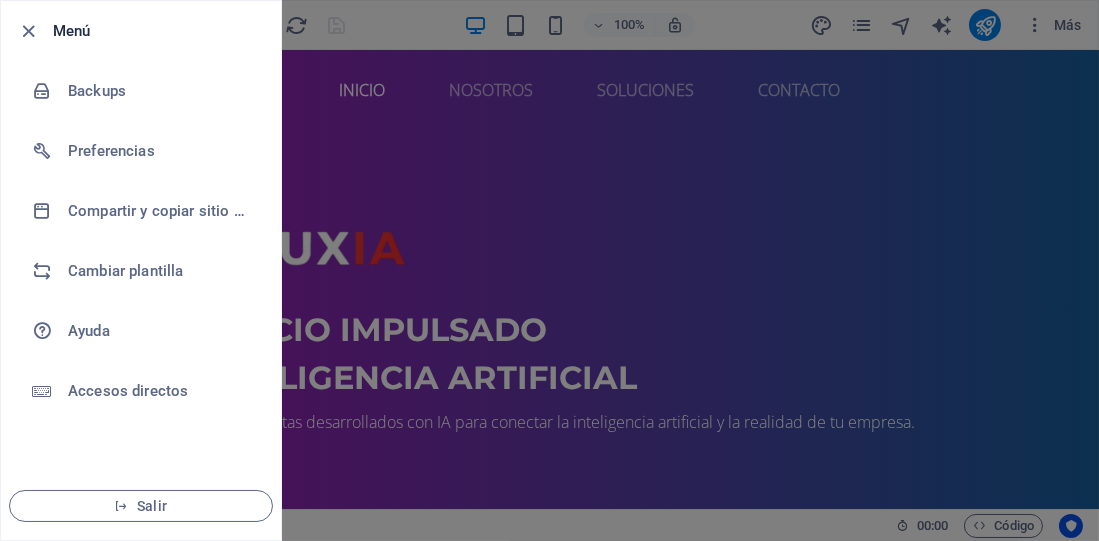 click at bounding box center (549, 270) 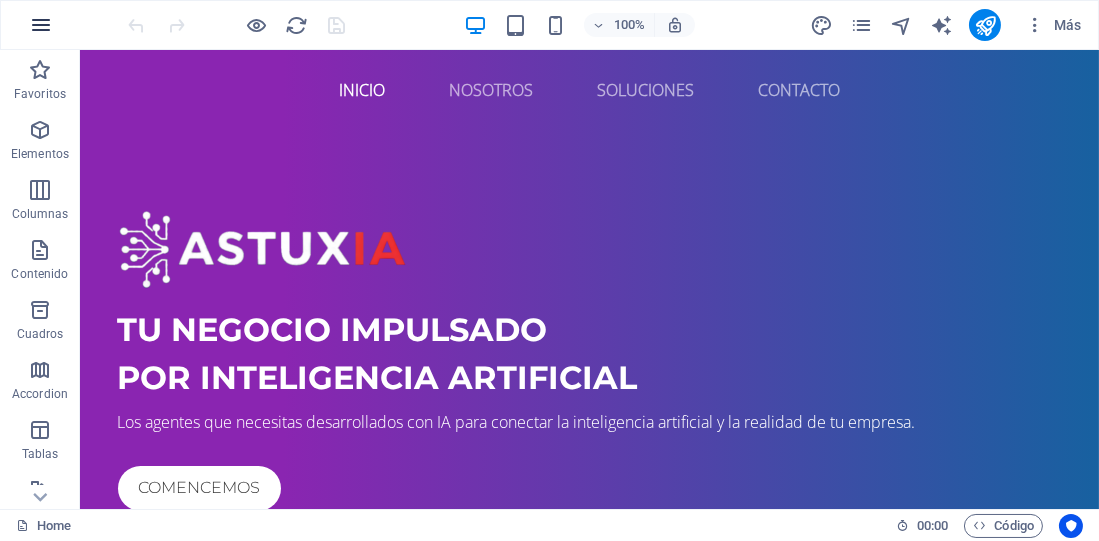 click at bounding box center [41, 25] 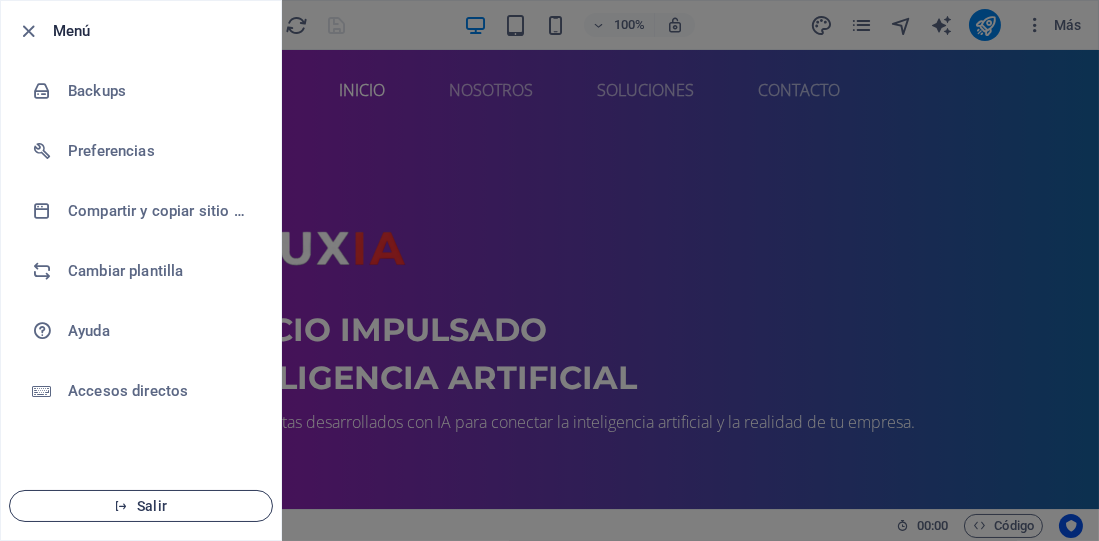 click on "Salir" at bounding box center [141, 506] 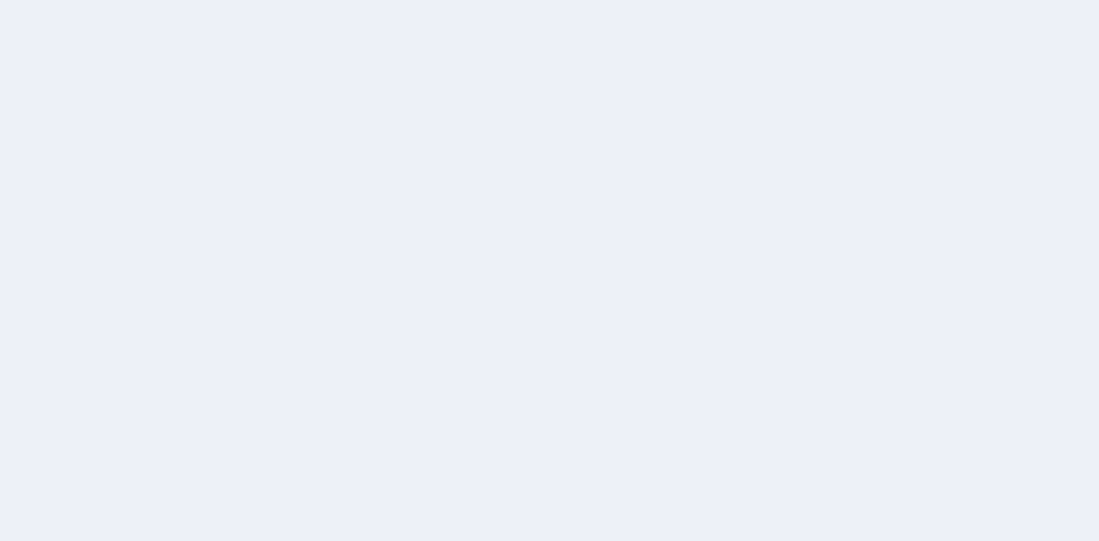 scroll, scrollTop: 0, scrollLeft: 0, axis: both 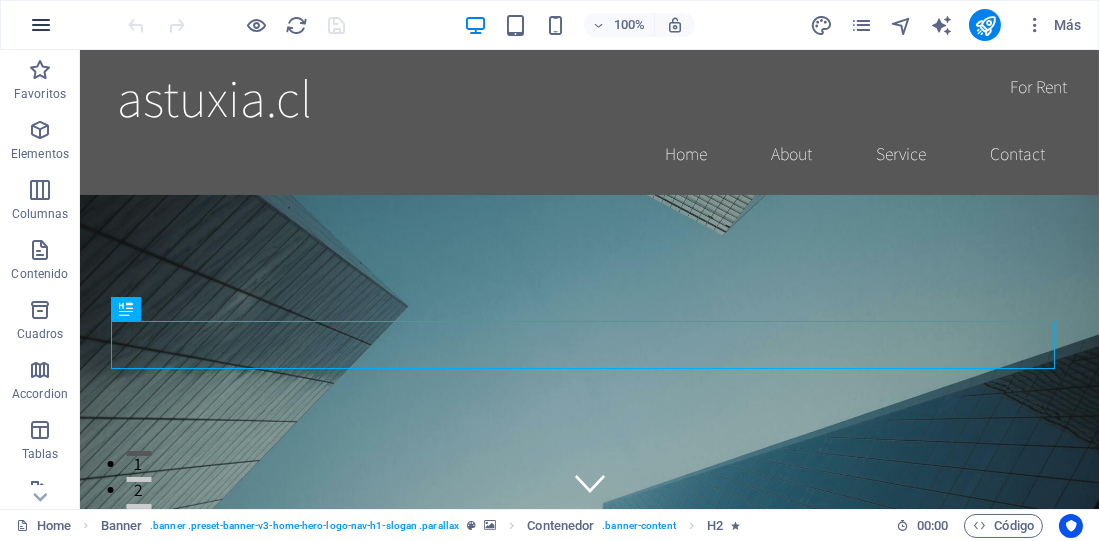 click at bounding box center [41, 25] 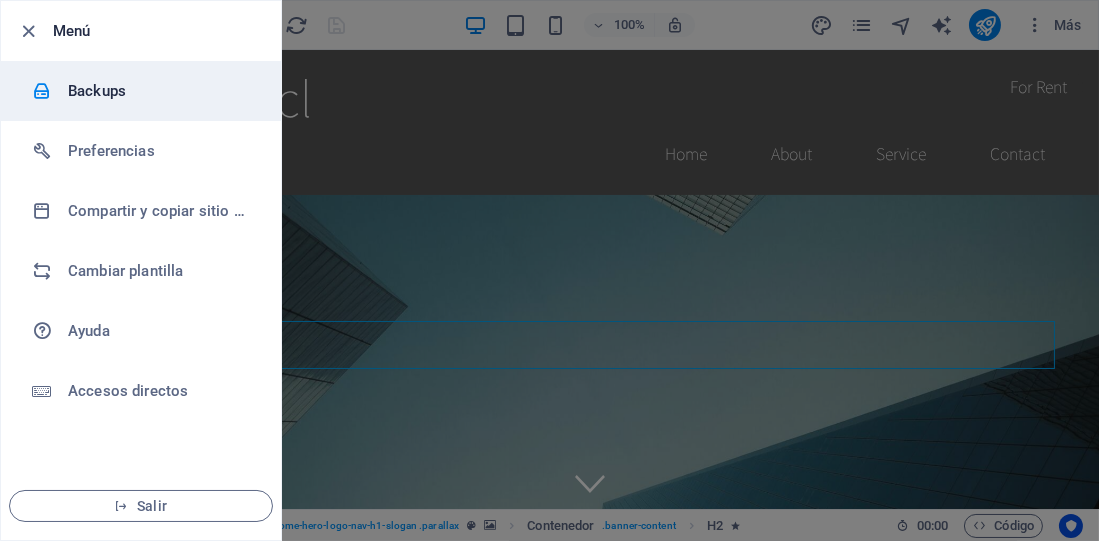 click on "Backups" at bounding box center [160, 91] 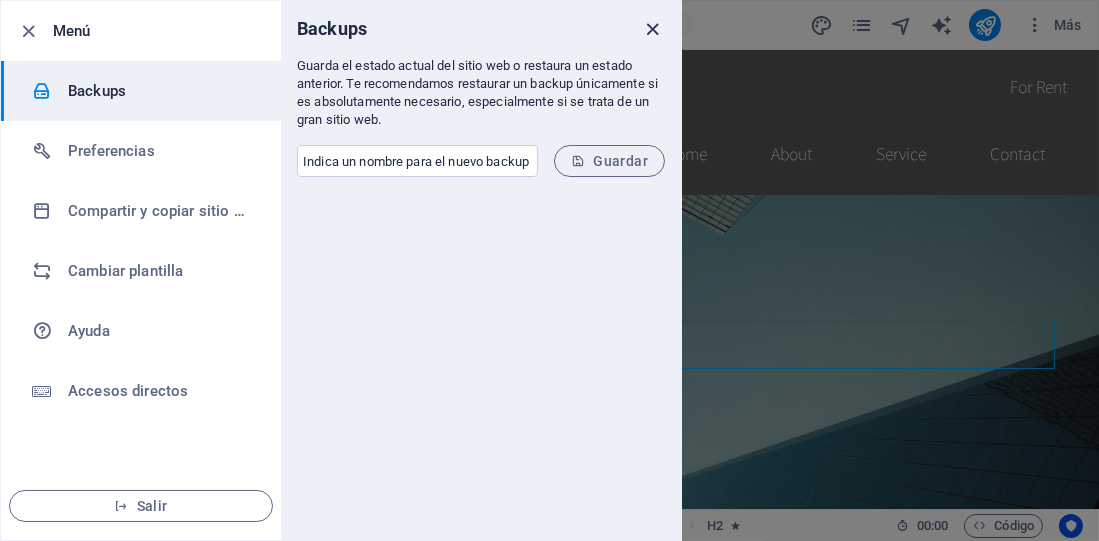 click at bounding box center (653, 29) 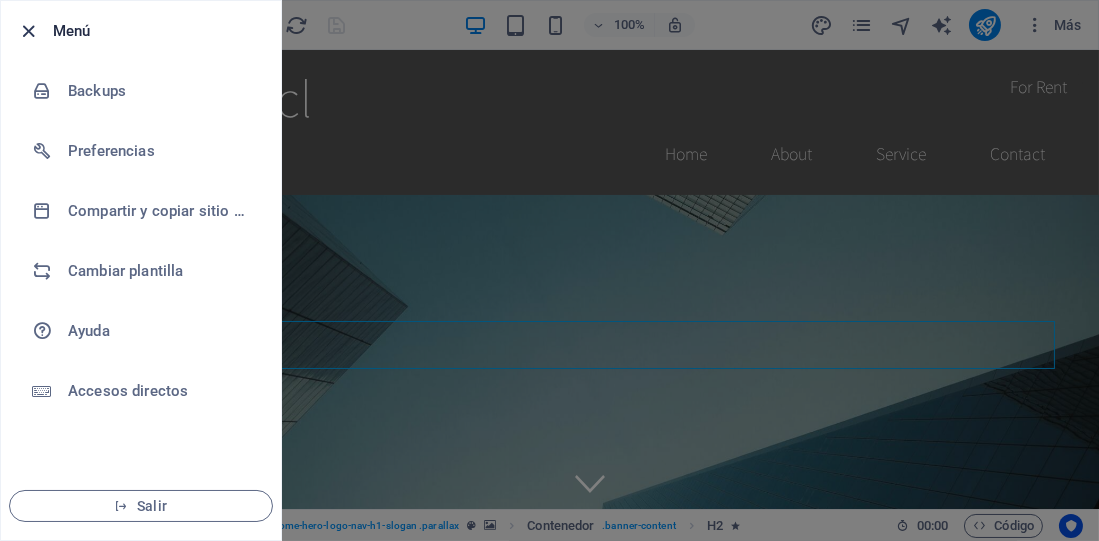 click at bounding box center [29, 31] 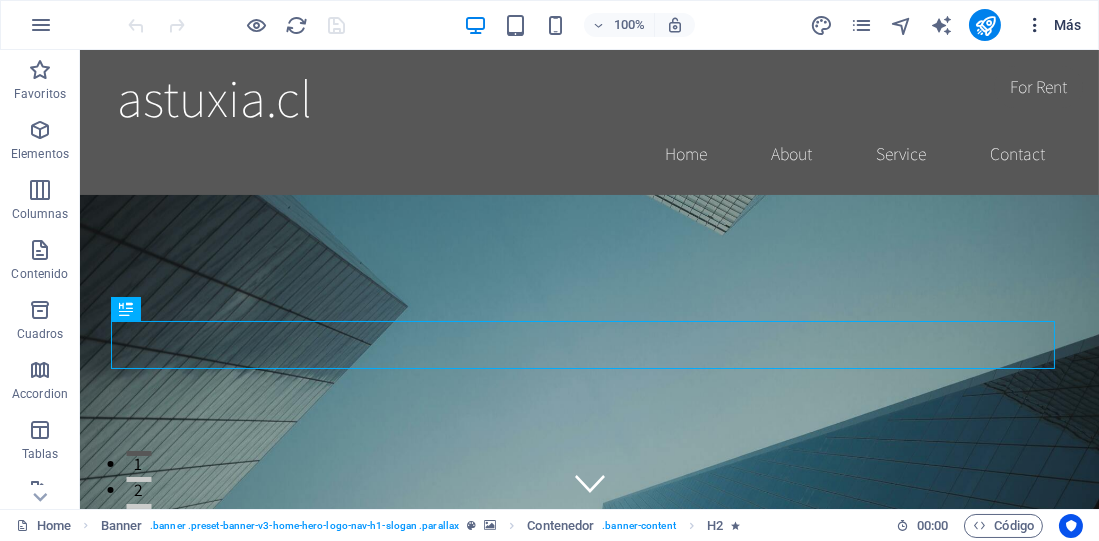 click on "Más" at bounding box center [1053, 25] 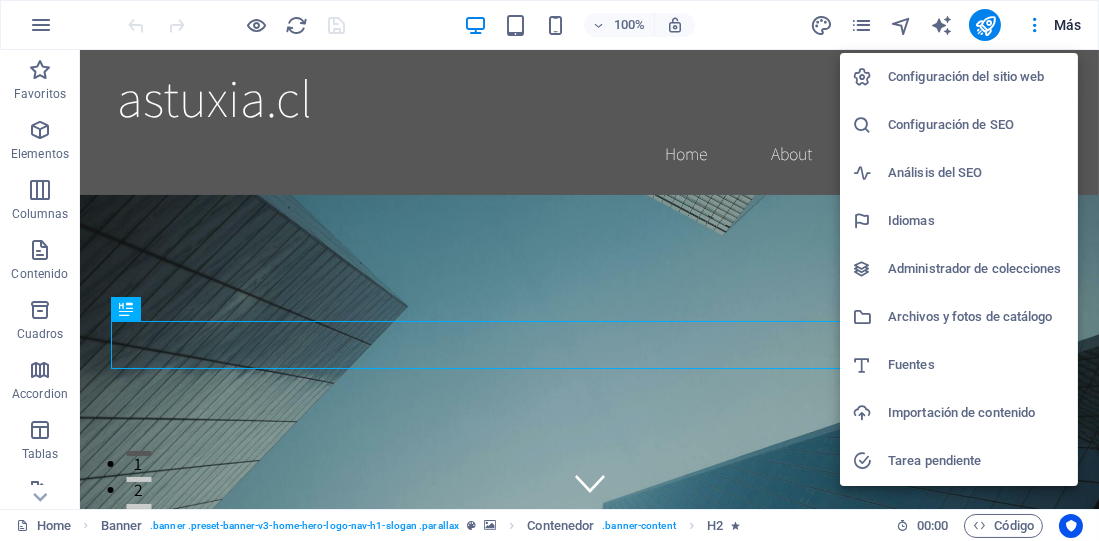 click on "Configuración del sitio web" at bounding box center [977, 77] 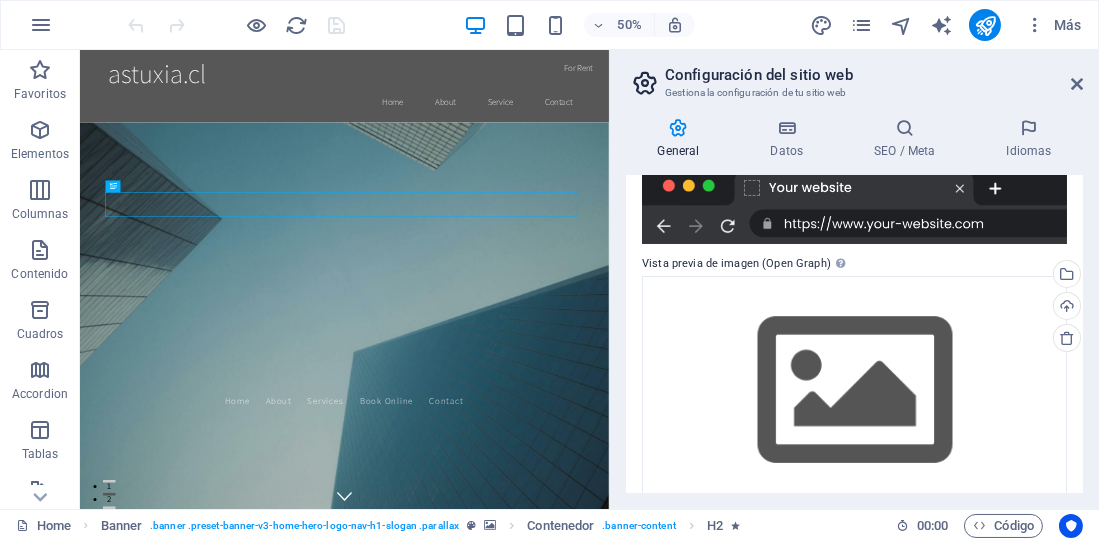 scroll, scrollTop: 364, scrollLeft: 0, axis: vertical 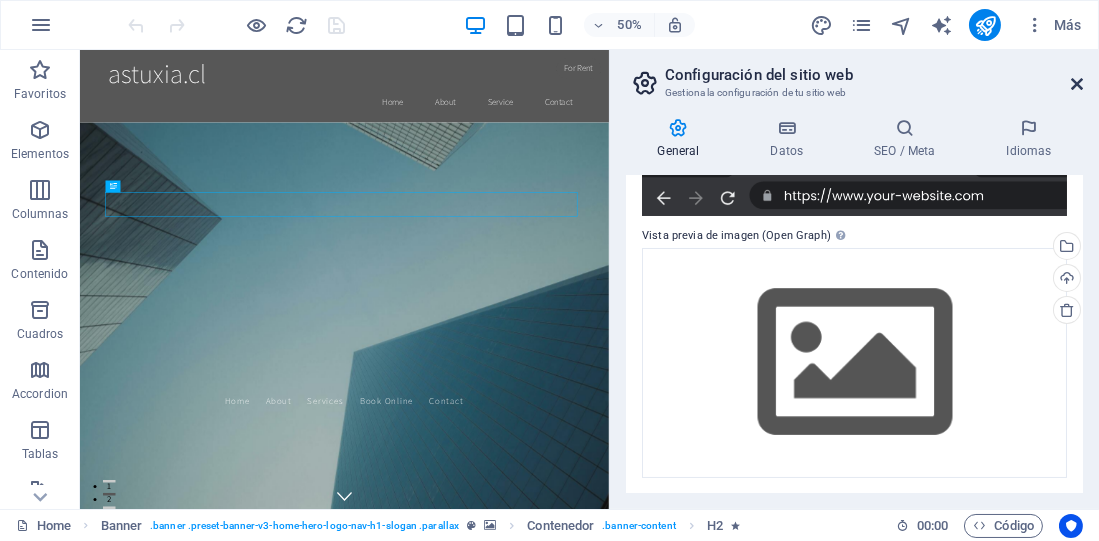 click at bounding box center [1077, 84] 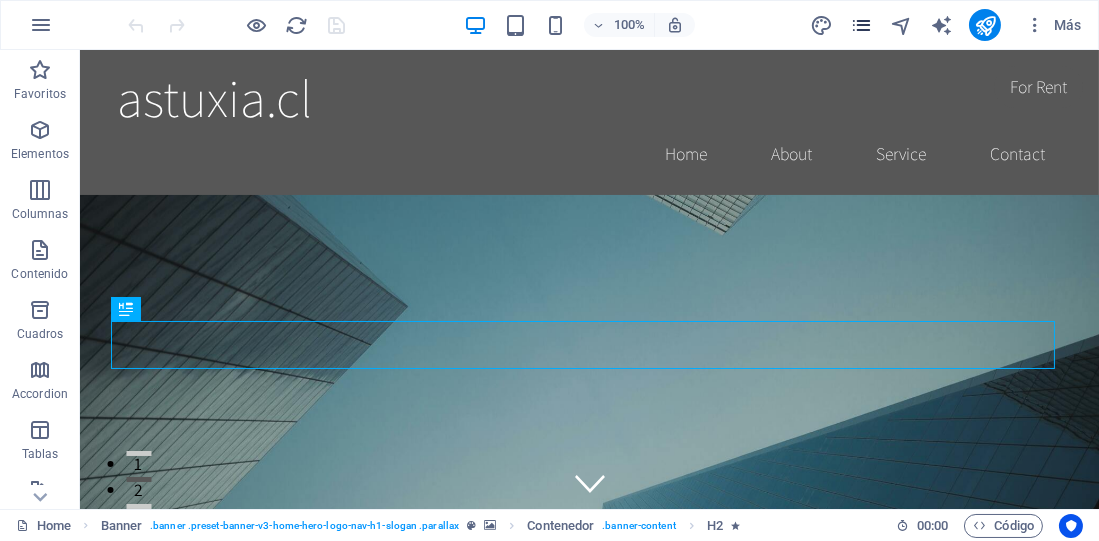 click at bounding box center (861, 25) 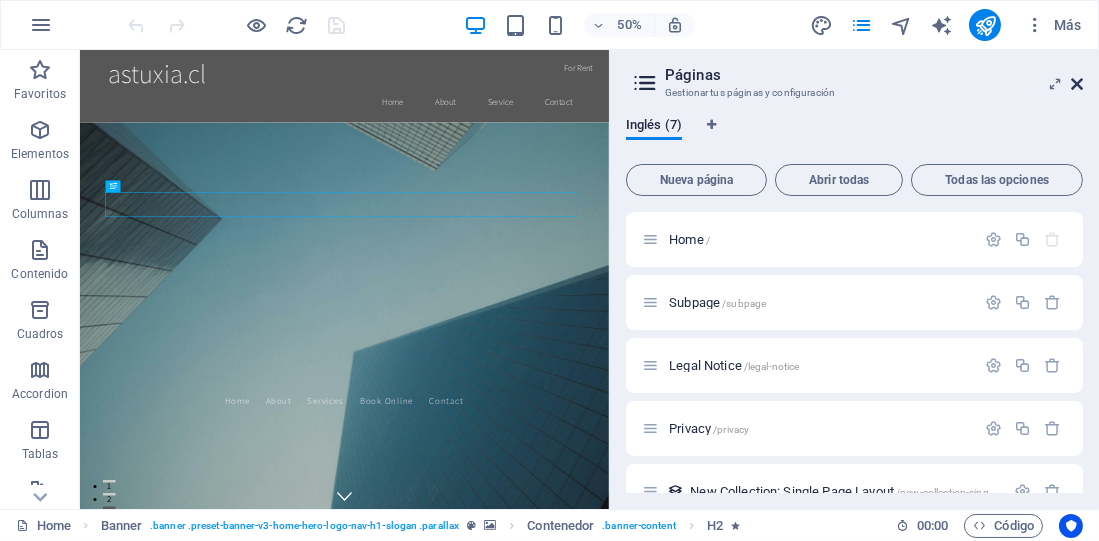 click at bounding box center (1077, 84) 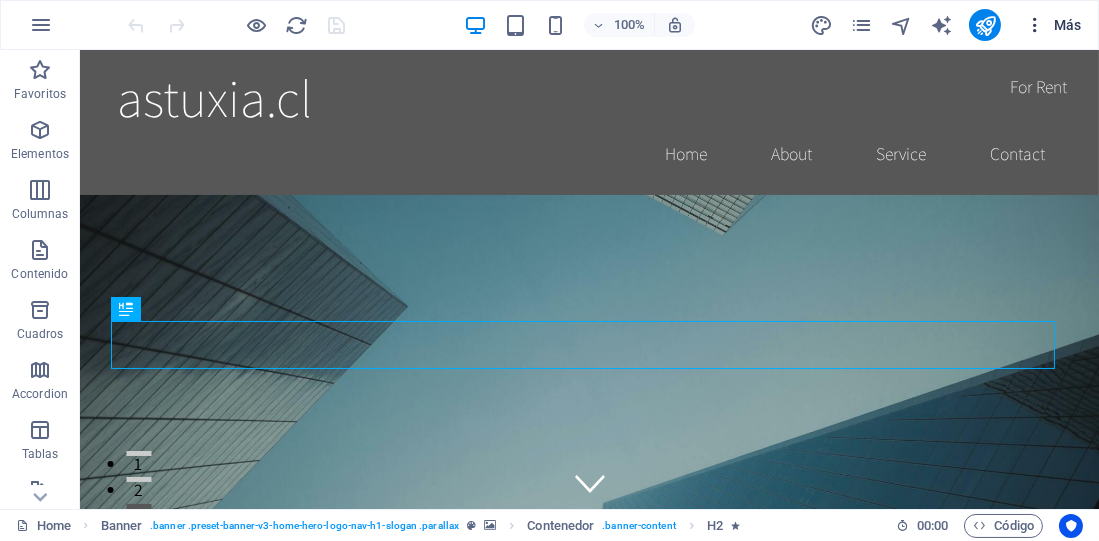 click at bounding box center (1035, 25) 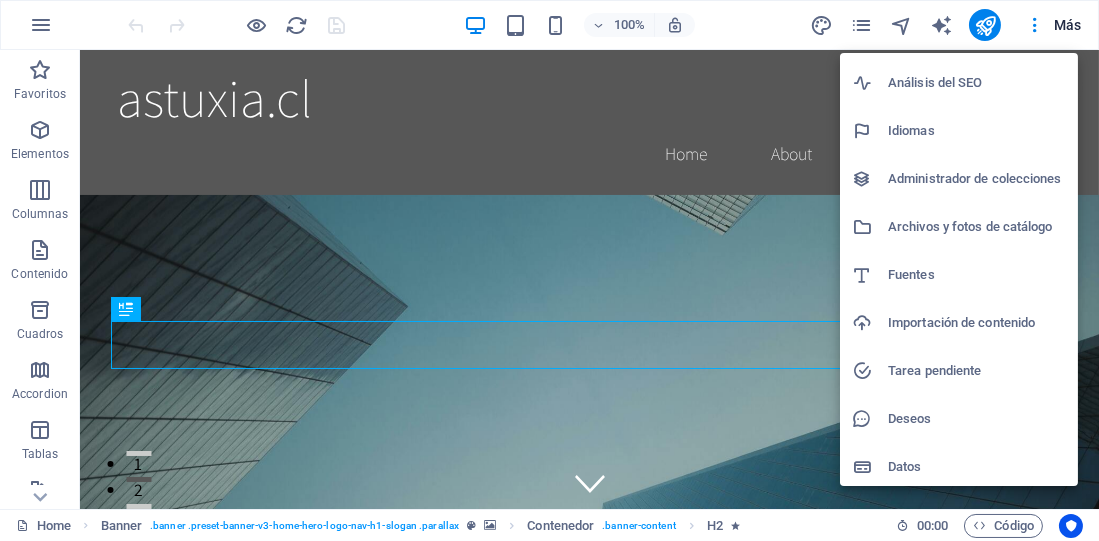 scroll, scrollTop: 94, scrollLeft: 0, axis: vertical 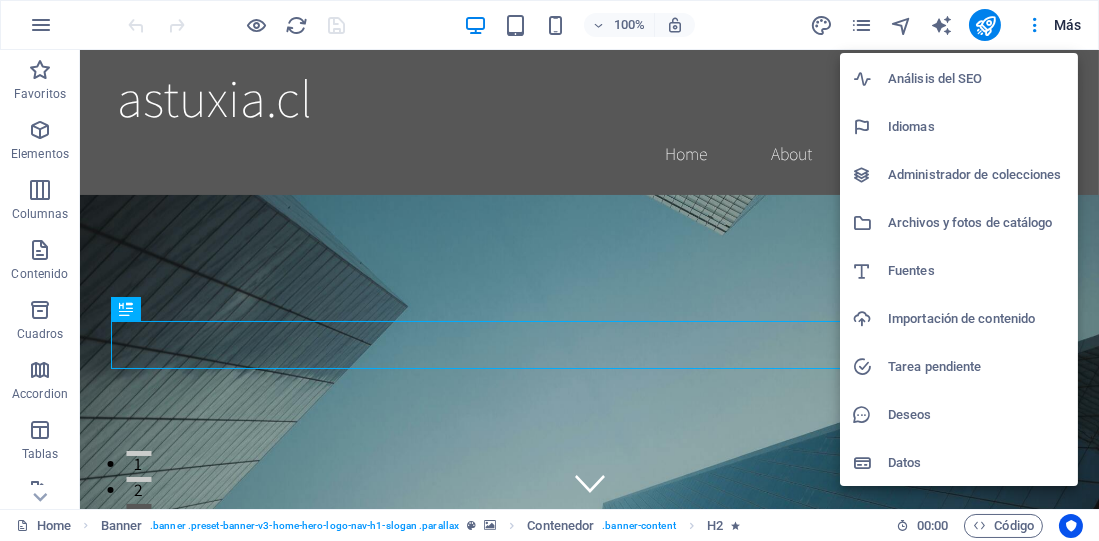 click on "Importación de contenido" at bounding box center (977, 319) 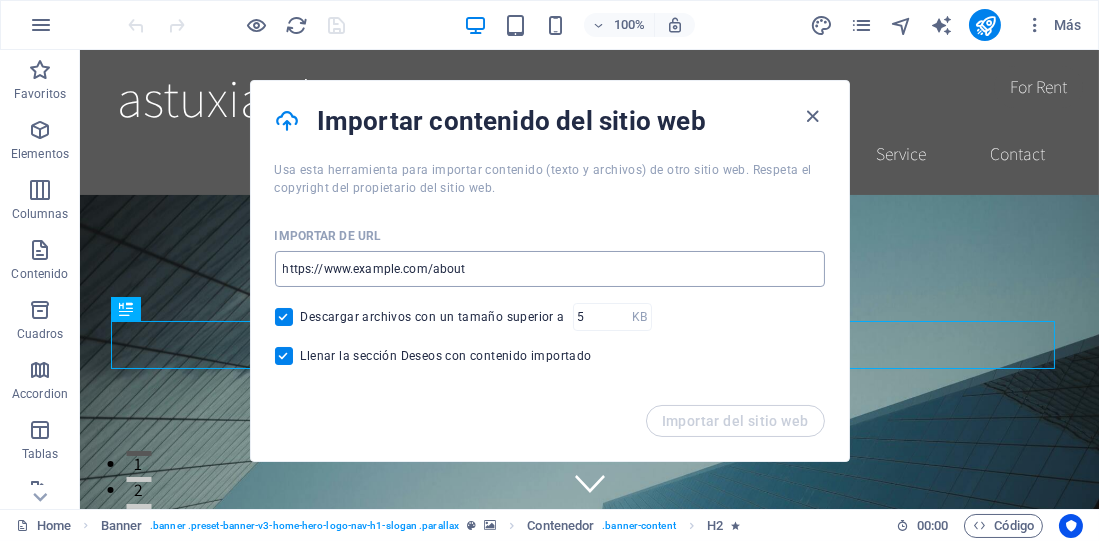 click at bounding box center (550, 269) 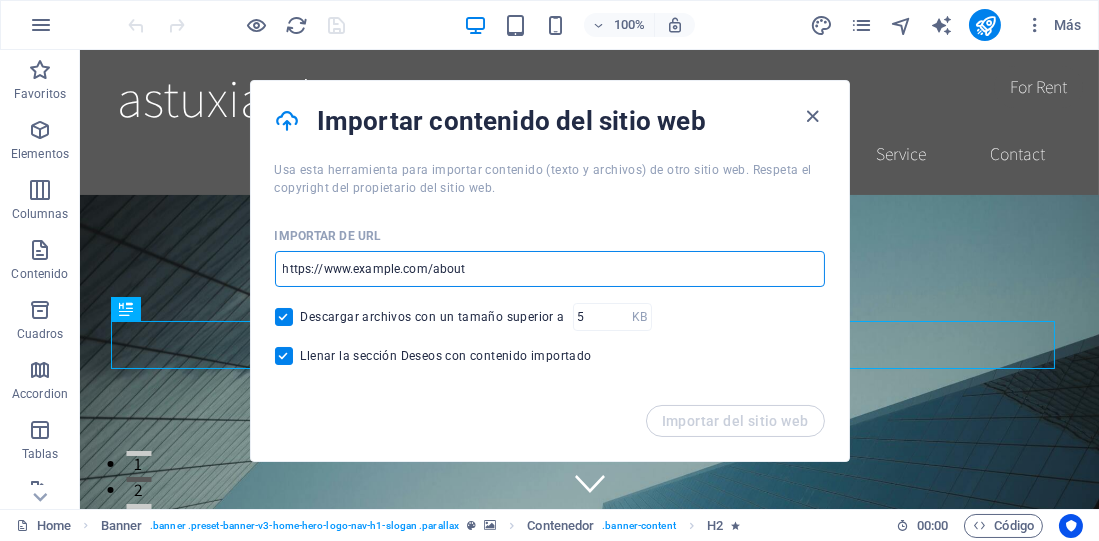 drag, startPoint x: 352, startPoint y: 268, endPoint x: 498, endPoint y: 264, distance: 146.05478 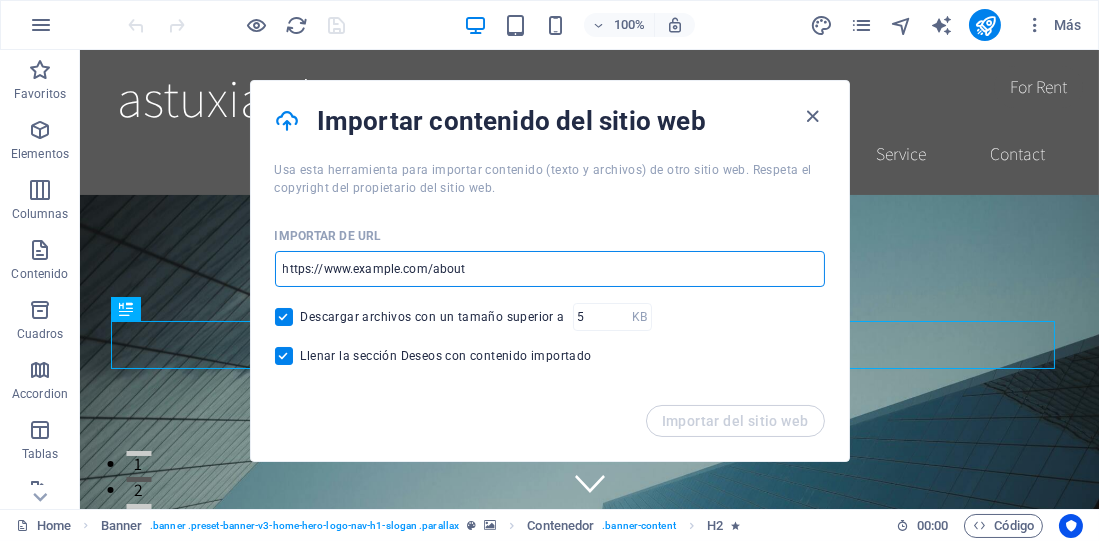 click at bounding box center [550, 269] 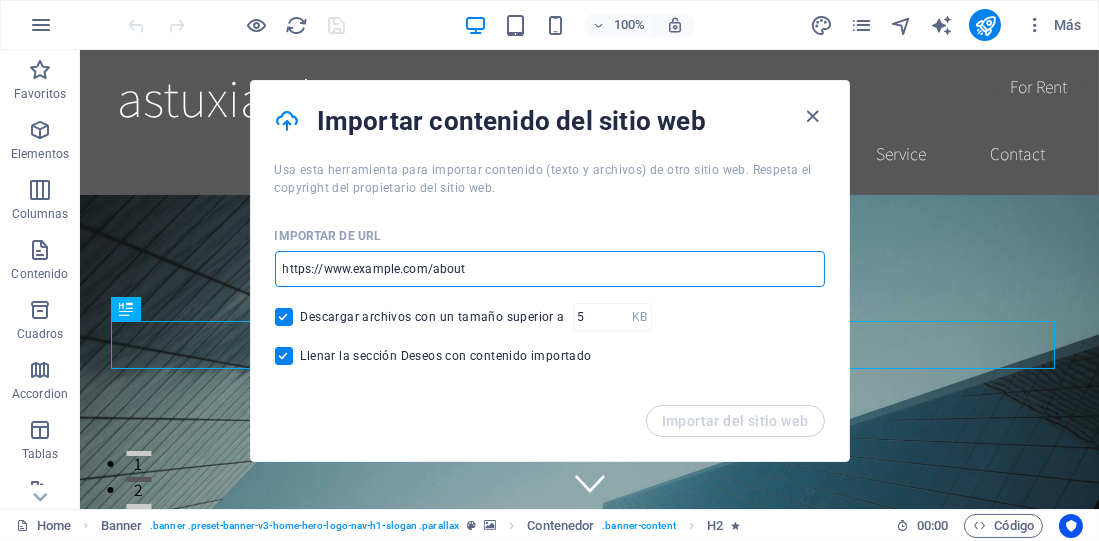 paste on "https://www.astuxia.cl/es/" 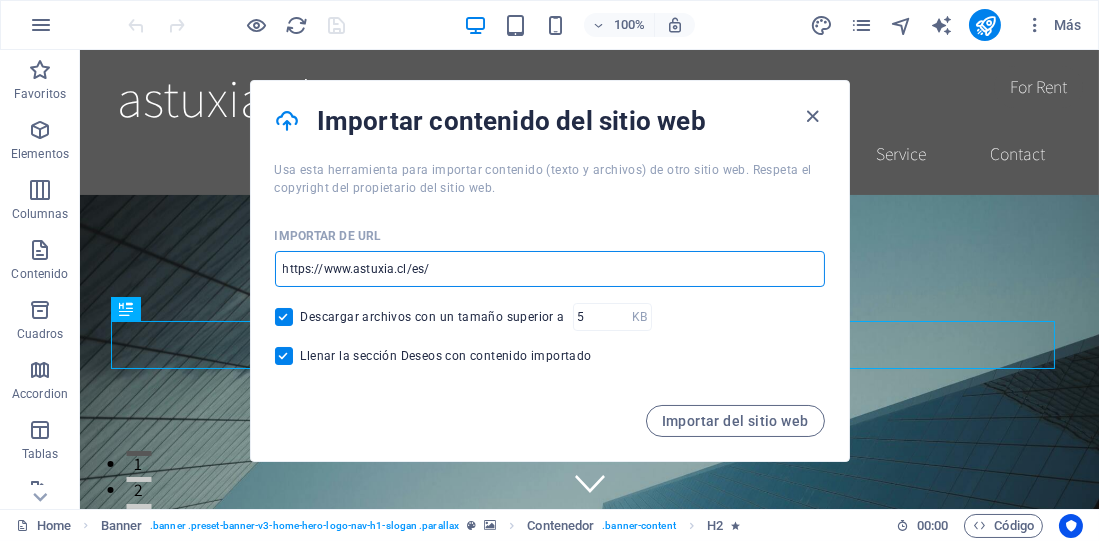 type on "https://www.astuxia.cl/es/" 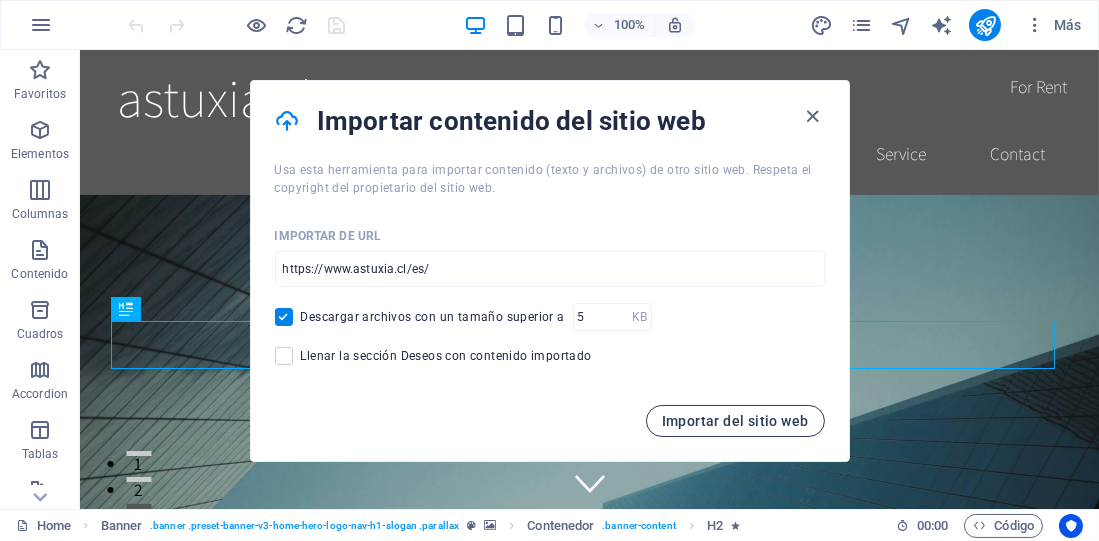 click on "Importar del sitio web" at bounding box center [735, 421] 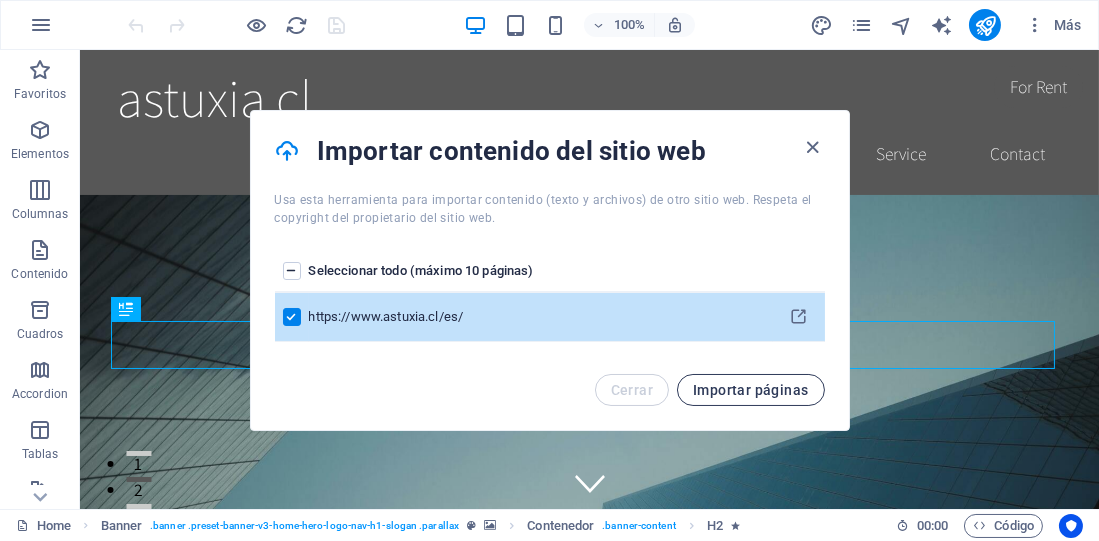 click on "Importar páginas" at bounding box center [750, 390] 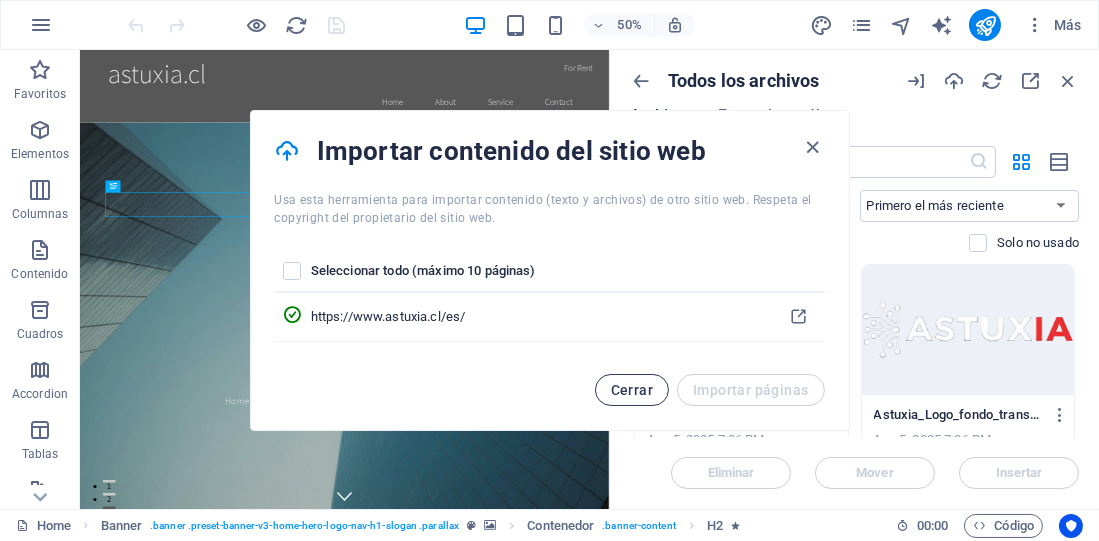 click on "Cerrar" at bounding box center (632, 390) 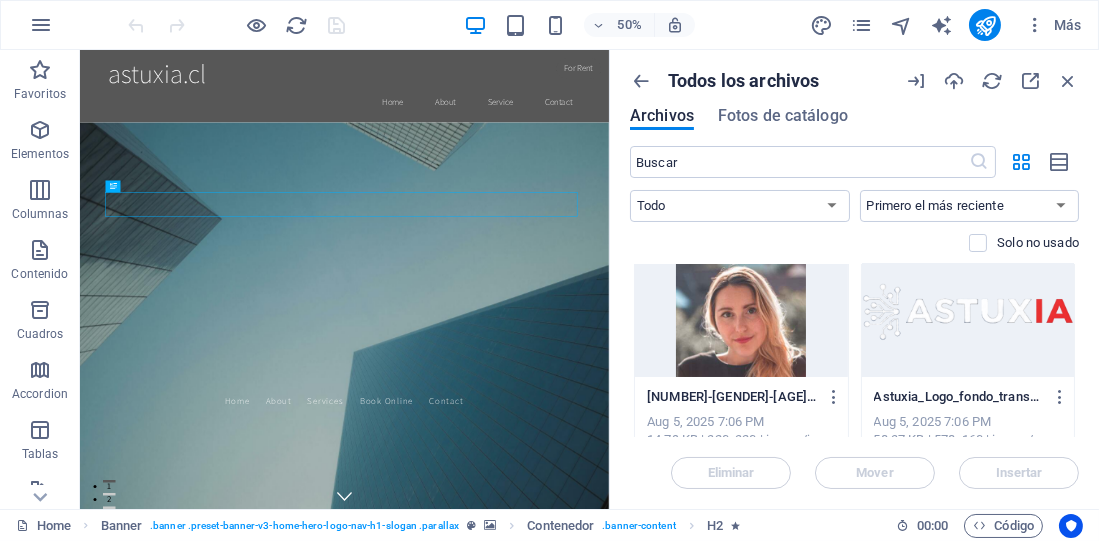 scroll, scrollTop: 0, scrollLeft: 0, axis: both 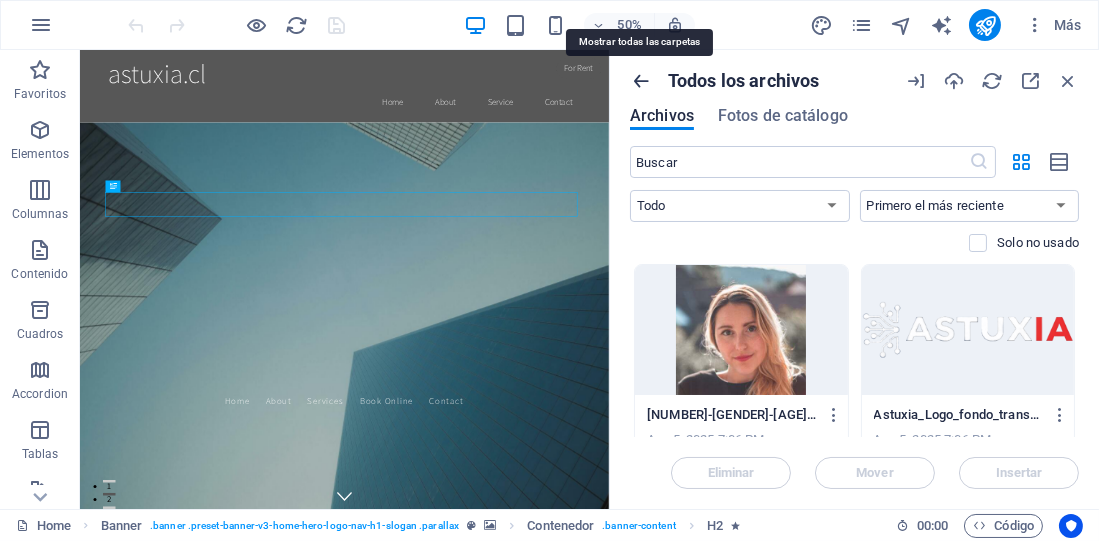 click at bounding box center (641, 81) 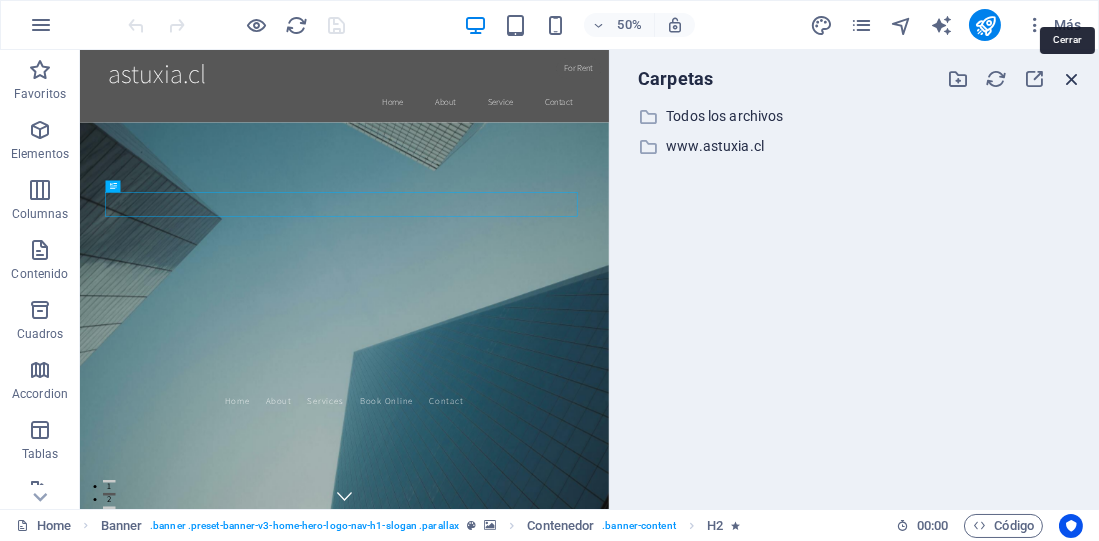 click at bounding box center [1072, 79] 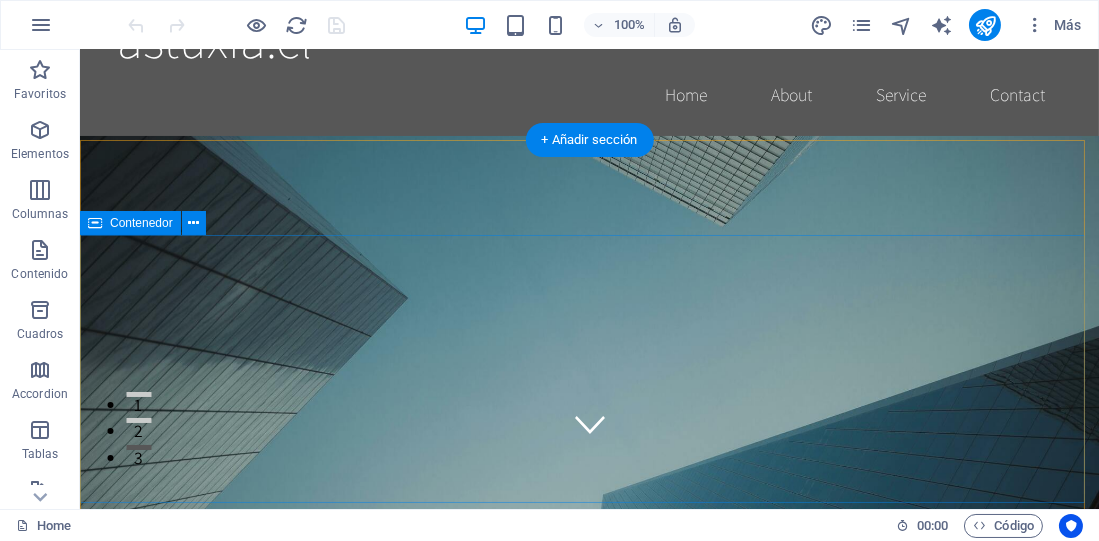 scroll, scrollTop: 90, scrollLeft: 0, axis: vertical 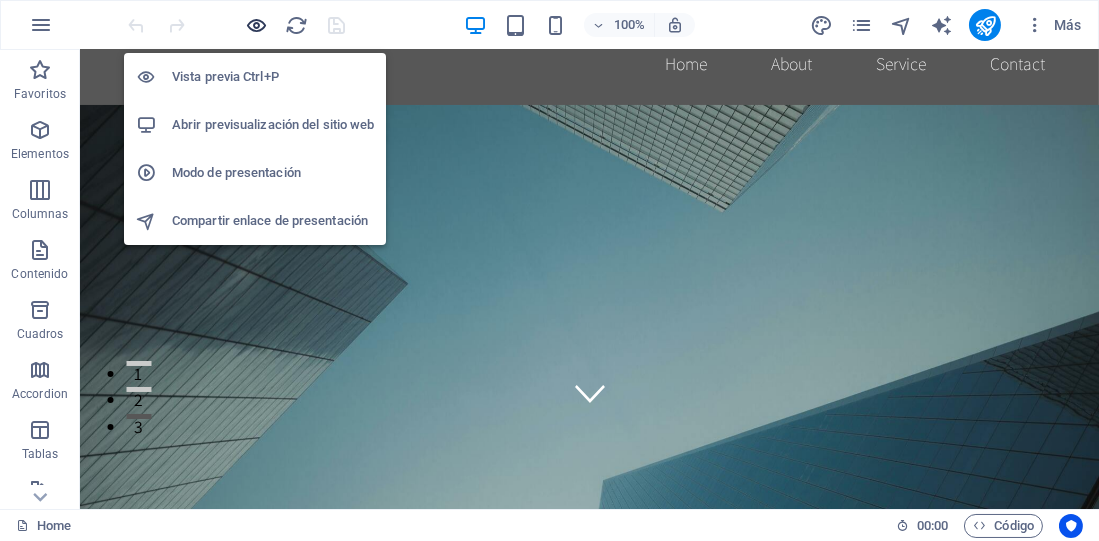 click at bounding box center [257, 25] 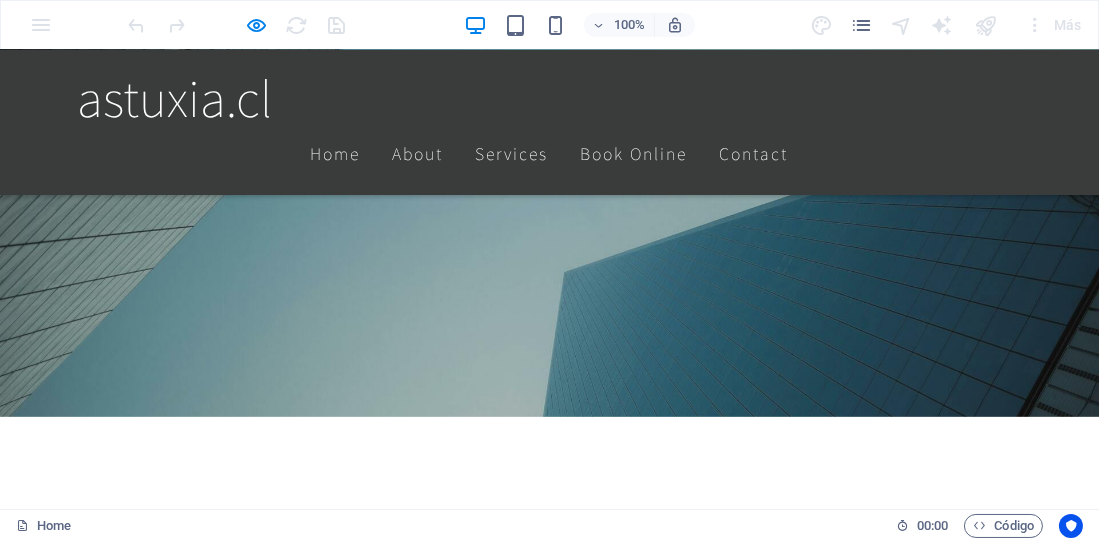 scroll, scrollTop: 0, scrollLeft: 0, axis: both 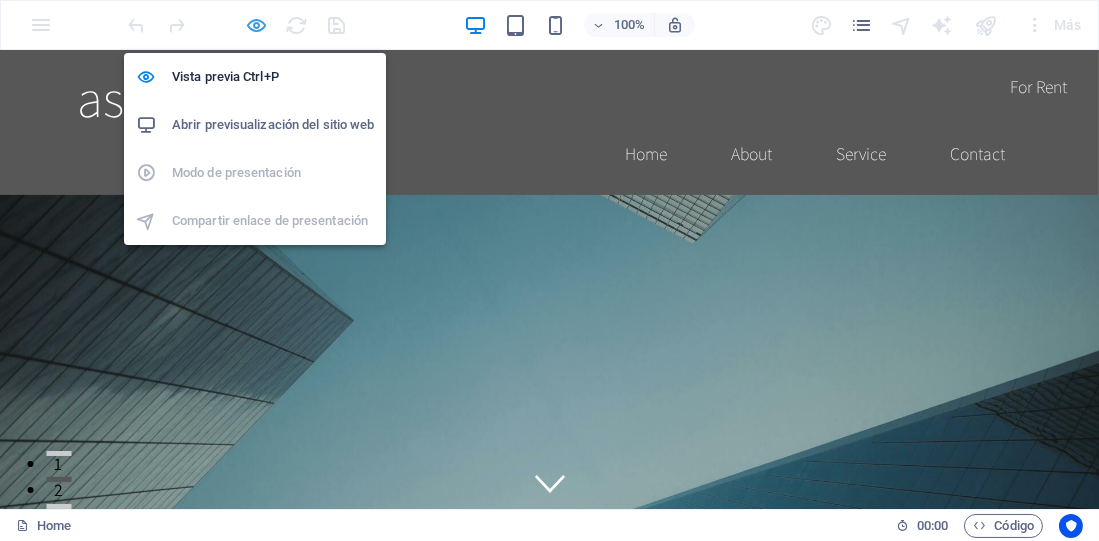 click at bounding box center (257, 25) 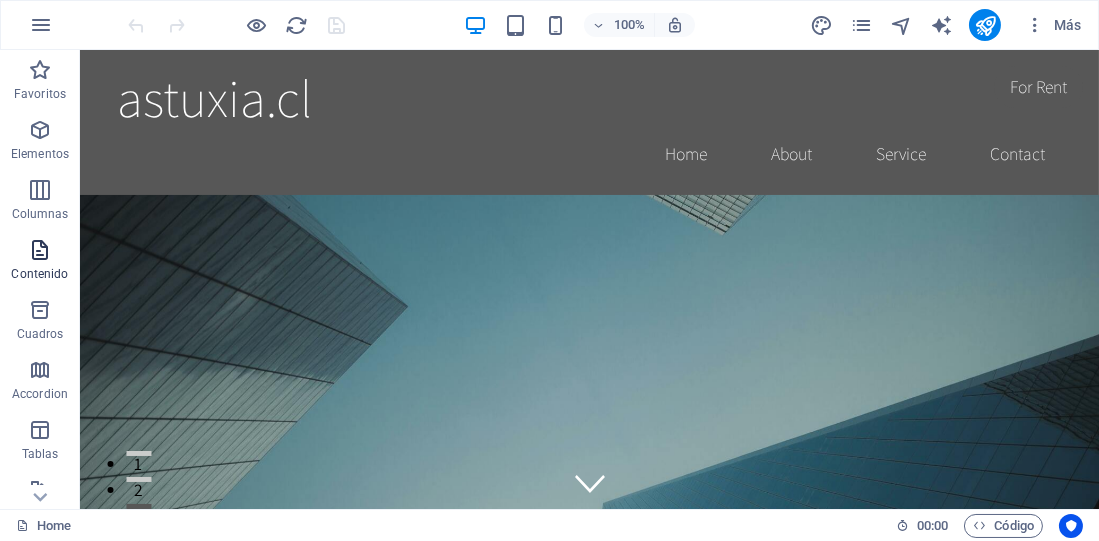 click at bounding box center [40, 250] 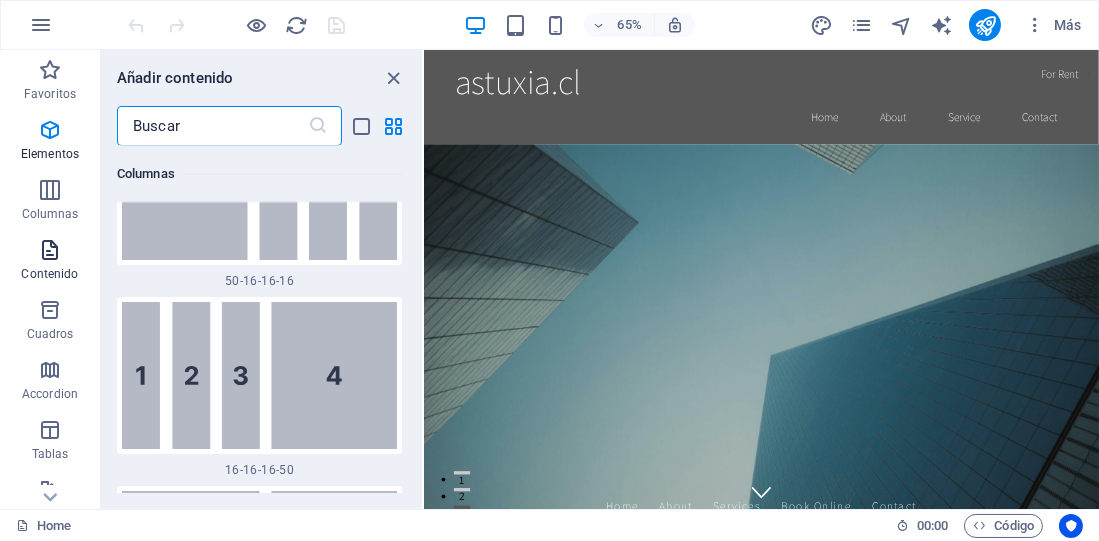 scroll, scrollTop: 6177, scrollLeft: 0, axis: vertical 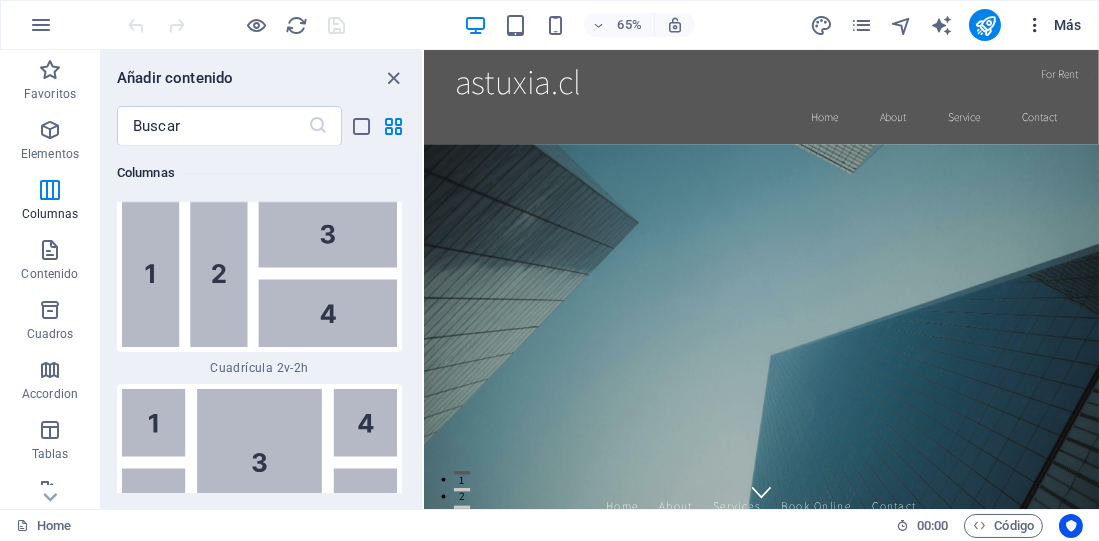 click at bounding box center [1035, 25] 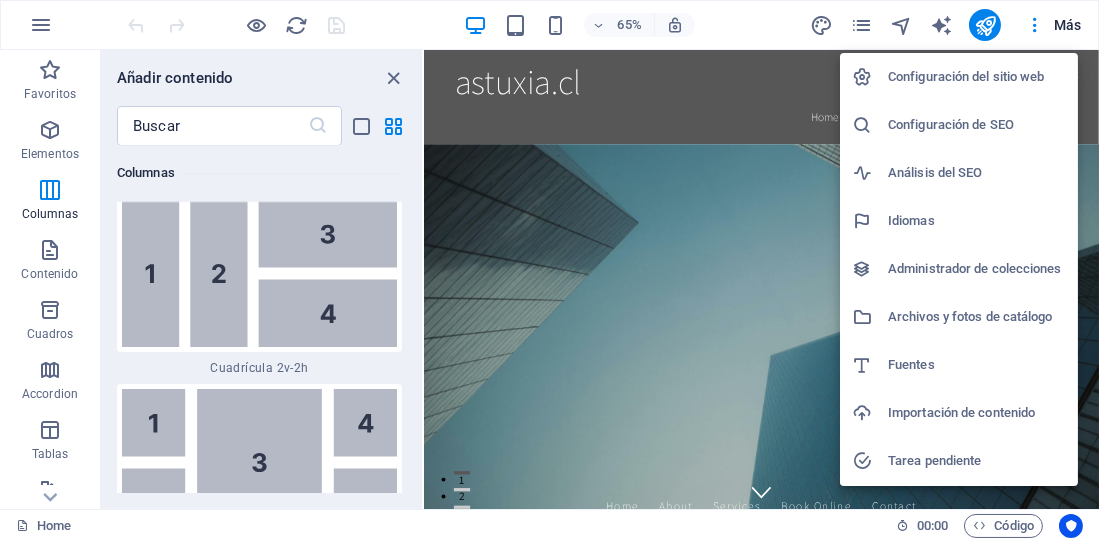 click at bounding box center [549, 270] 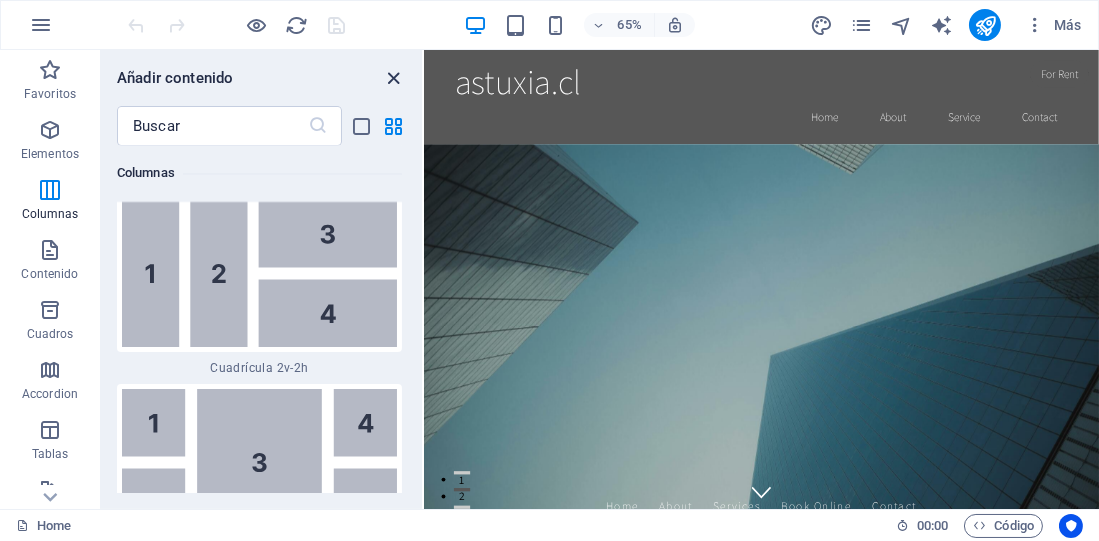 click at bounding box center (394, 78) 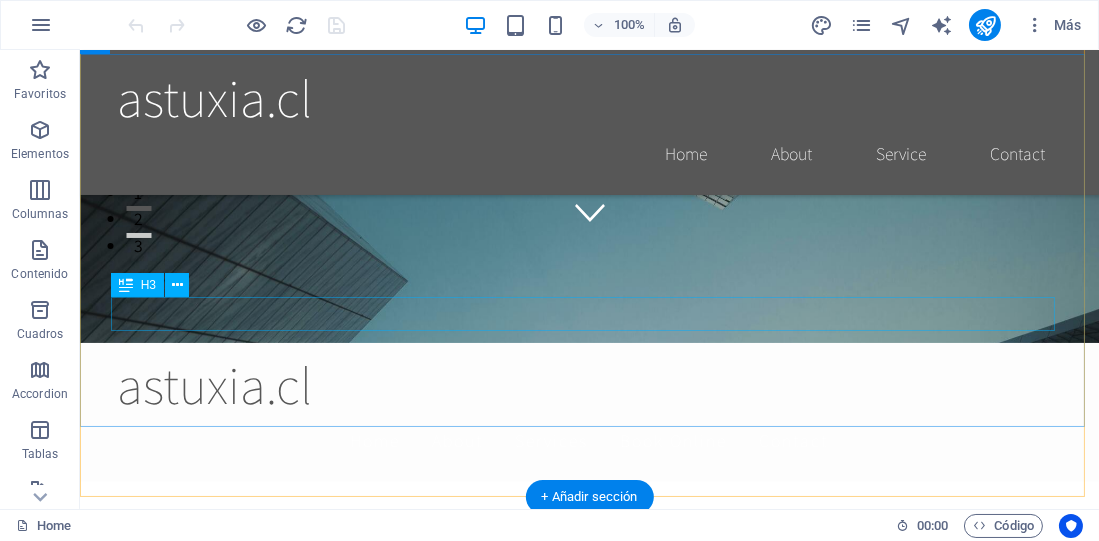 scroll, scrollTop: 0, scrollLeft: 0, axis: both 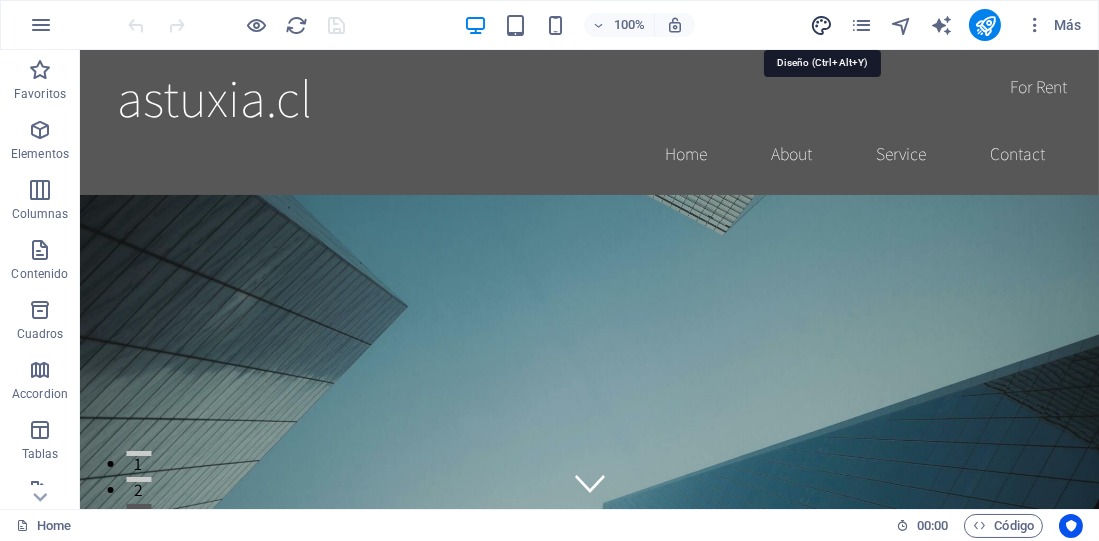 click at bounding box center [821, 25] 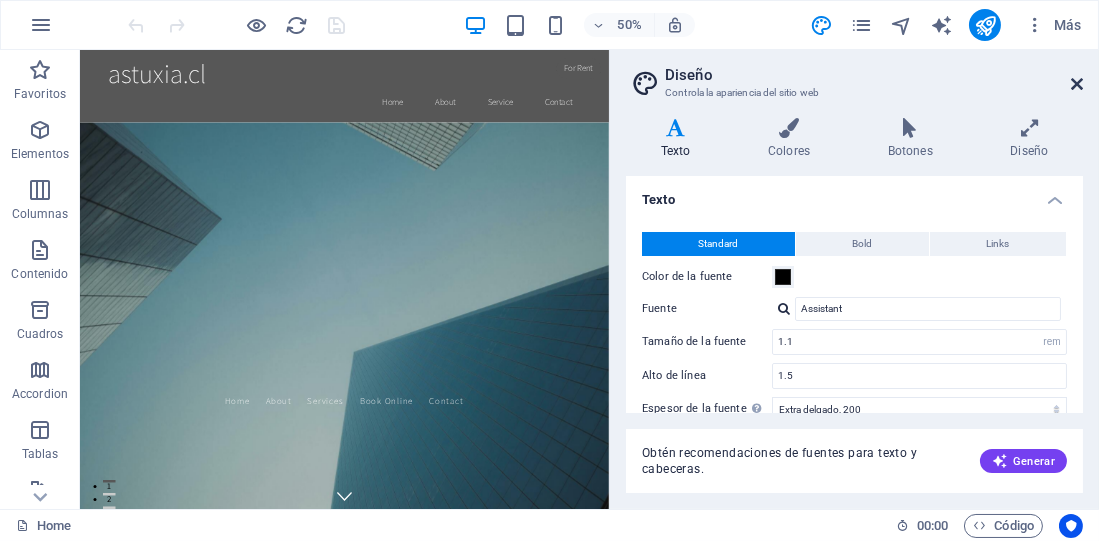 click at bounding box center (1077, 84) 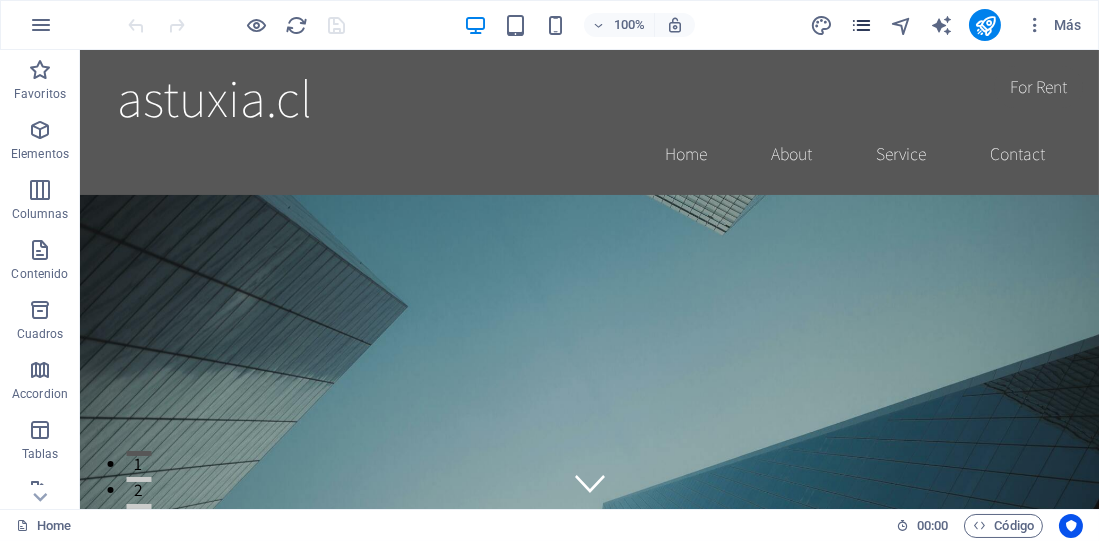 click at bounding box center (861, 25) 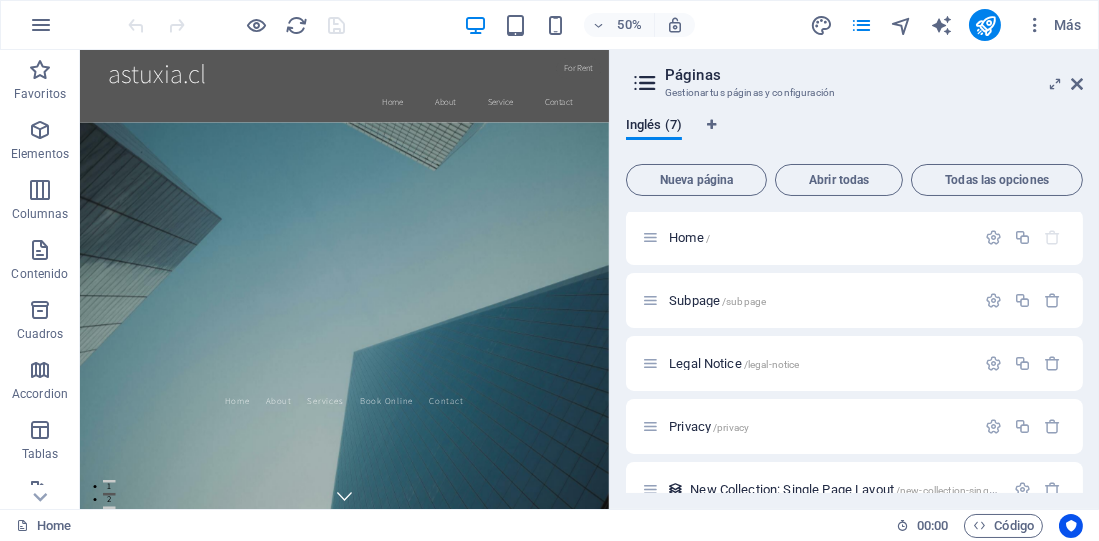 scroll, scrollTop: 0, scrollLeft: 0, axis: both 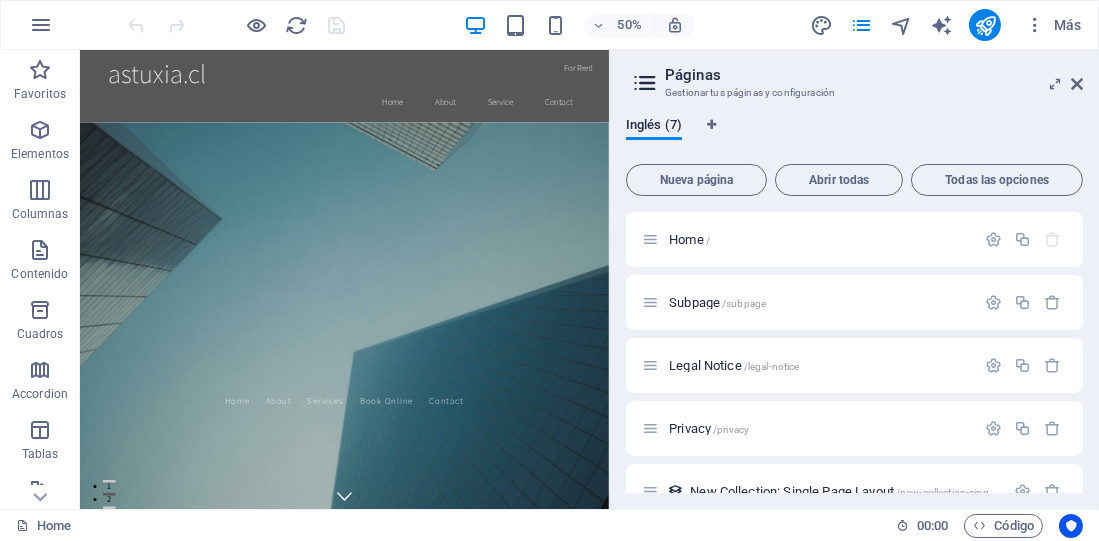 click at bounding box center [645, 83] 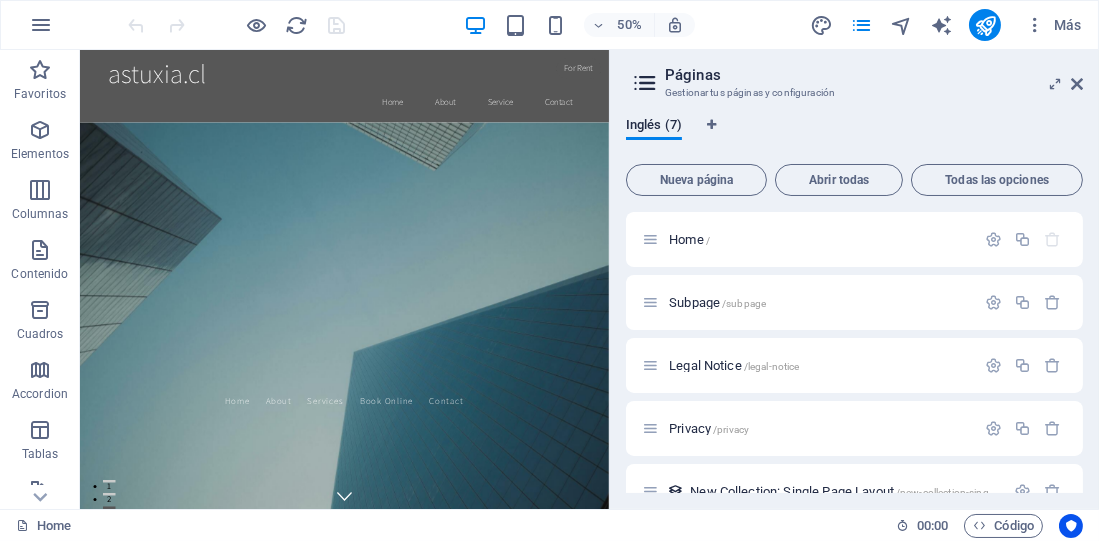 click on "Páginas Gestionar tus páginas y configuración" at bounding box center [856, 76] 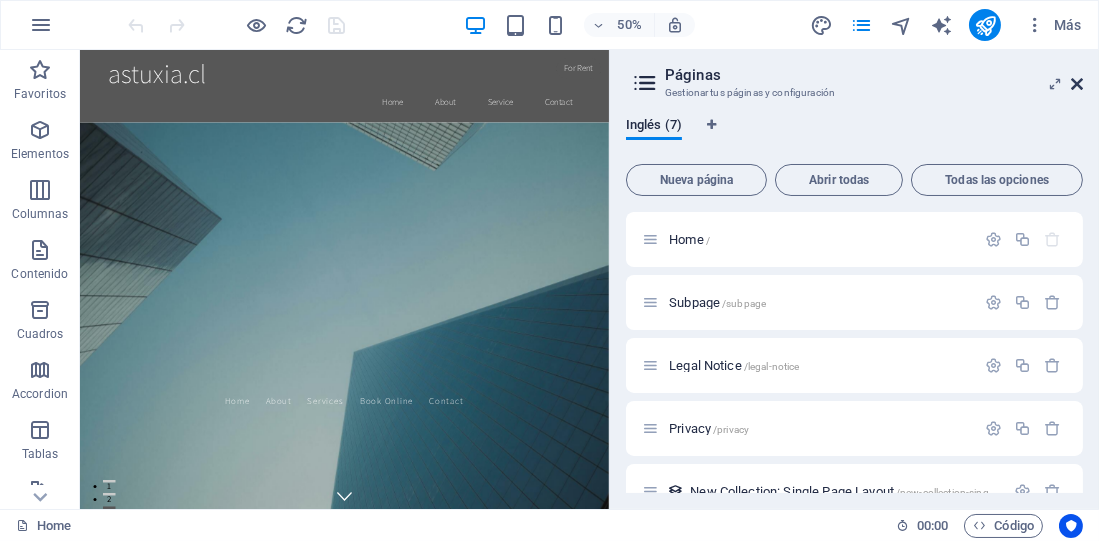 drag, startPoint x: 1073, startPoint y: 79, endPoint x: 992, endPoint y: 29, distance: 95.189285 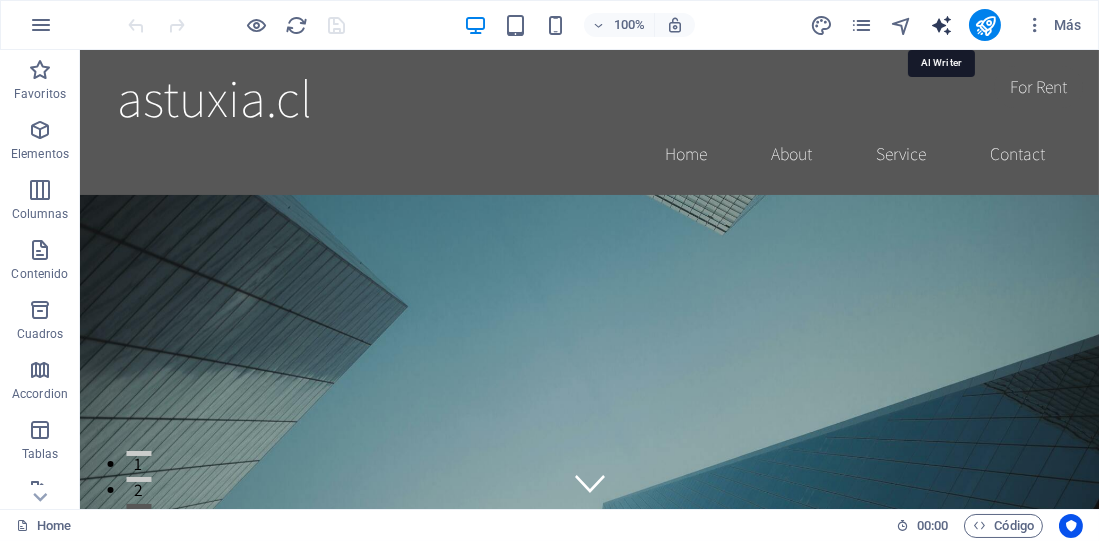 click at bounding box center (941, 25) 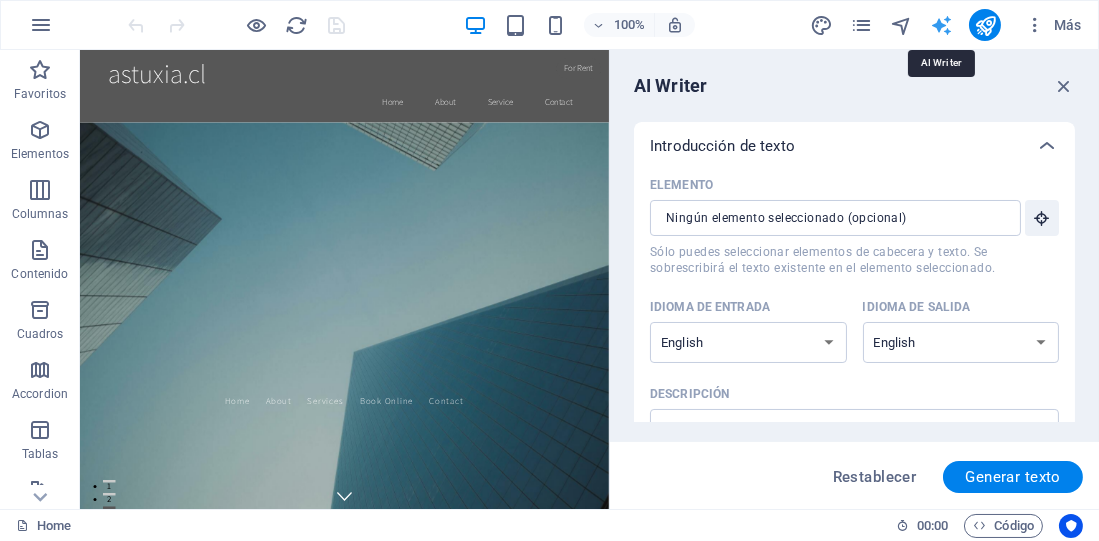 scroll, scrollTop: 0, scrollLeft: 0, axis: both 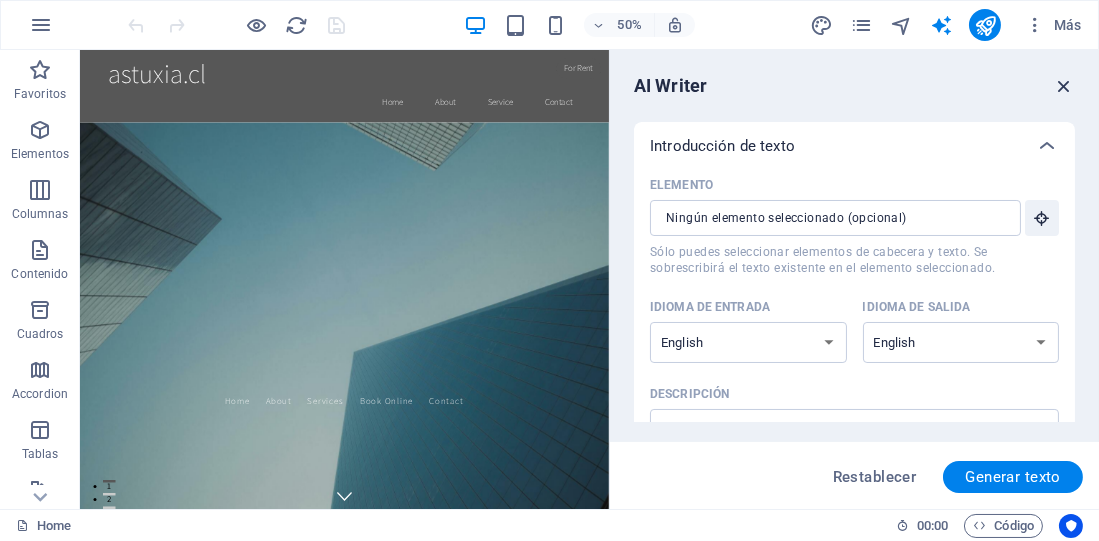 click at bounding box center [1064, 86] 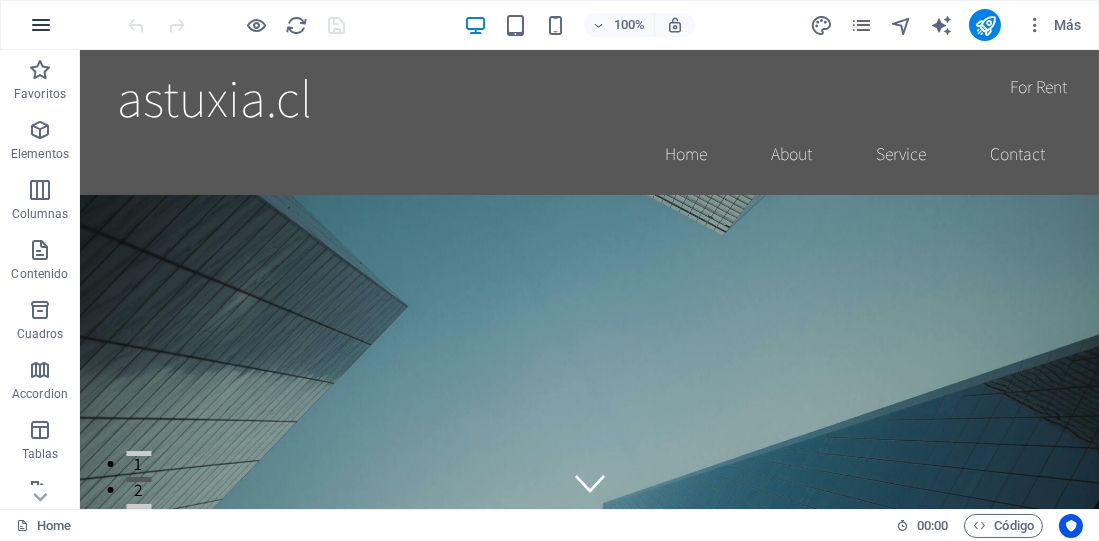 click at bounding box center (41, 25) 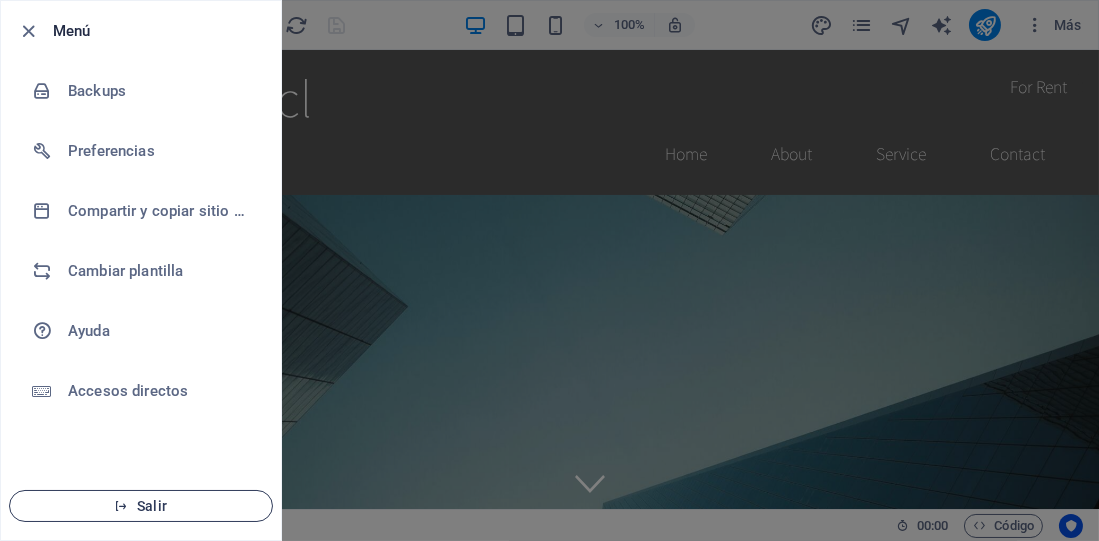 click on "Salir" at bounding box center [141, 506] 